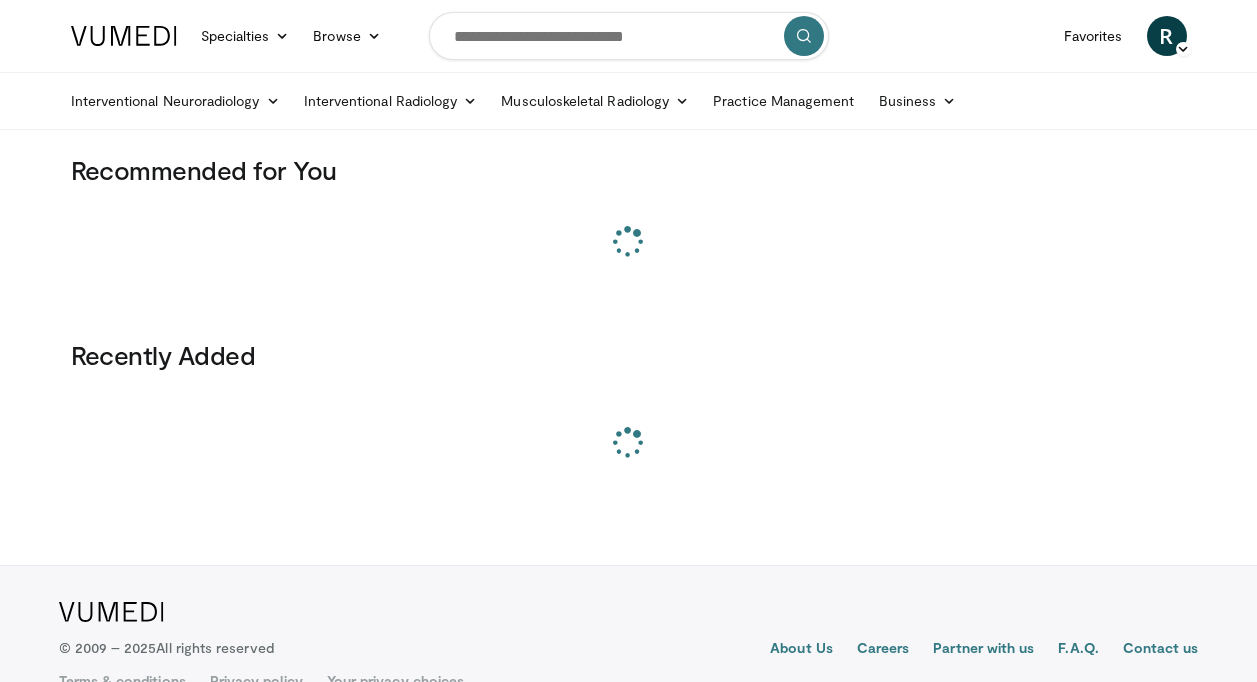 scroll, scrollTop: 0, scrollLeft: 0, axis: both 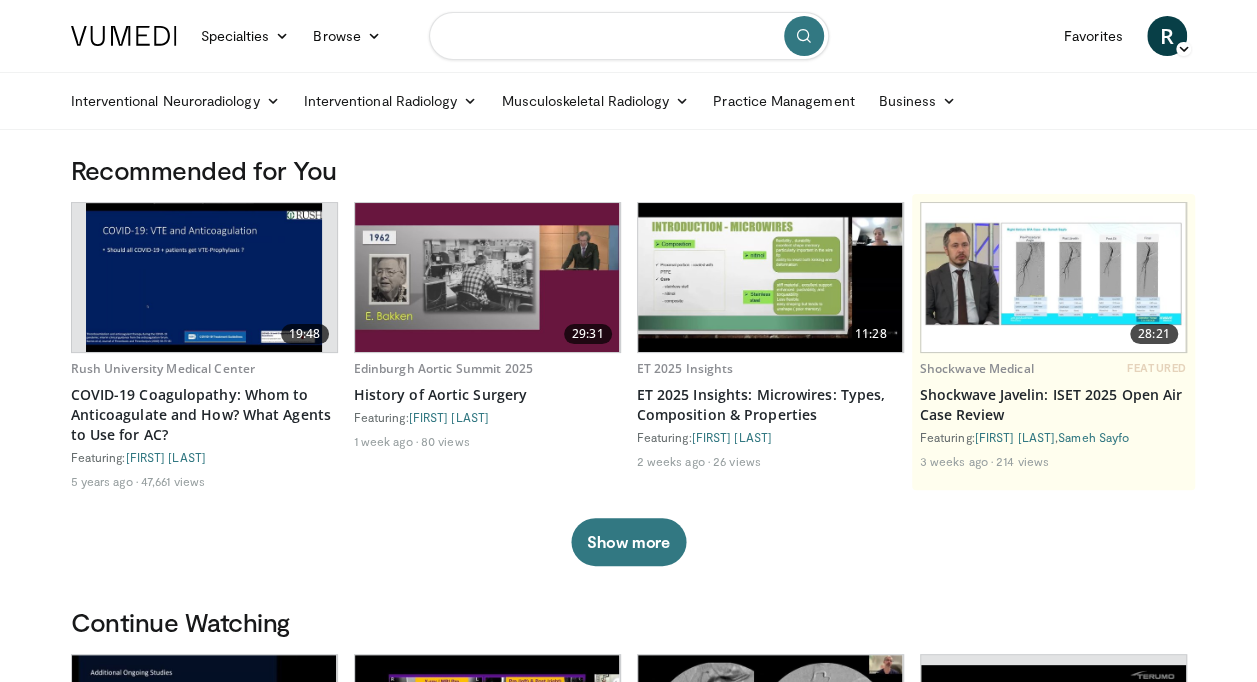 click at bounding box center [629, 36] 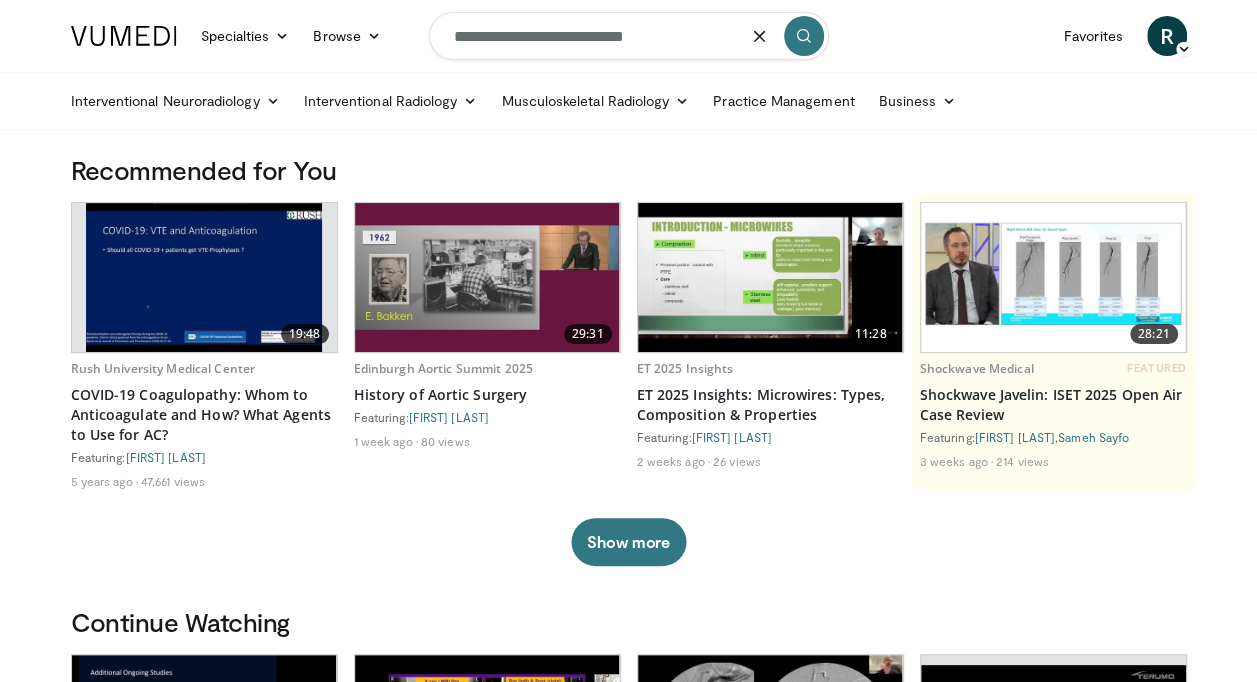 type on "**********" 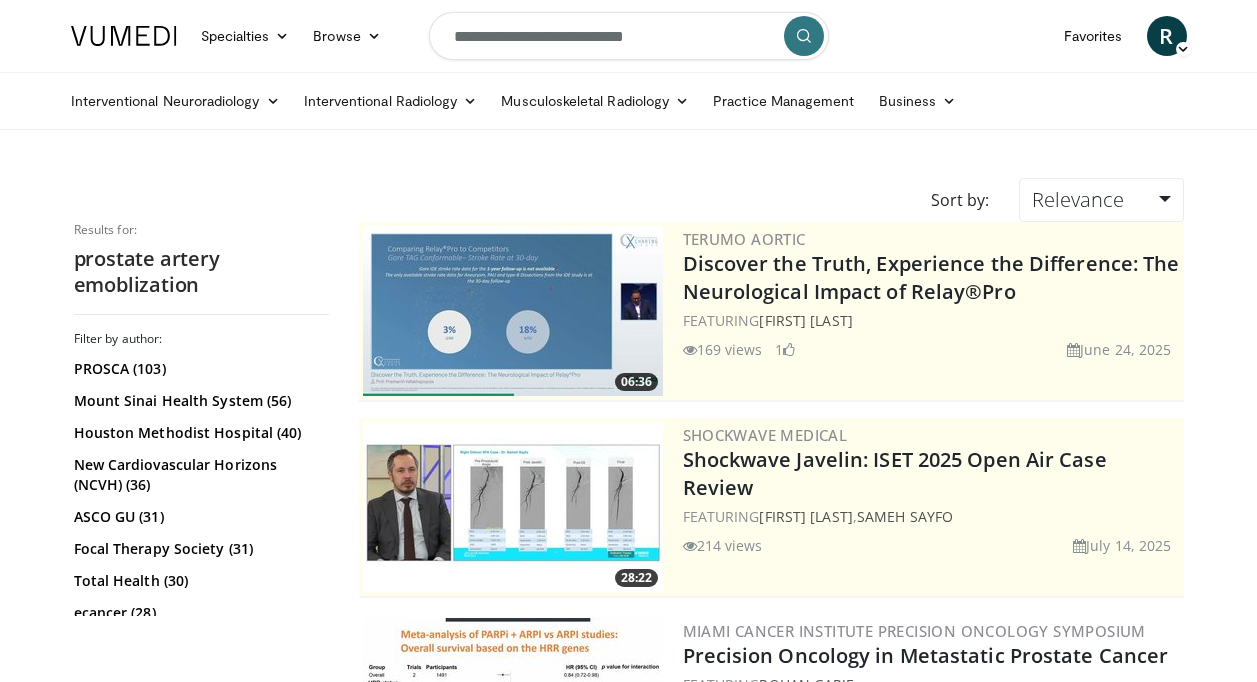 scroll, scrollTop: 0, scrollLeft: 0, axis: both 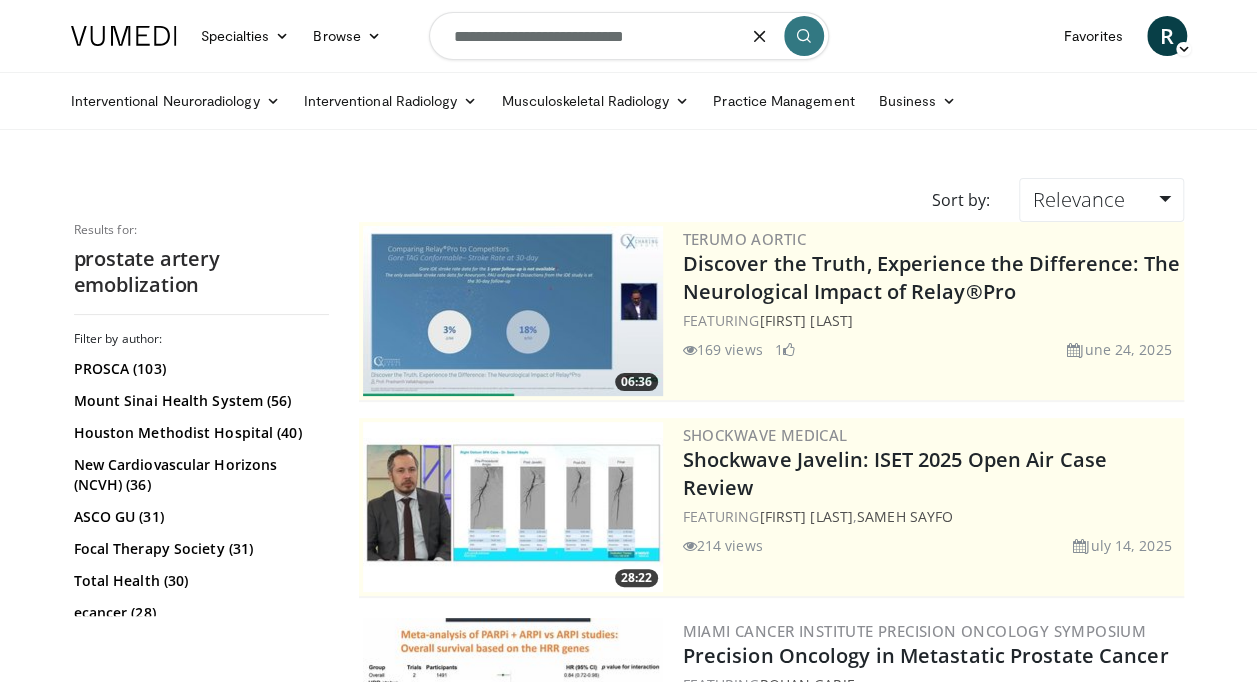 drag, startPoint x: 661, startPoint y: 42, endPoint x: 234, endPoint y: 74, distance: 428.1974 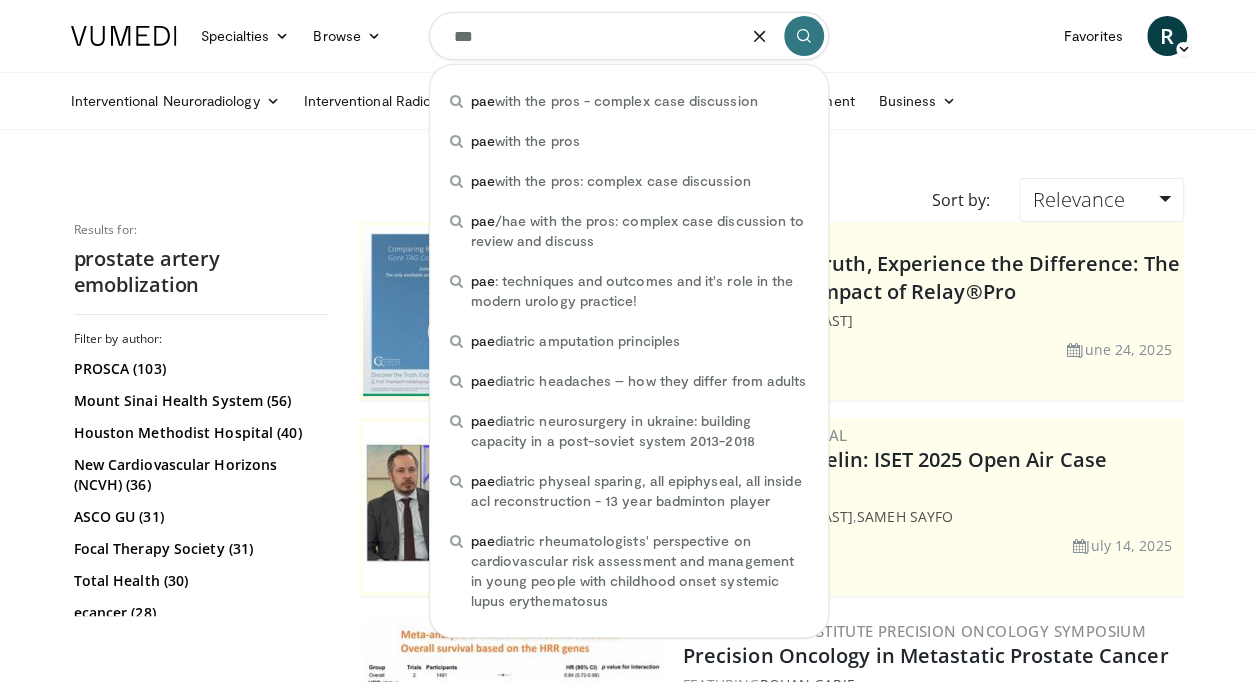 type on "***" 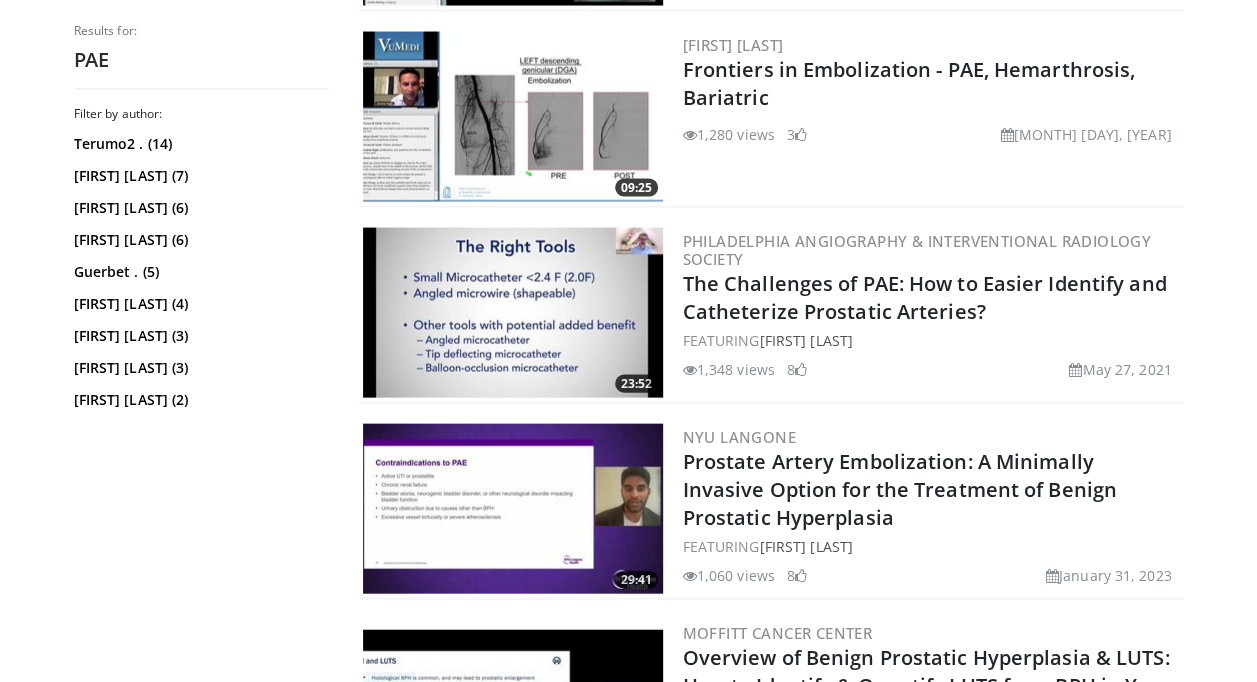 scroll, scrollTop: 1980, scrollLeft: 0, axis: vertical 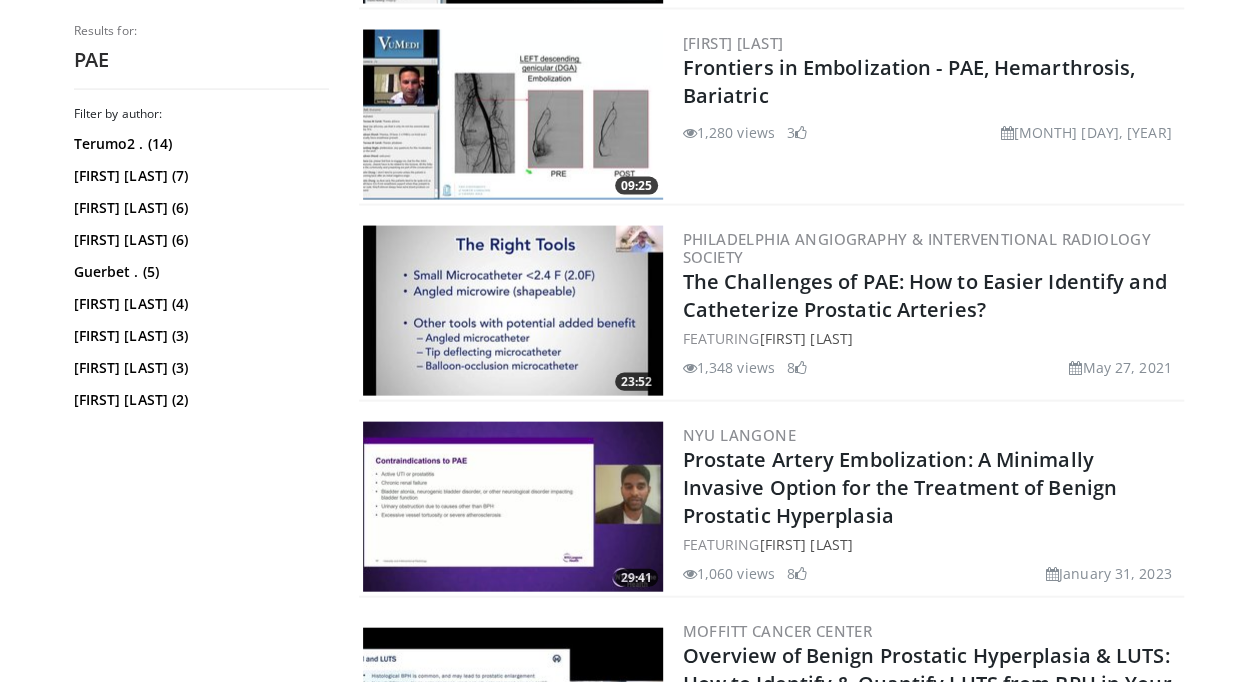 click at bounding box center (513, 311) 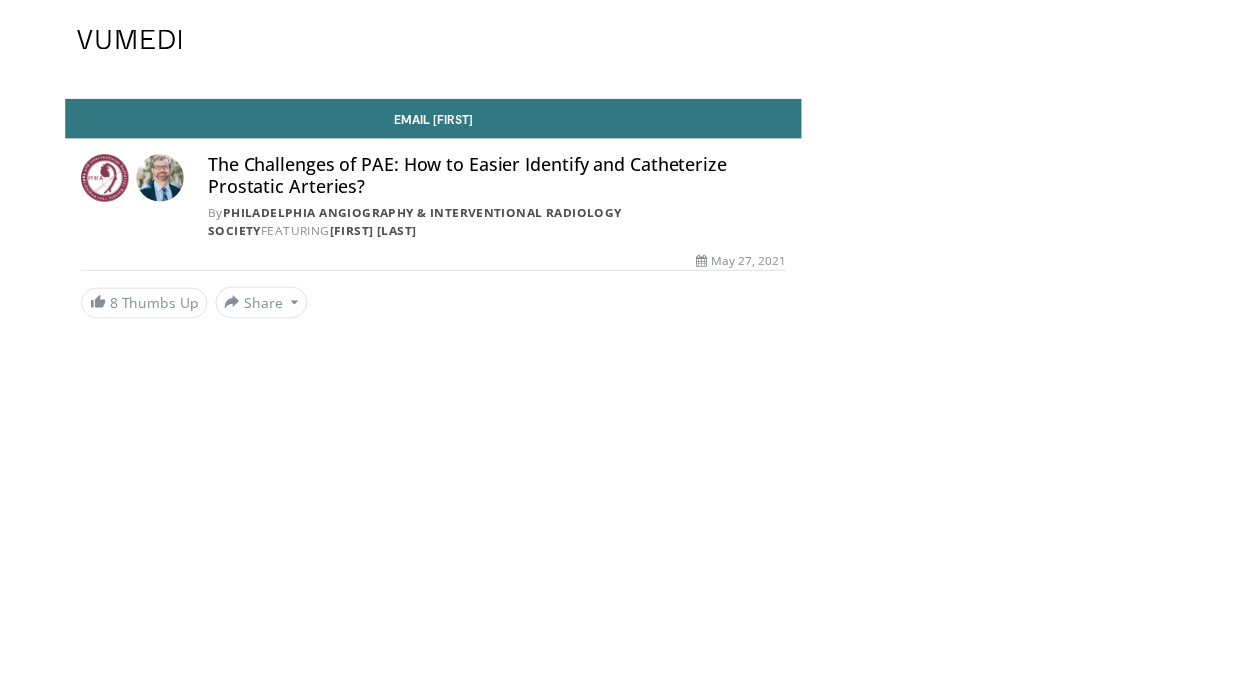 scroll, scrollTop: 0, scrollLeft: 0, axis: both 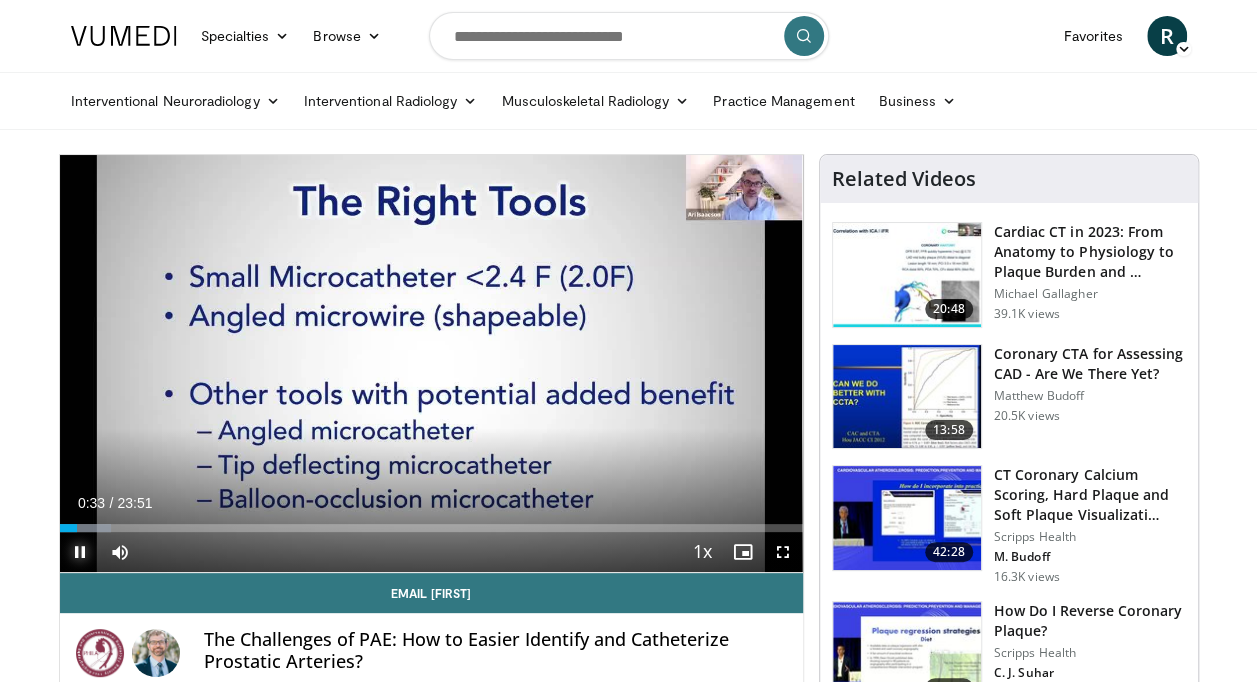 click at bounding box center [80, 552] 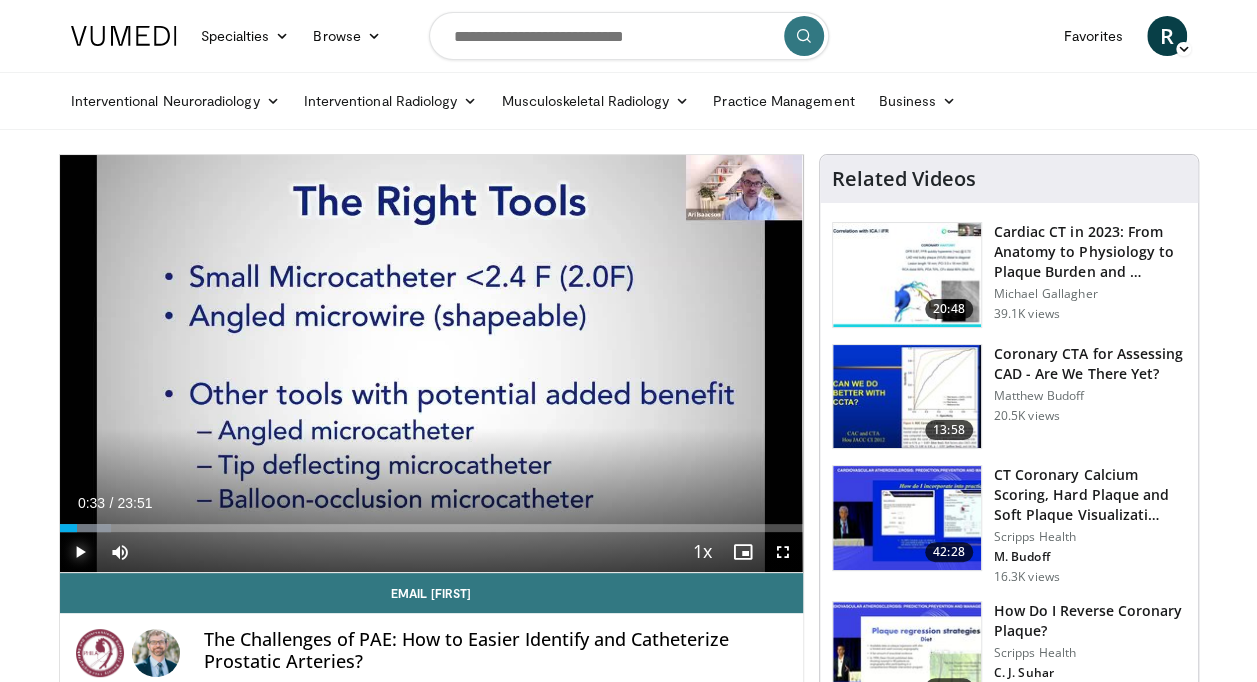 click at bounding box center [80, 552] 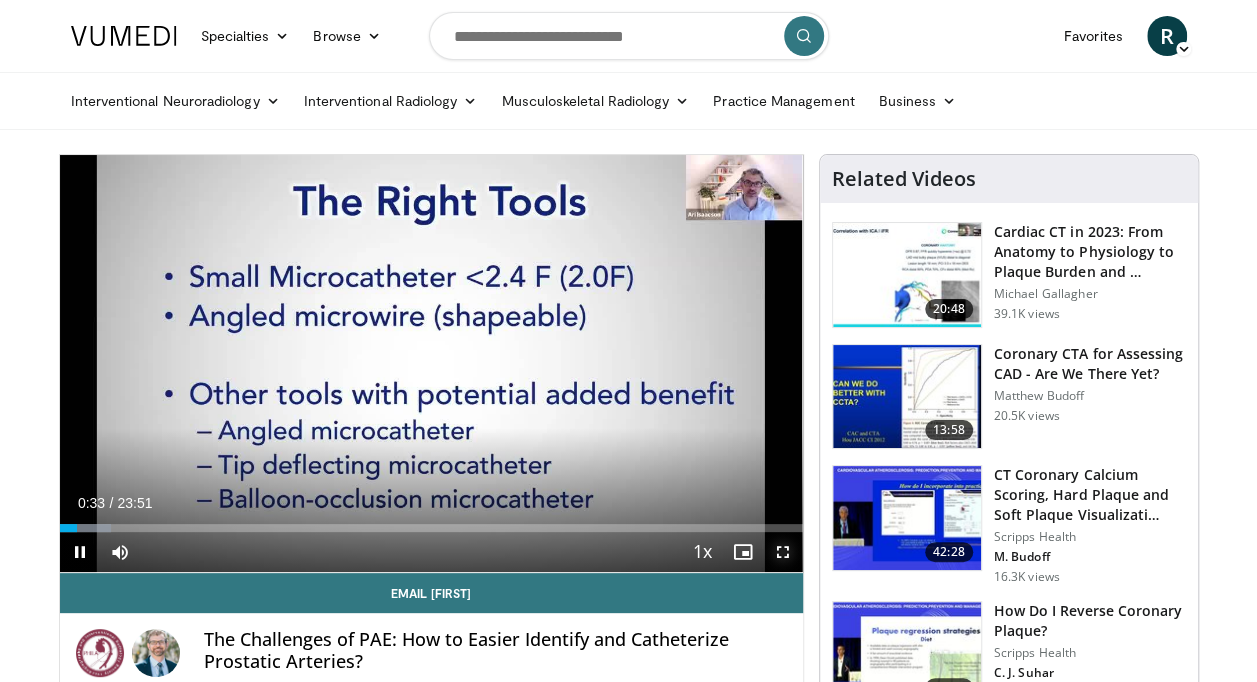click at bounding box center (783, 552) 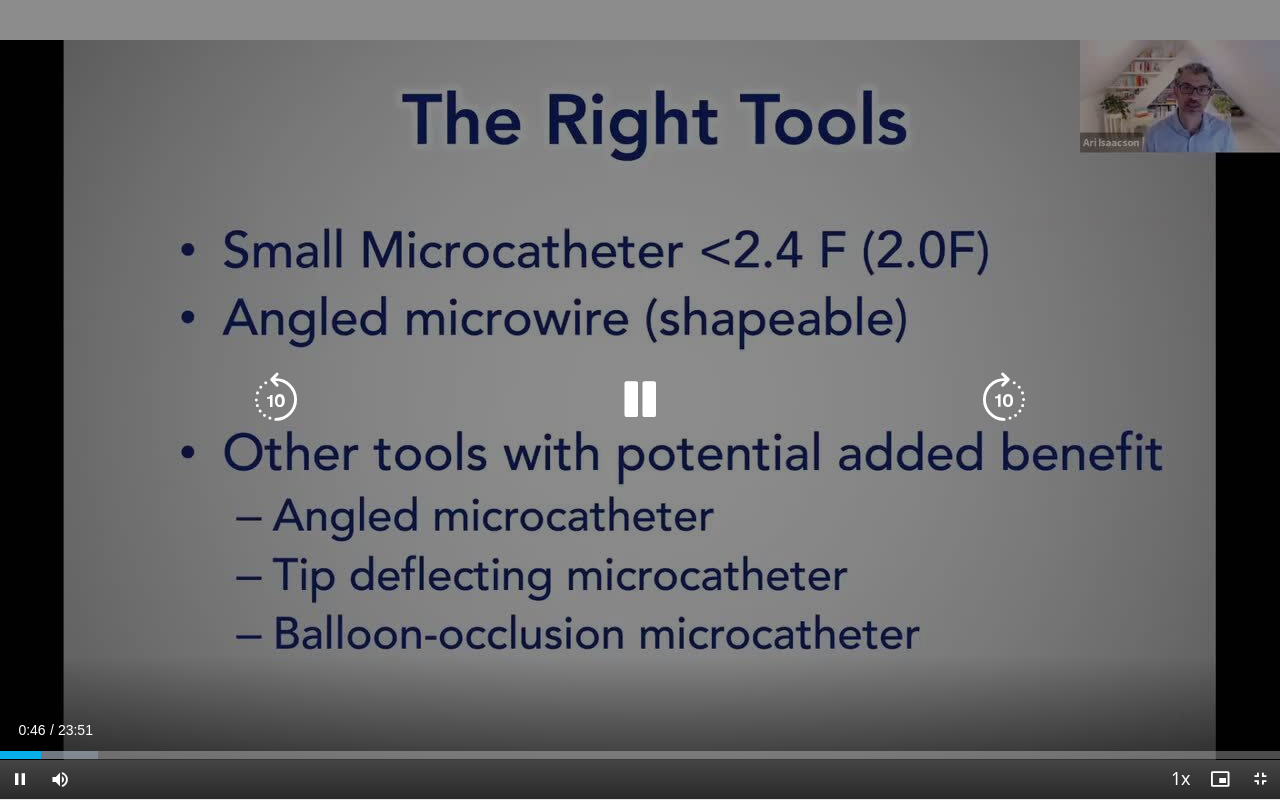 click at bounding box center [640, 400] 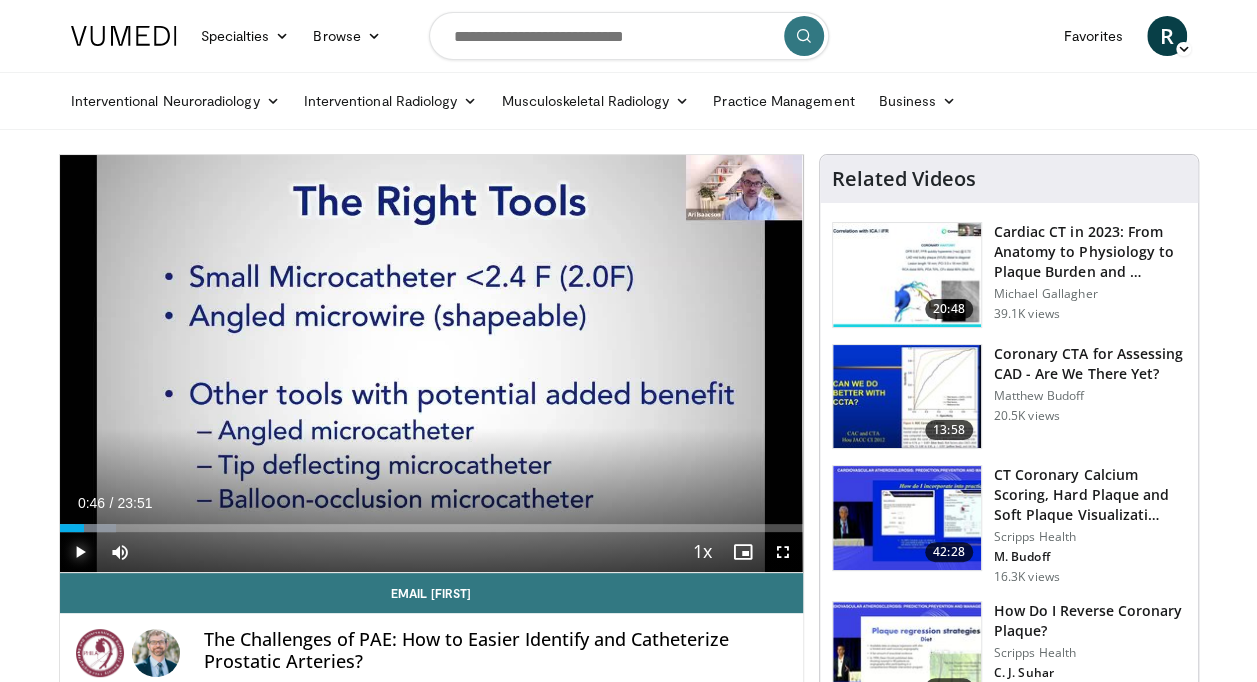 click at bounding box center [80, 552] 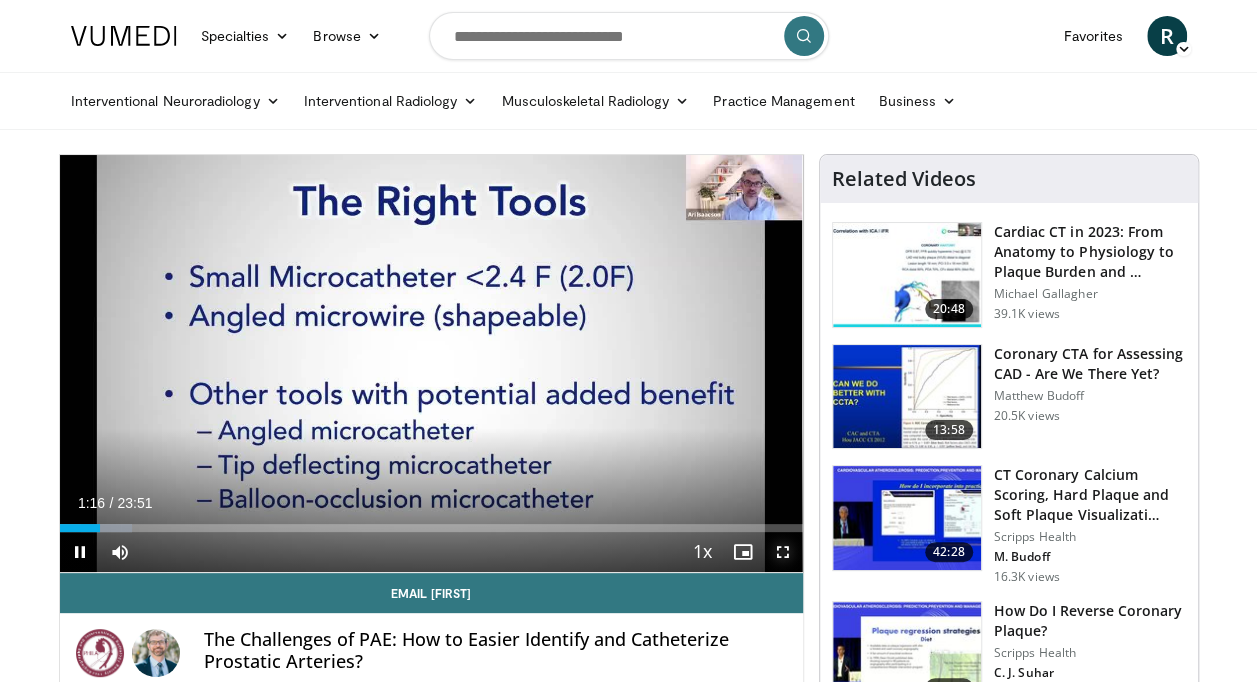 click at bounding box center [783, 552] 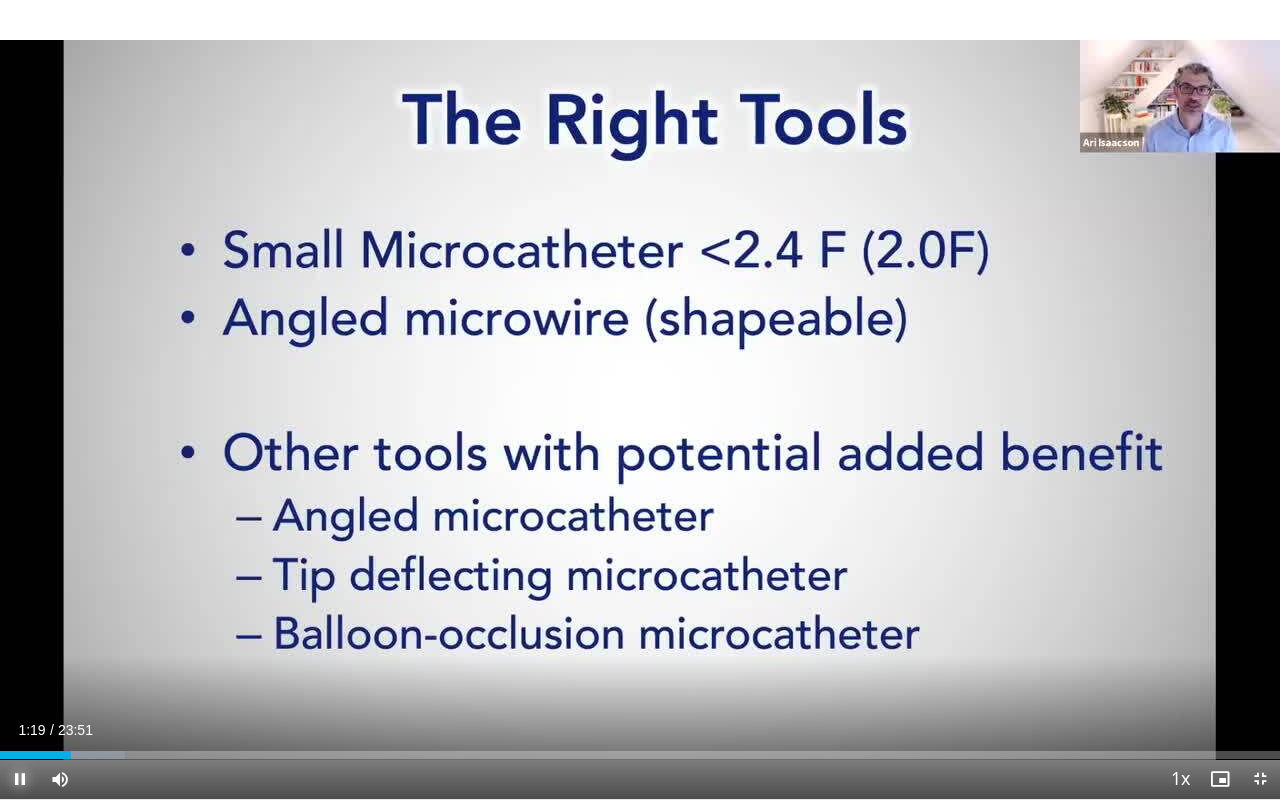 click at bounding box center [20, 779] 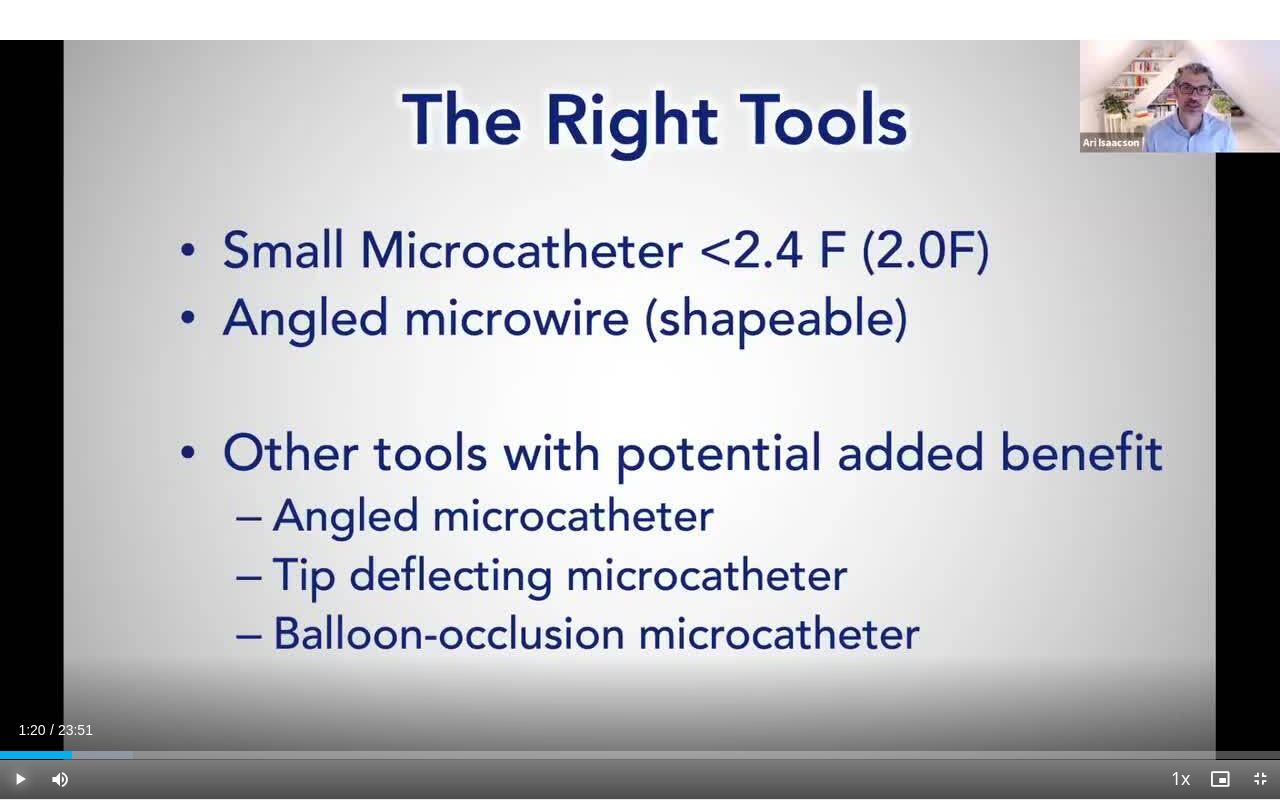 click at bounding box center [20, 779] 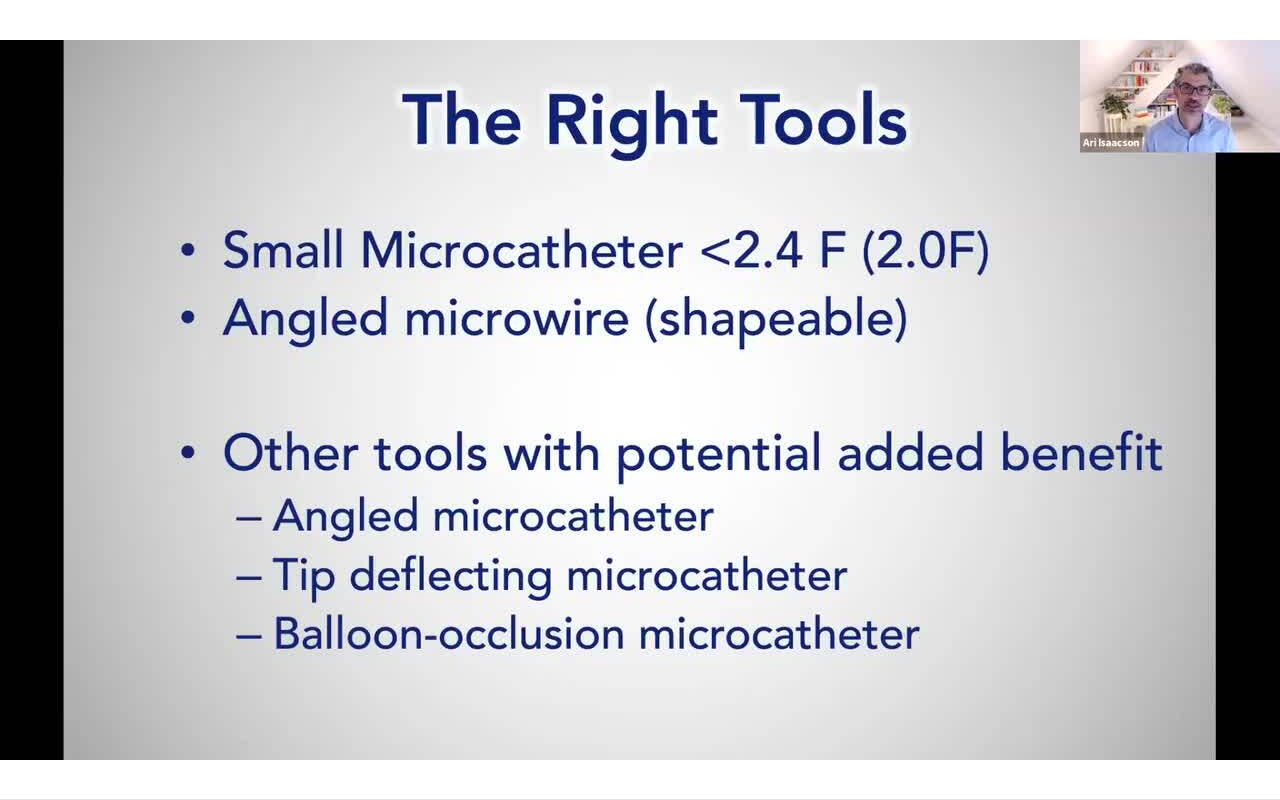 click on "**********" at bounding box center [640, 400] 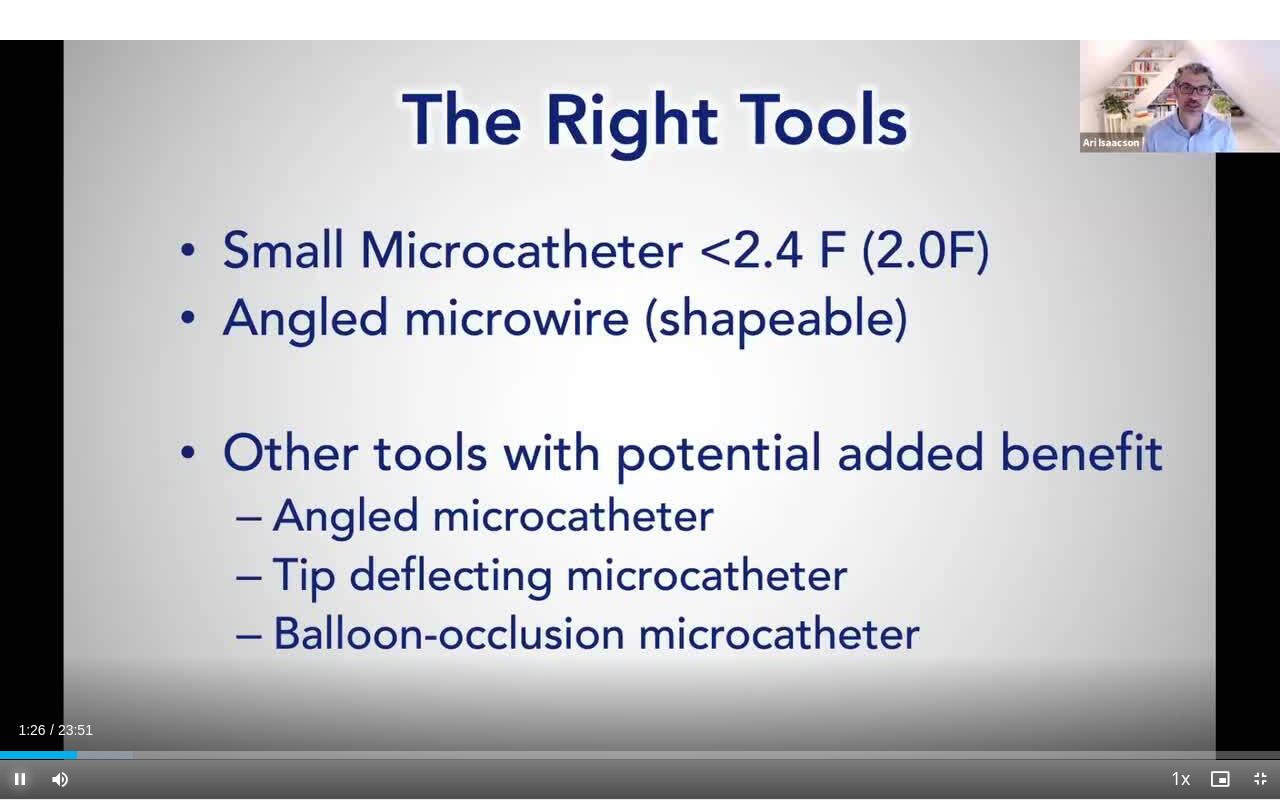 click at bounding box center (20, 779) 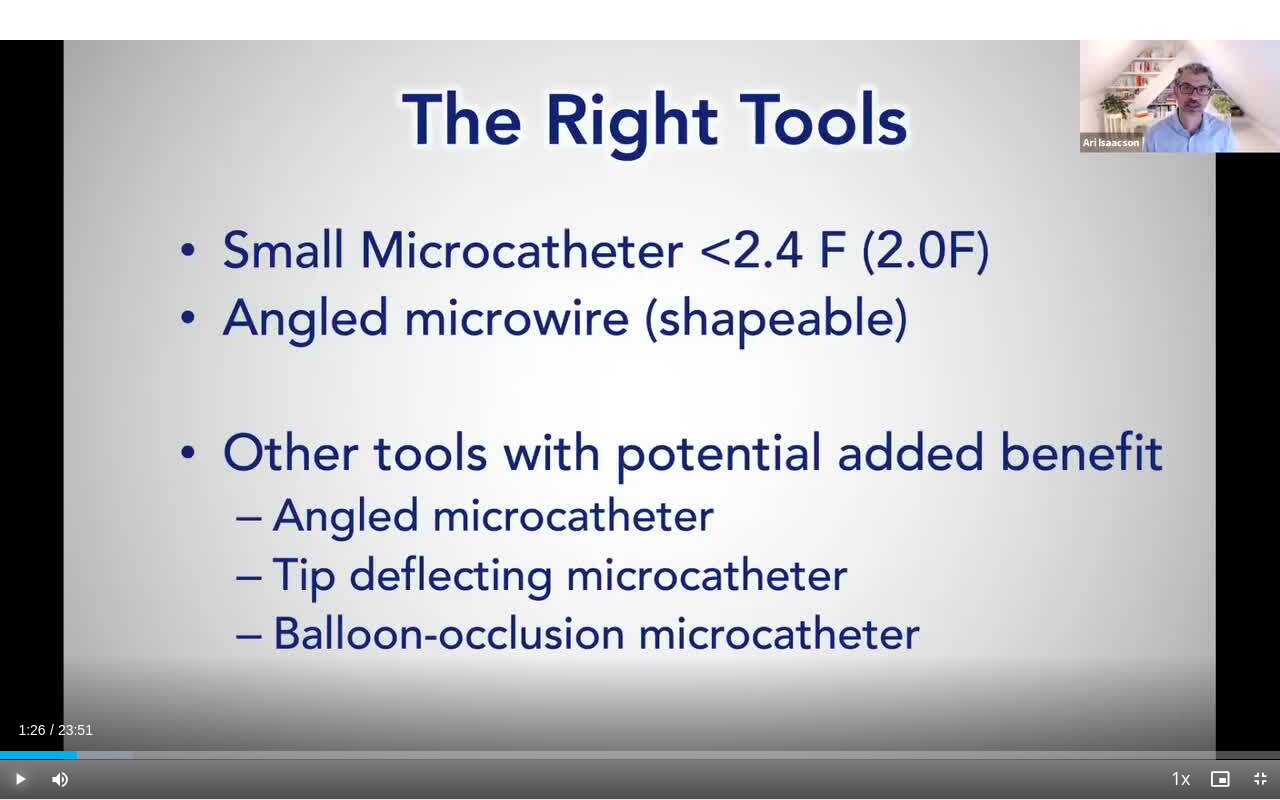 click at bounding box center [20, 779] 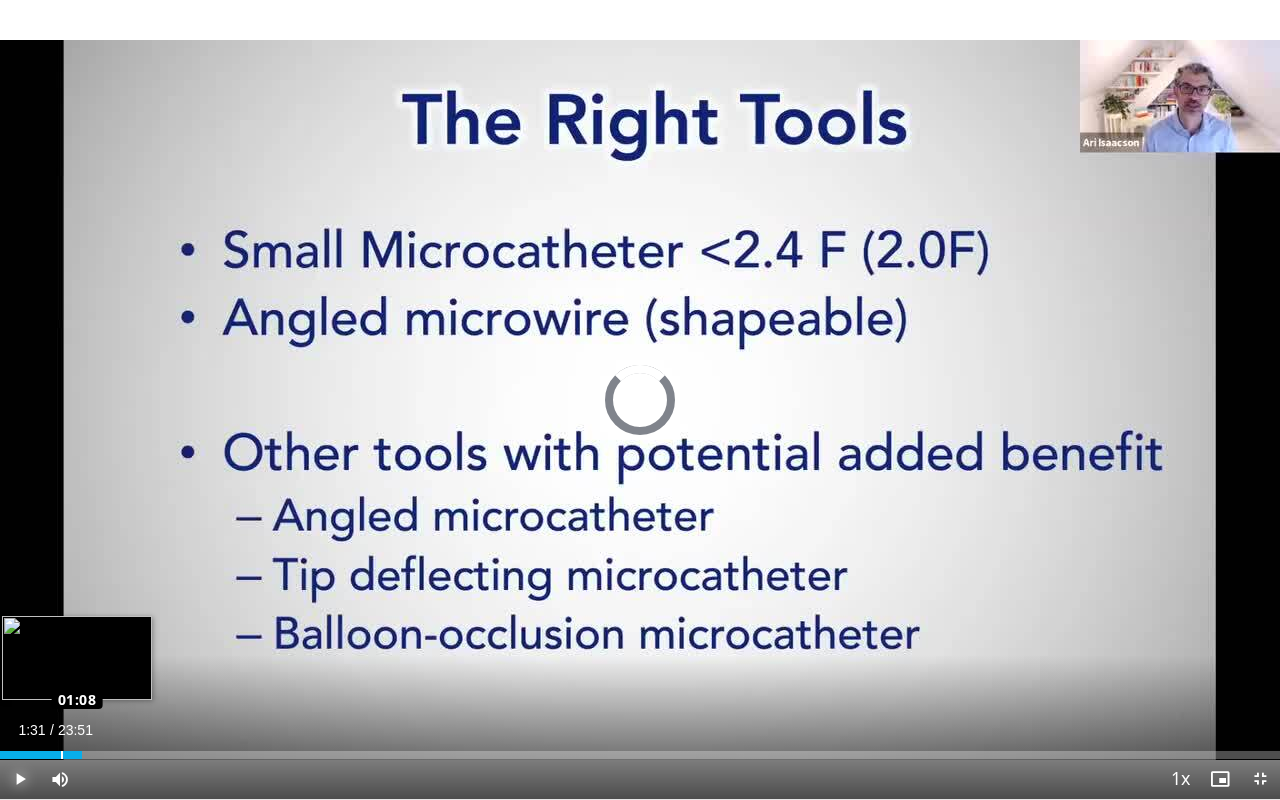drag, startPoint x: 103, startPoint y: 752, endPoint x: 60, endPoint y: 754, distance: 43.046486 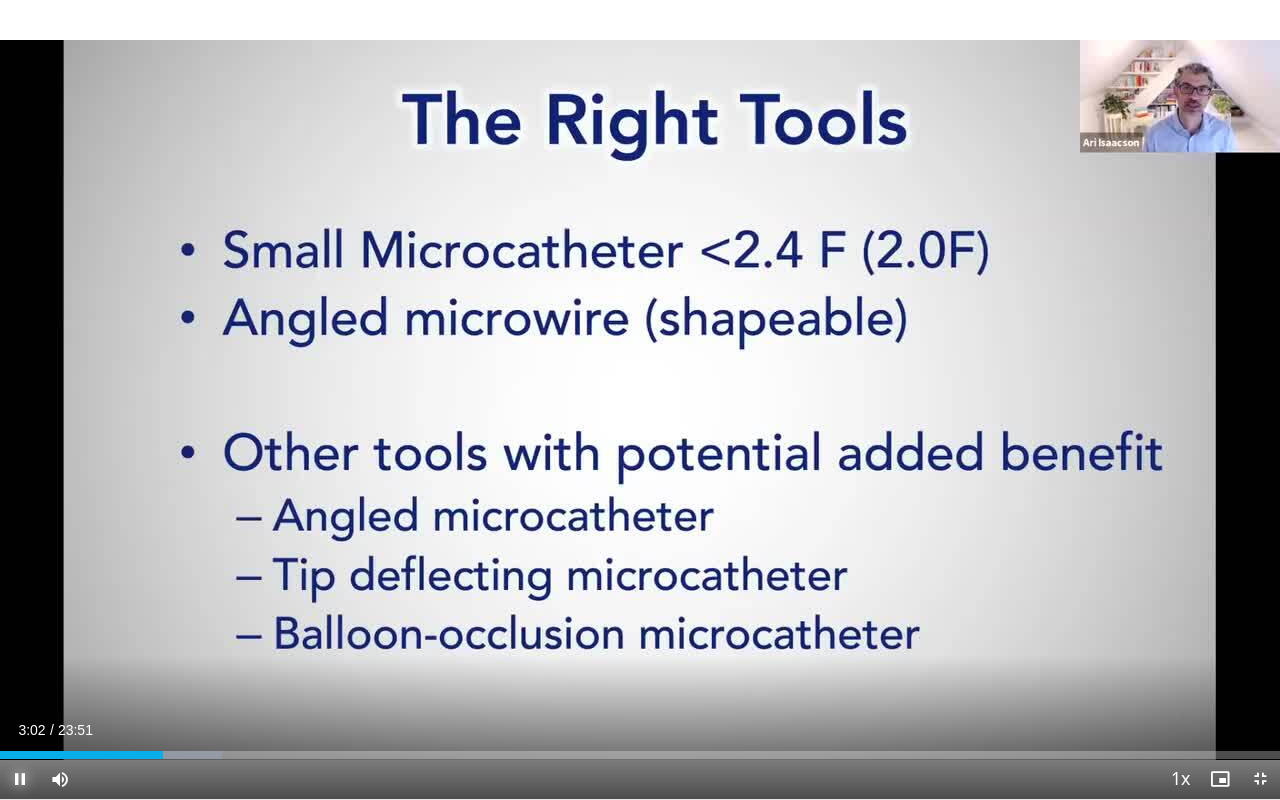 click at bounding box center [20, 779] 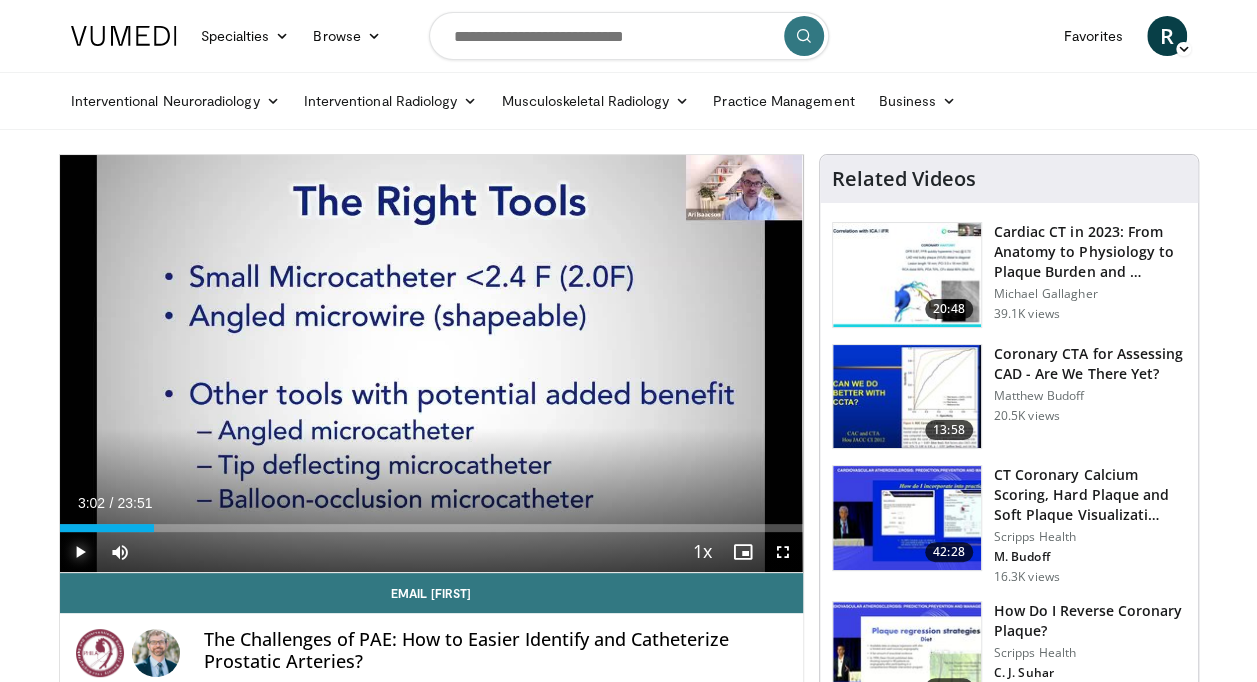 click at bounding box center (80, 552) 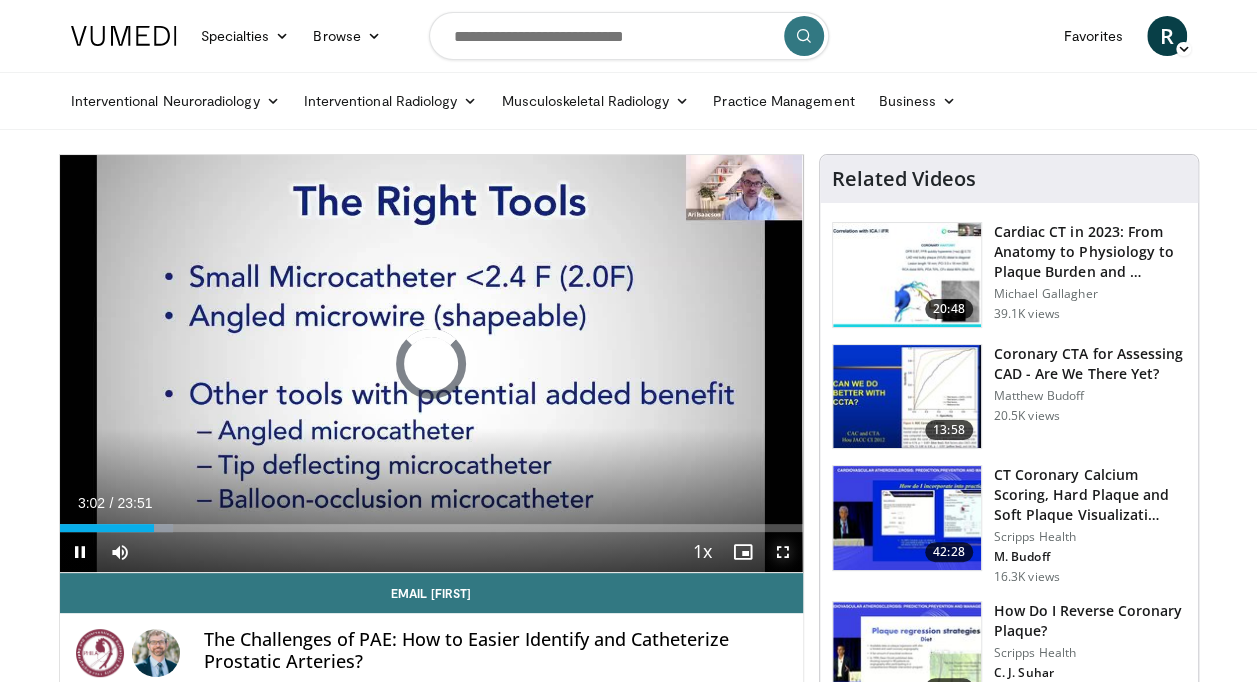 click at bounding box center [783, 552] 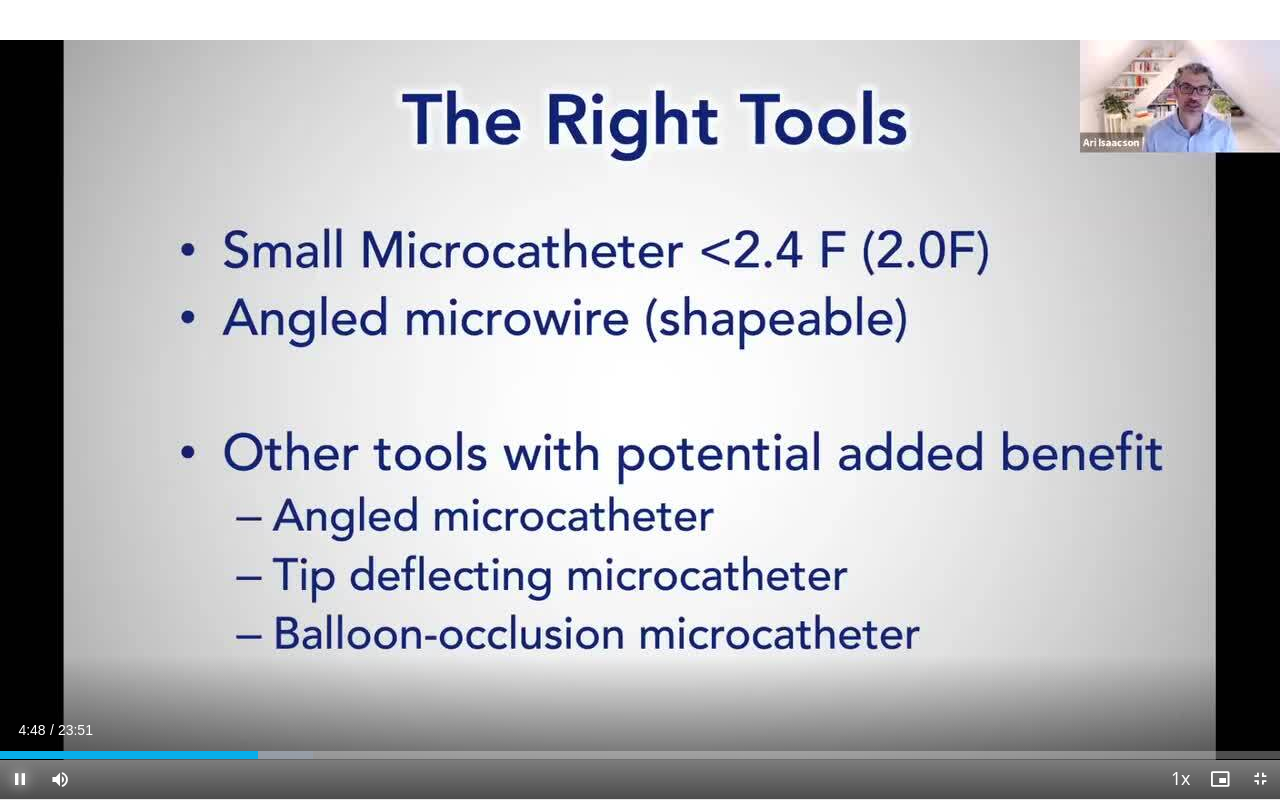 click at bounding box center (20, 779) 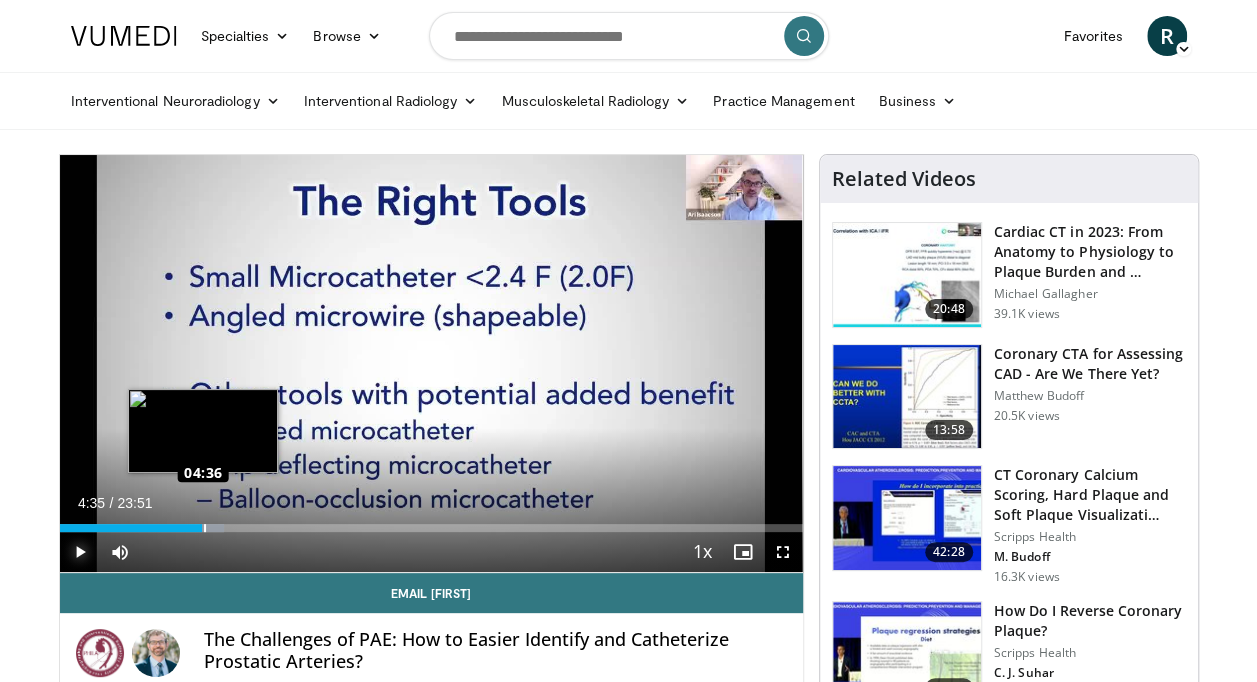 click on "Loaded :  22.18% 04:35 04:36" at bounding box center (431, 528) 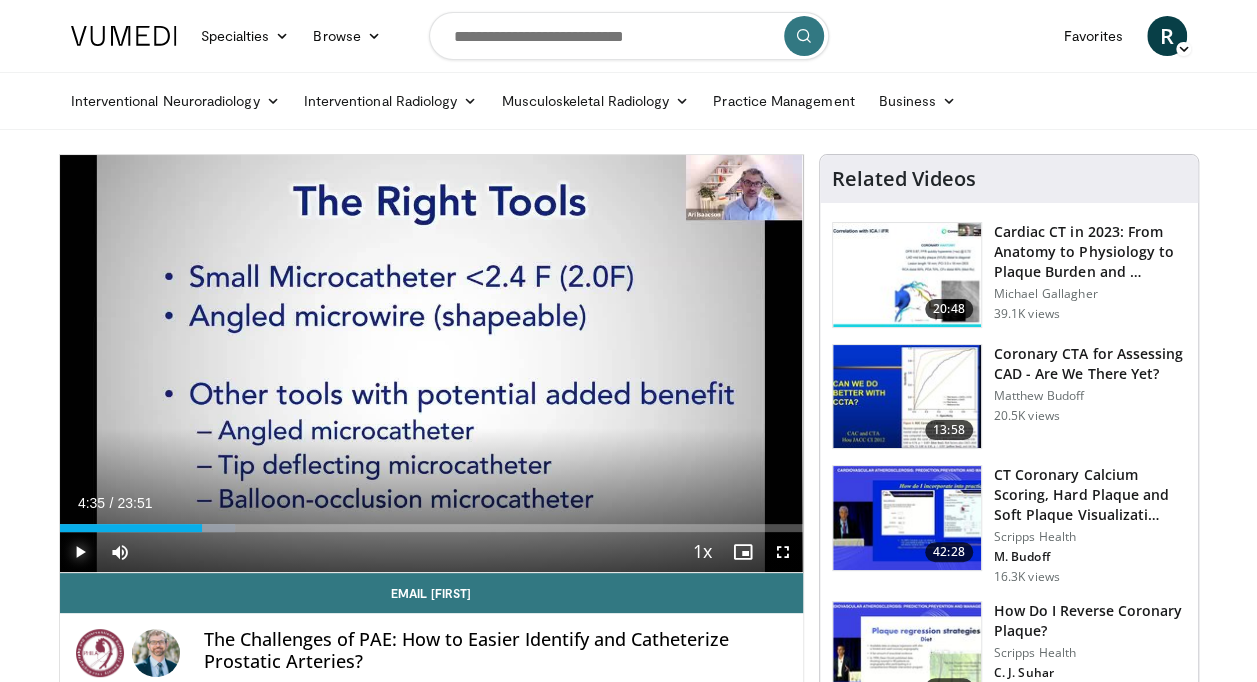click at bounding box center [80, 552] 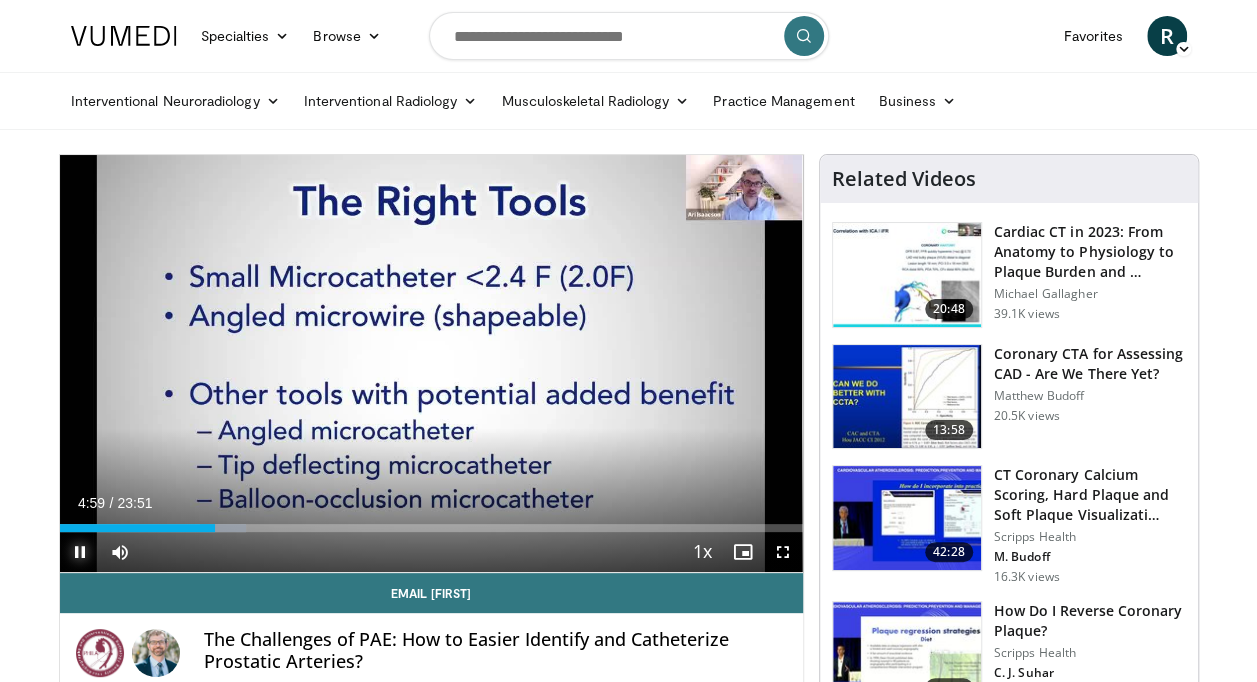 click at bounding box center (80, 552) 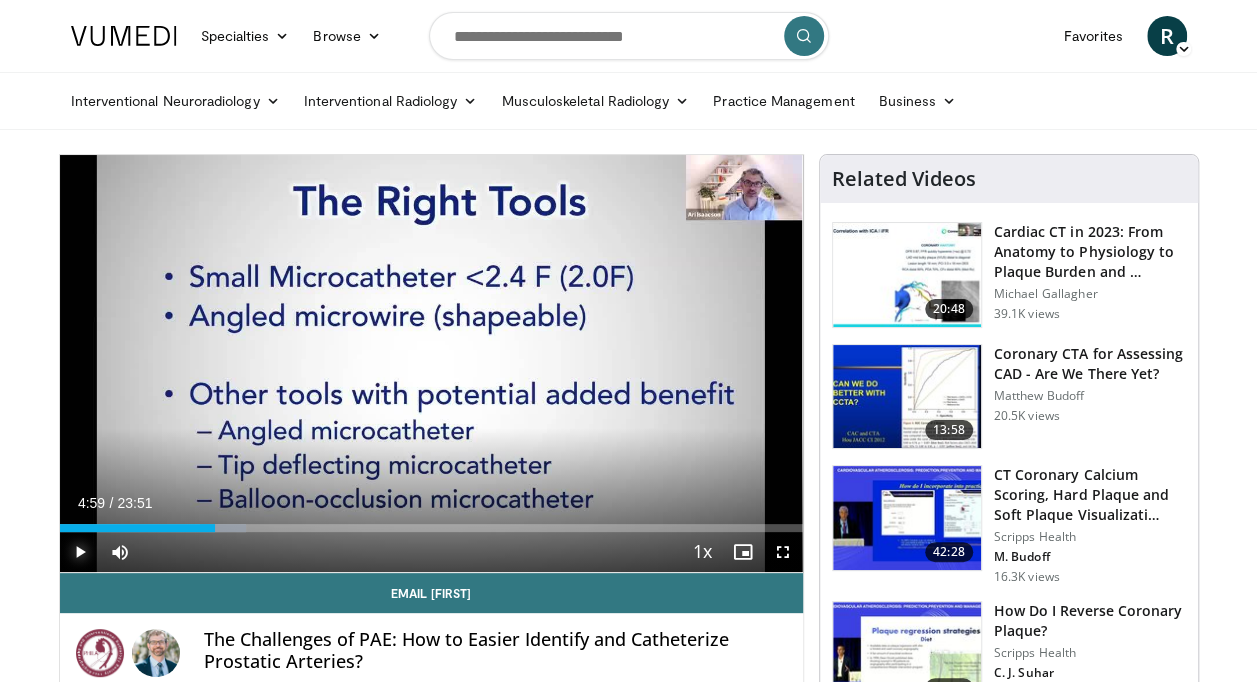 click at bounding box center [80, 552] 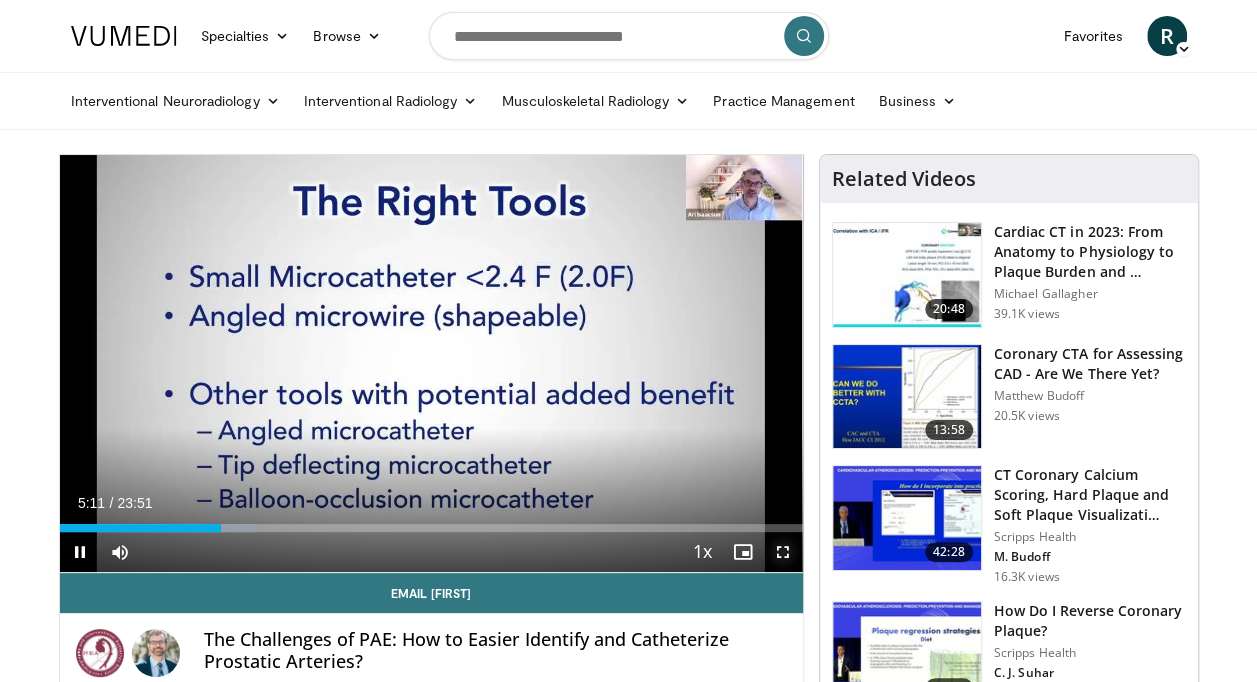 click at bounding box center (783, 552) 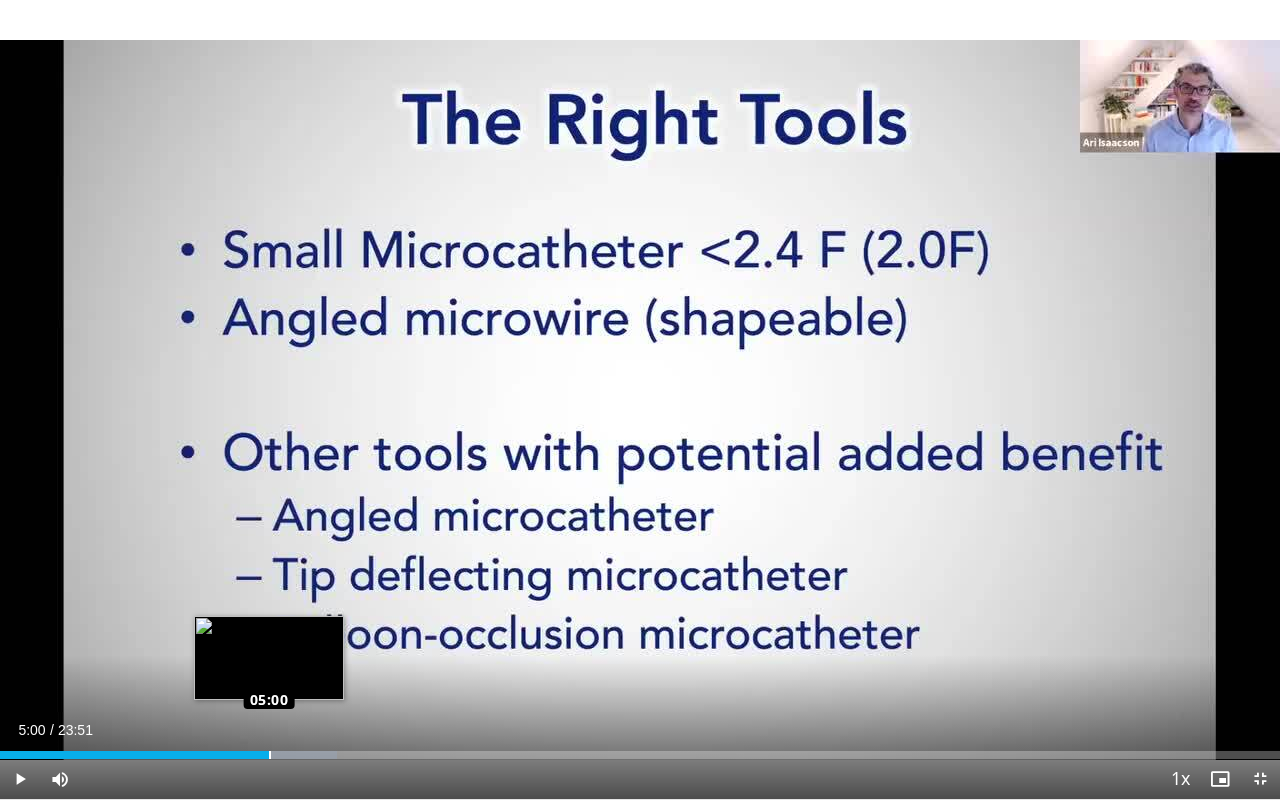 drag, startPoint x: 281, startPoint y: 750, endPoint x: 268, endPoint y: 750, distance: 13 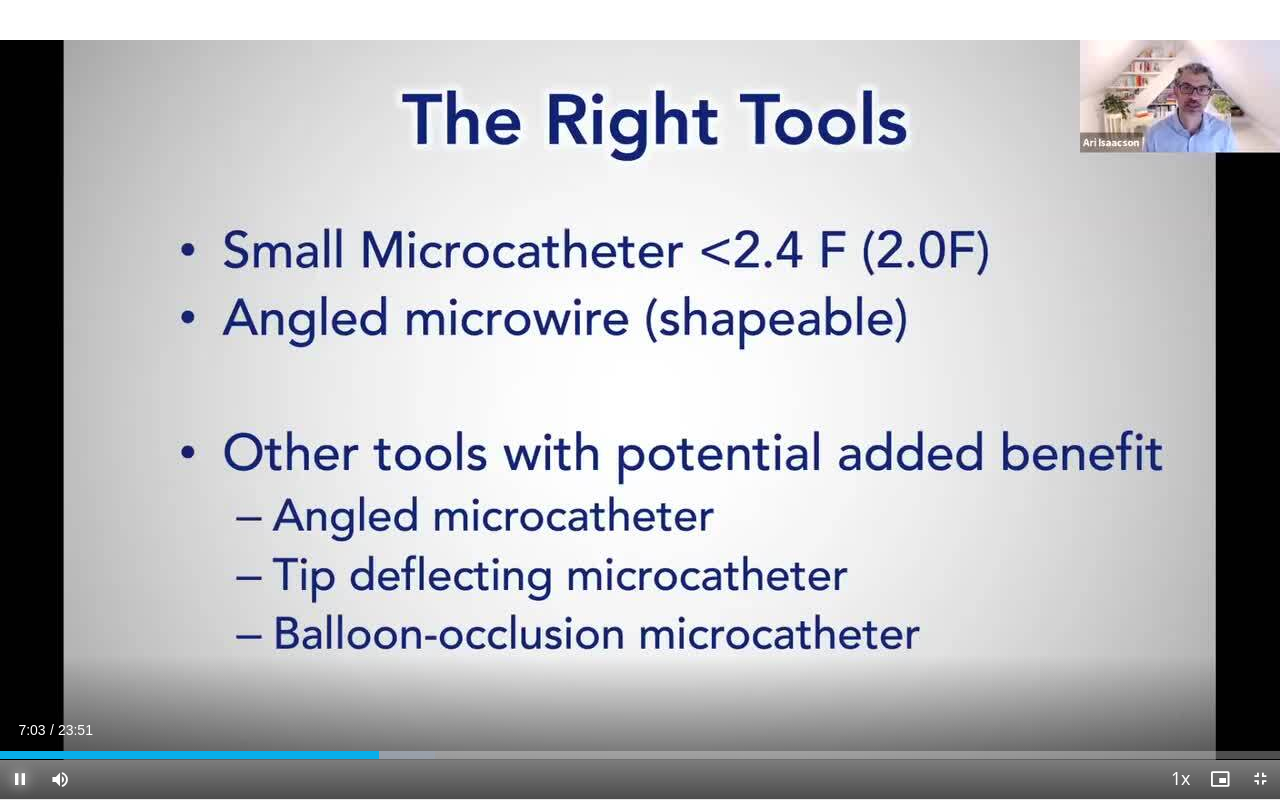 click at bounding box center [20, 779] 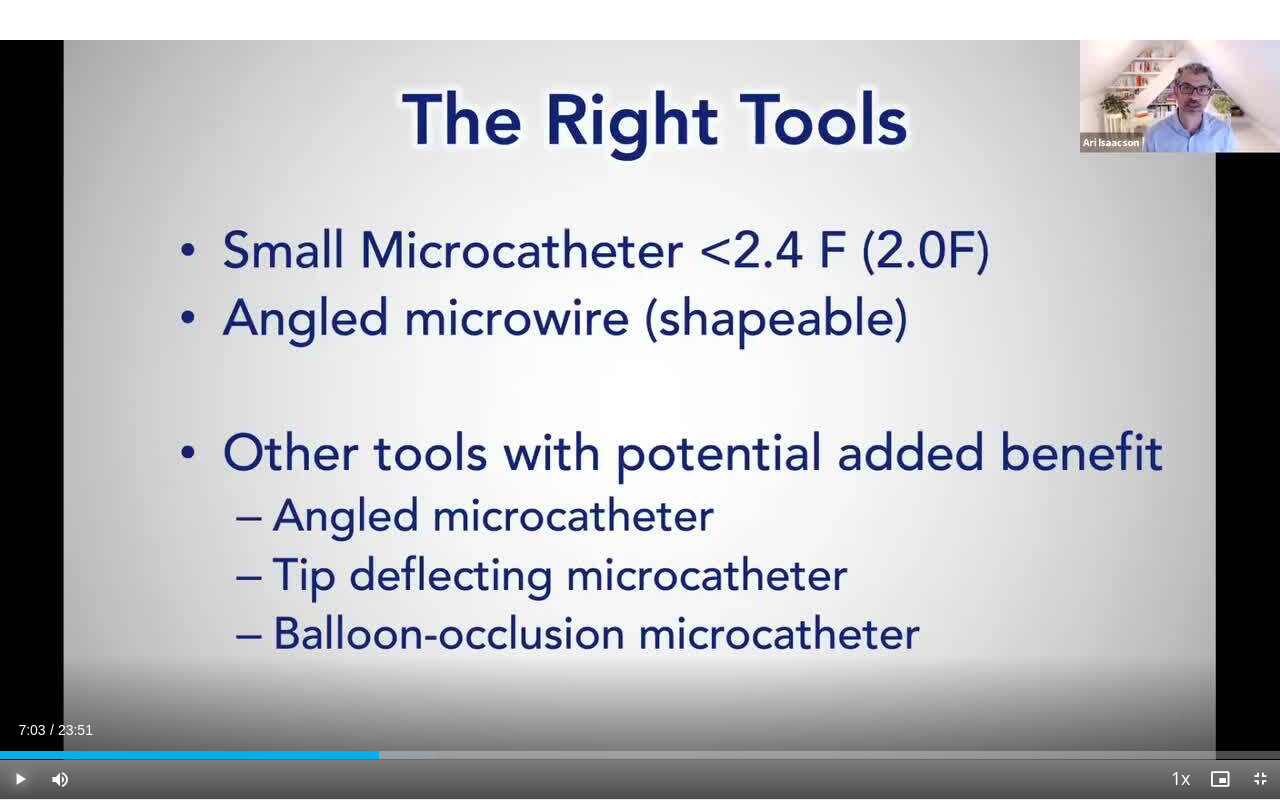 click at bounding box center [20, 779] 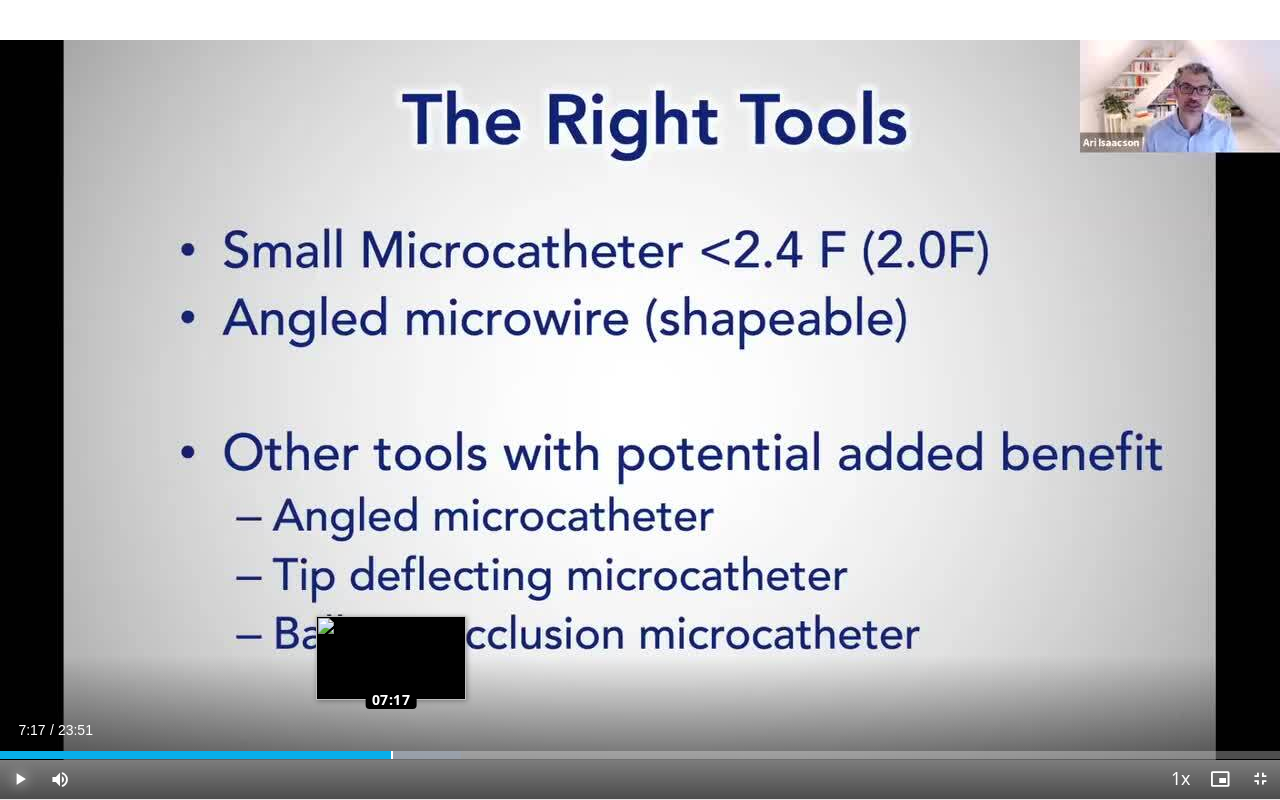 drag, startPoint x: 404, startPoint y: 747, endPoint x: 390, endPoint y: 747, distance: 14 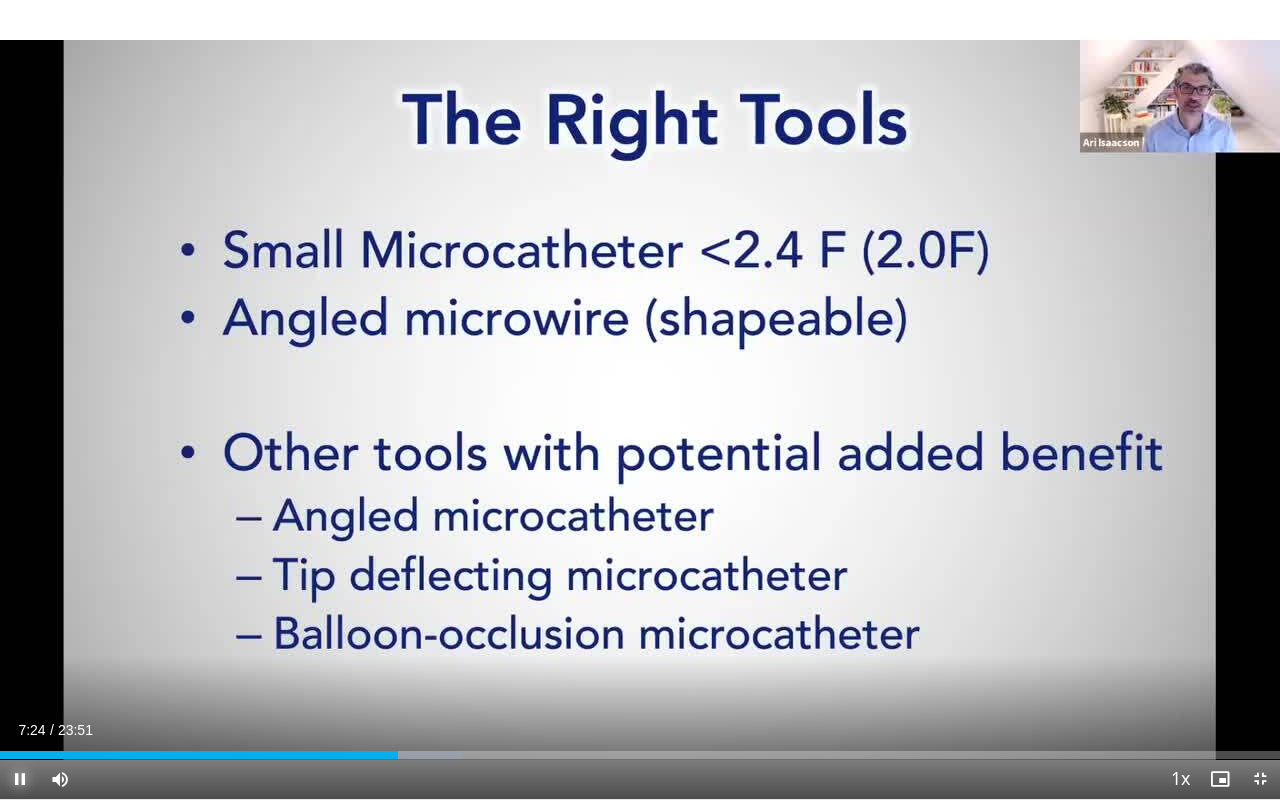 click at bounding box center [20, 779] 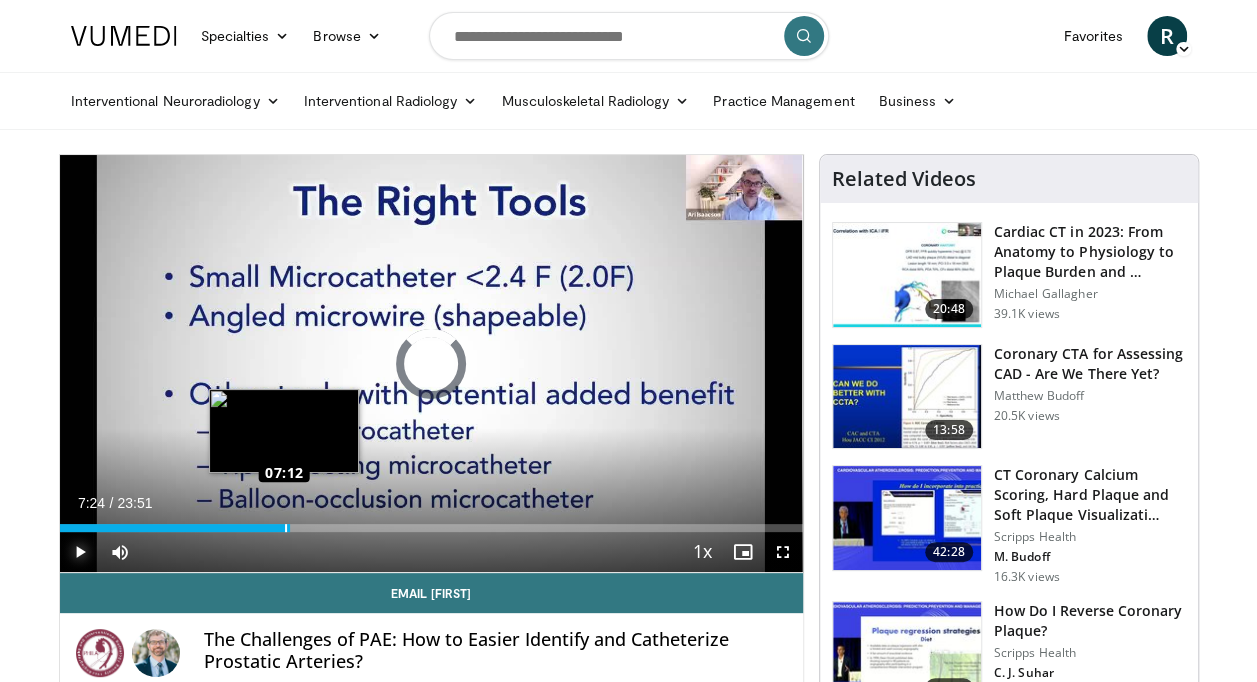 click on "Loaded :  0.00% 07:14 07:12" at bounding box center (431, 528) 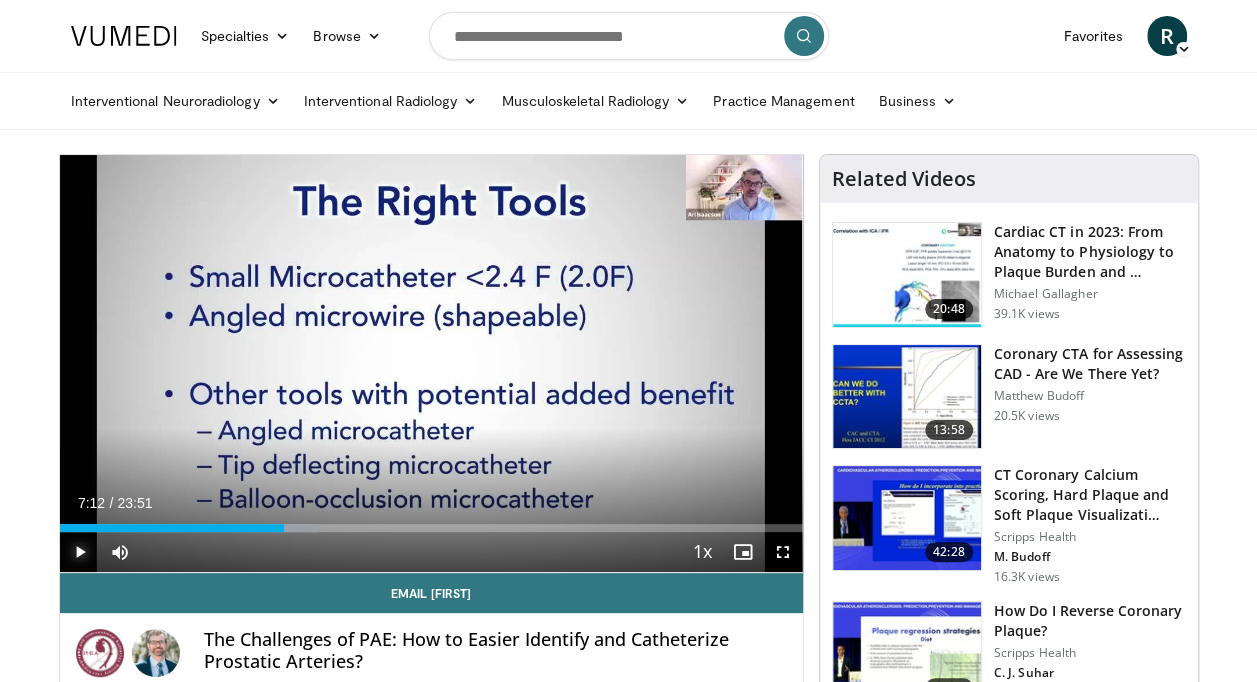 click at bounding box center [80, 552] 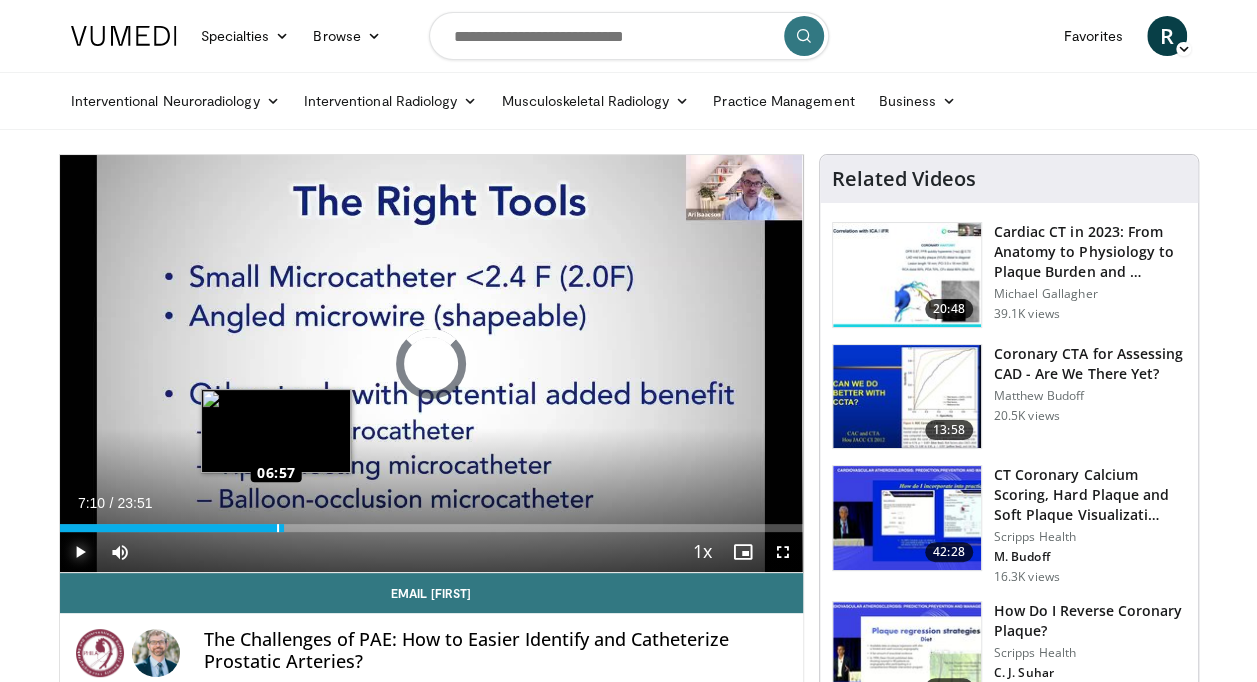 drag, startPoint x: 297, startPoint y: 525, endPoint x: 276, endPoint y: 526, distance: 21.023796 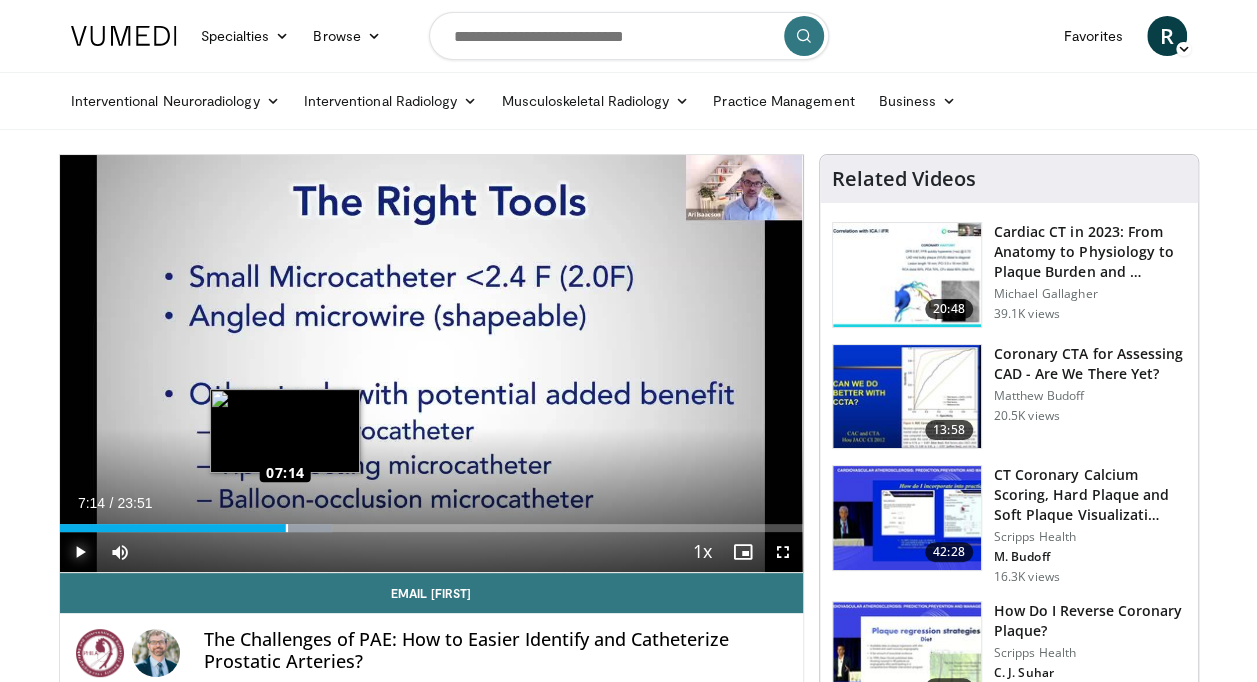 click on "Loaded :  36.74% 07:16 07:14" at bounding box center [431, 528] 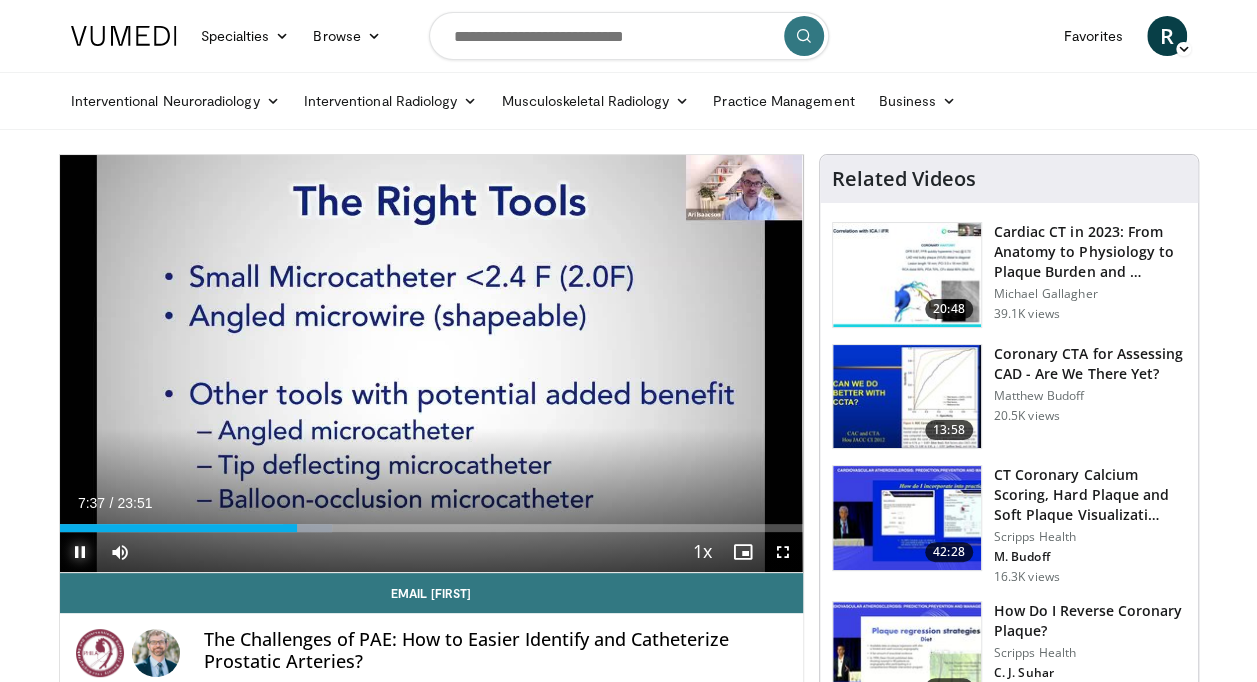 click at bounding box center (80, 552) 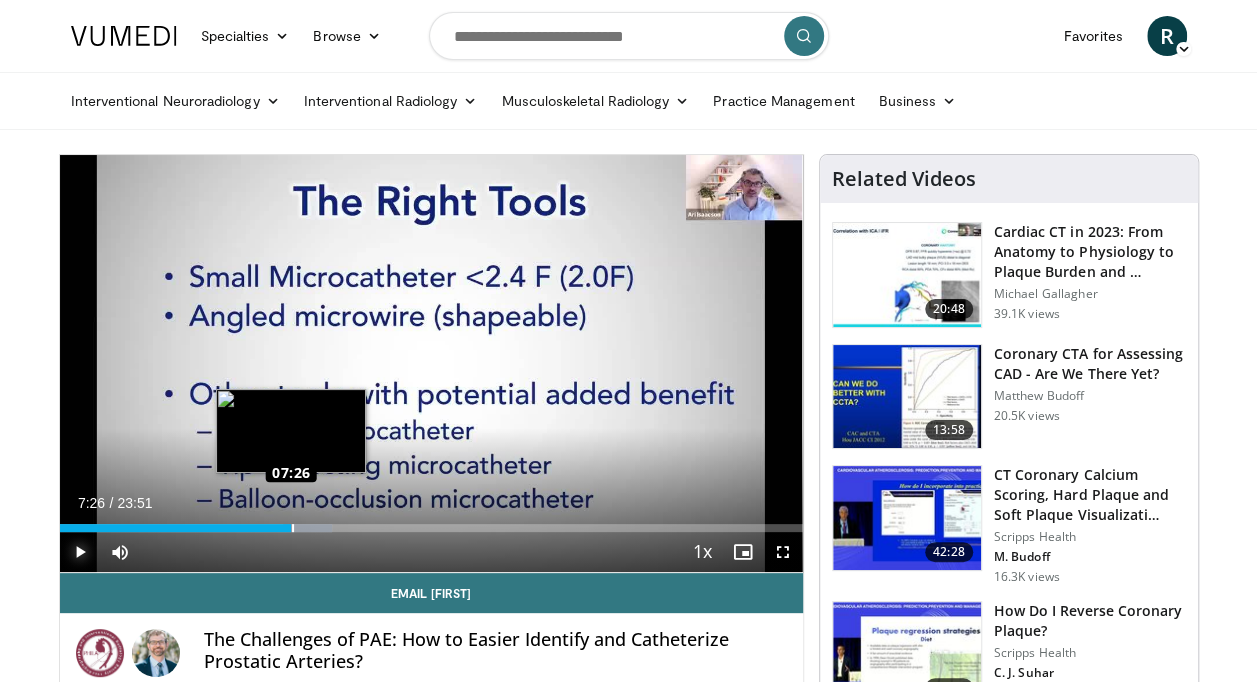 click on "Loaded :  36.74% 07:26 07:26" at bounding box center (431, 528) 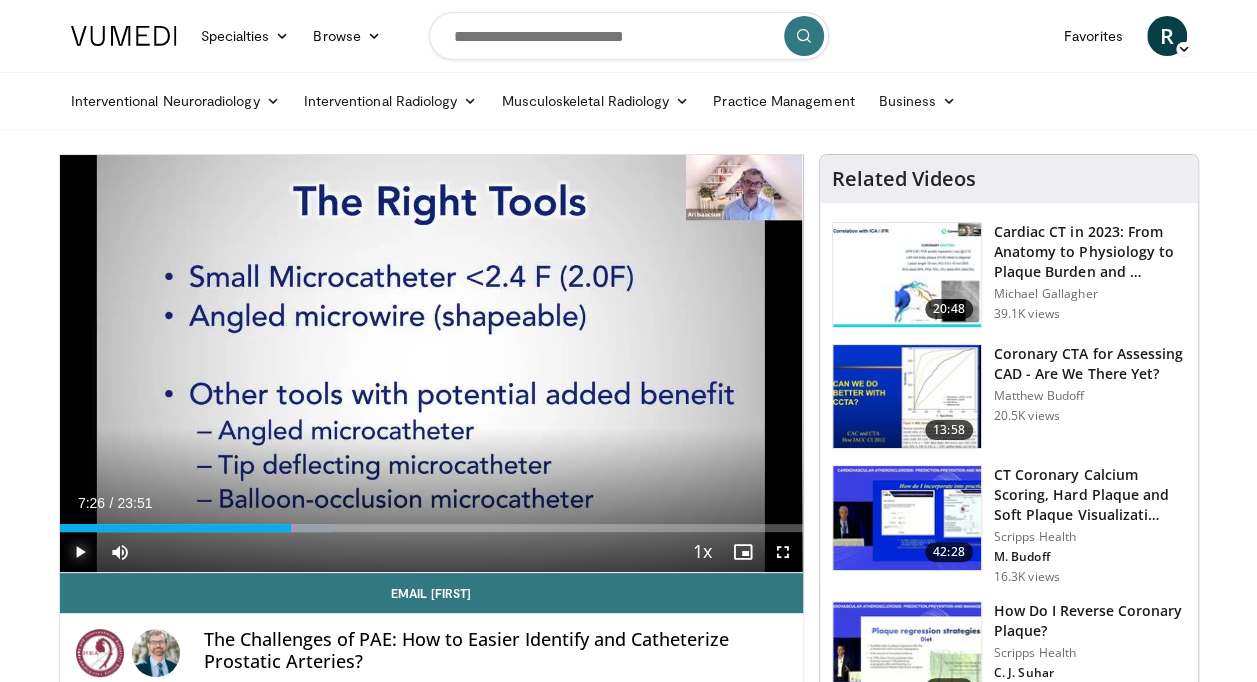 click at bounding box center (80, 552) 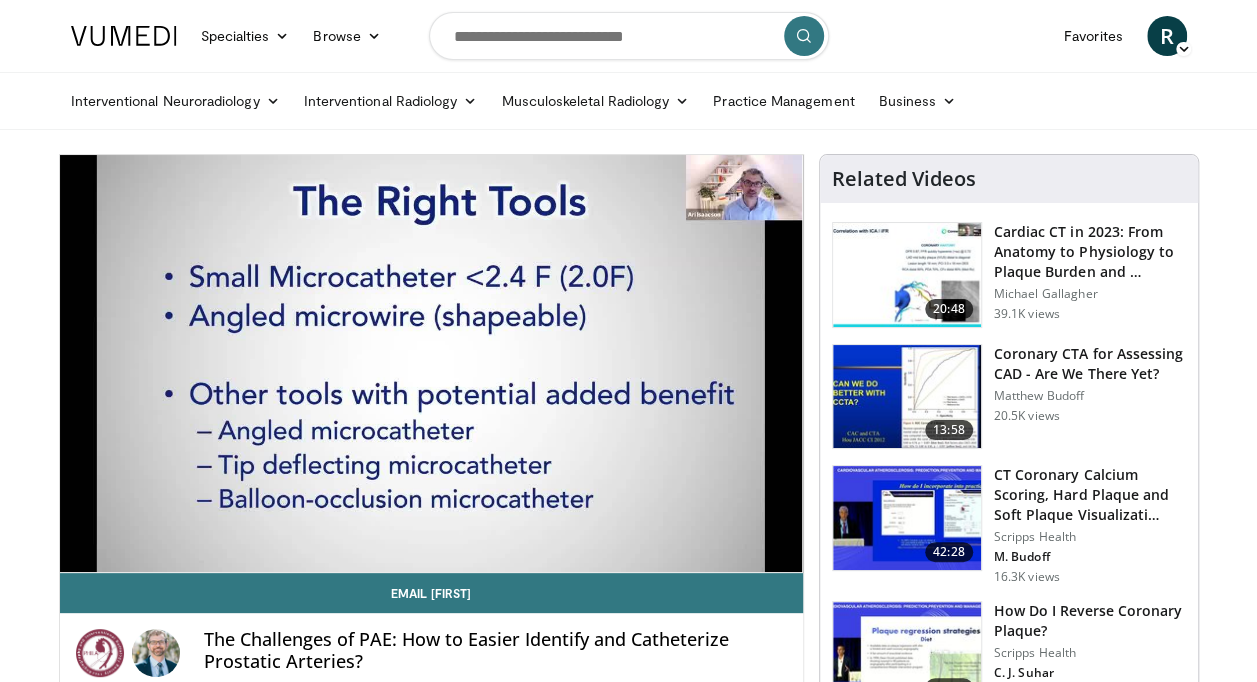 click on "Specialties
Adult & Family Medicine
Allergy, Asthma, Immunology
Anesthesiology
Cardiology
Dental
Dermatology
Endocrinology
Gastroenterology & Hepatology
General Surgery
Hematology & Oncology
Infectious Disease
Nephrology
Neurology
Neurosurgery
Obstetrics & Gynecology
Ophthalmology
Oral Maxillofacial
Orthopaedics
Otolaryngology
Pediatrics
Plastic Surgery
Podiatry
Psychiatry
Pulmonology
Radiation Oncology
Radiology
Rheumatology
Urology" at bounding box center [628, 1575] 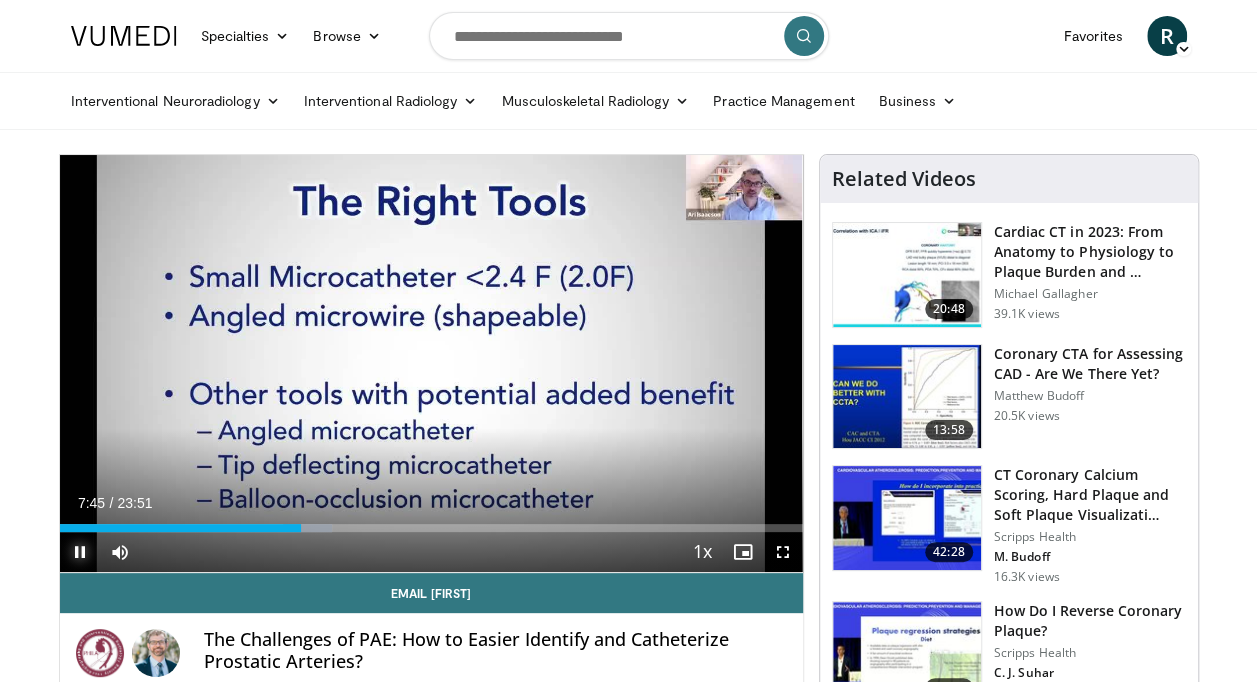 click at bounding box center [80, 552] 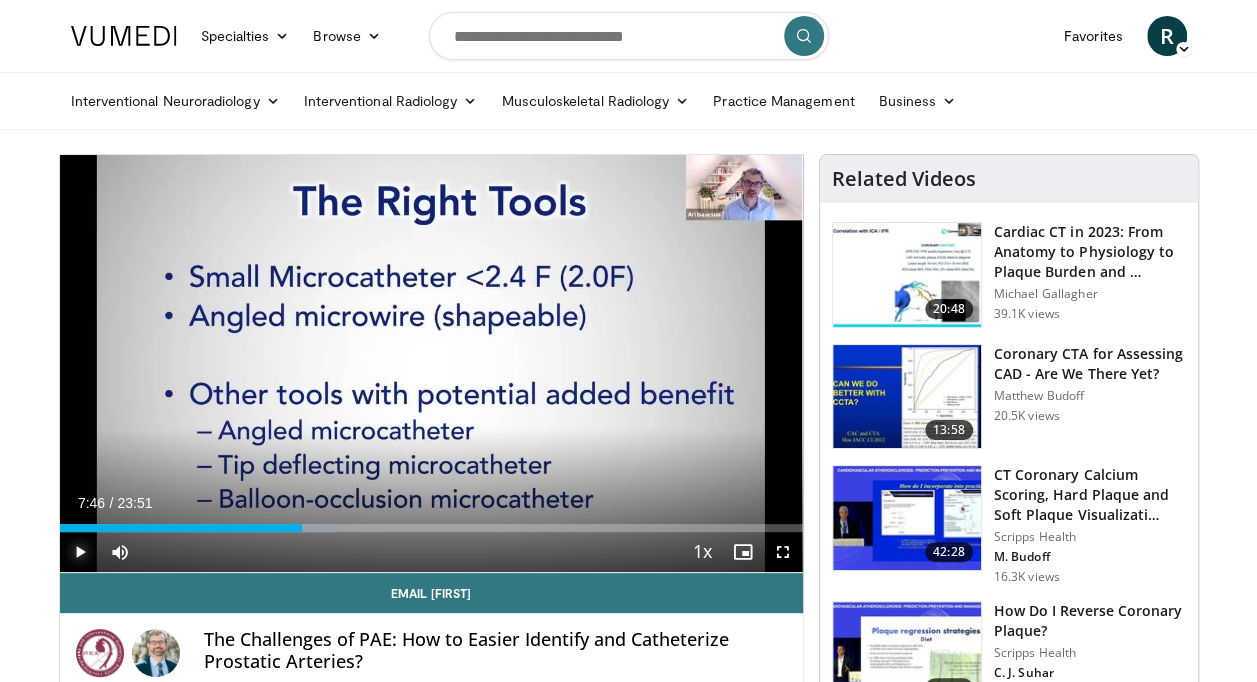 click at bounding box center (80, 552) 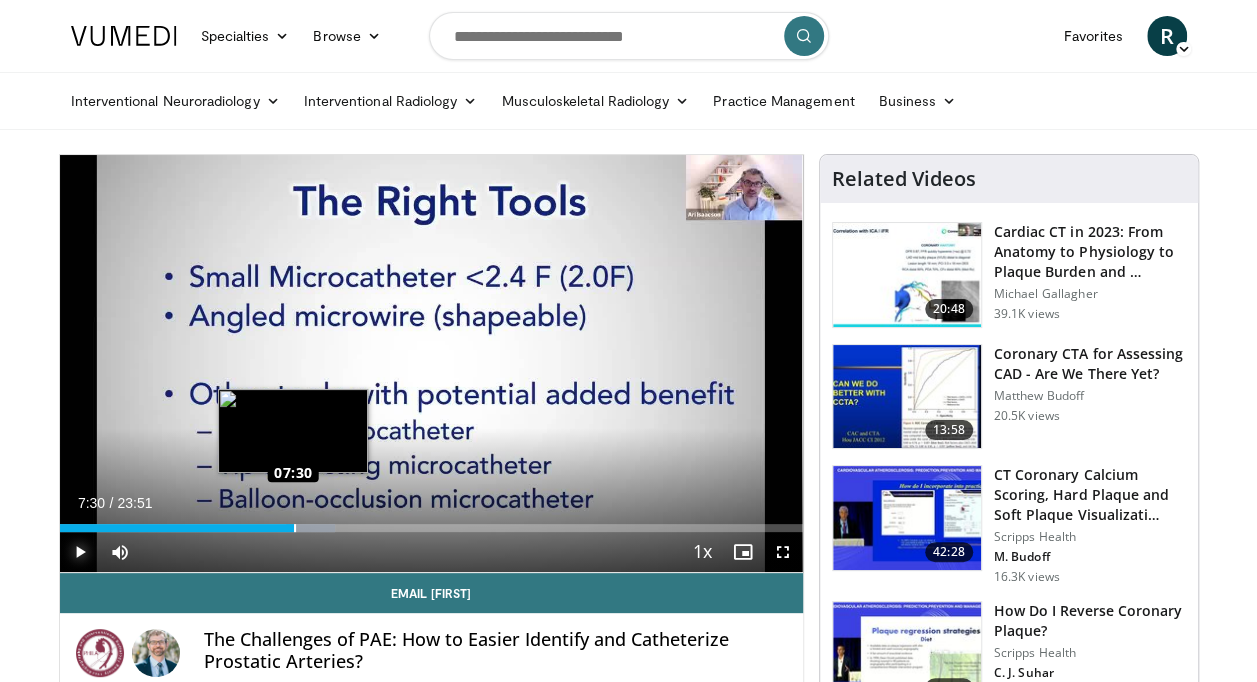 drag, startPoint x: 303, startPoint y: 524, endPoint x: 292, endPoint y: 524, distance: 11 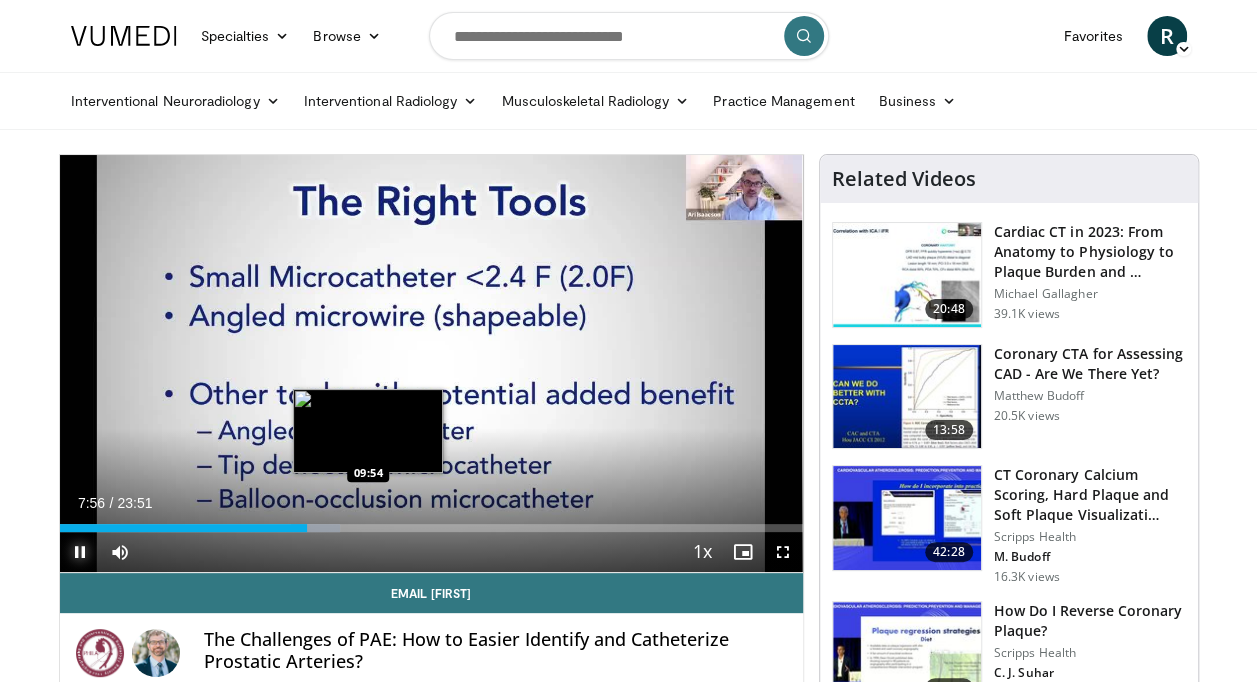 click on "Loaded :  37.74% 07:56 09:54" at bounding box center [431, 522] 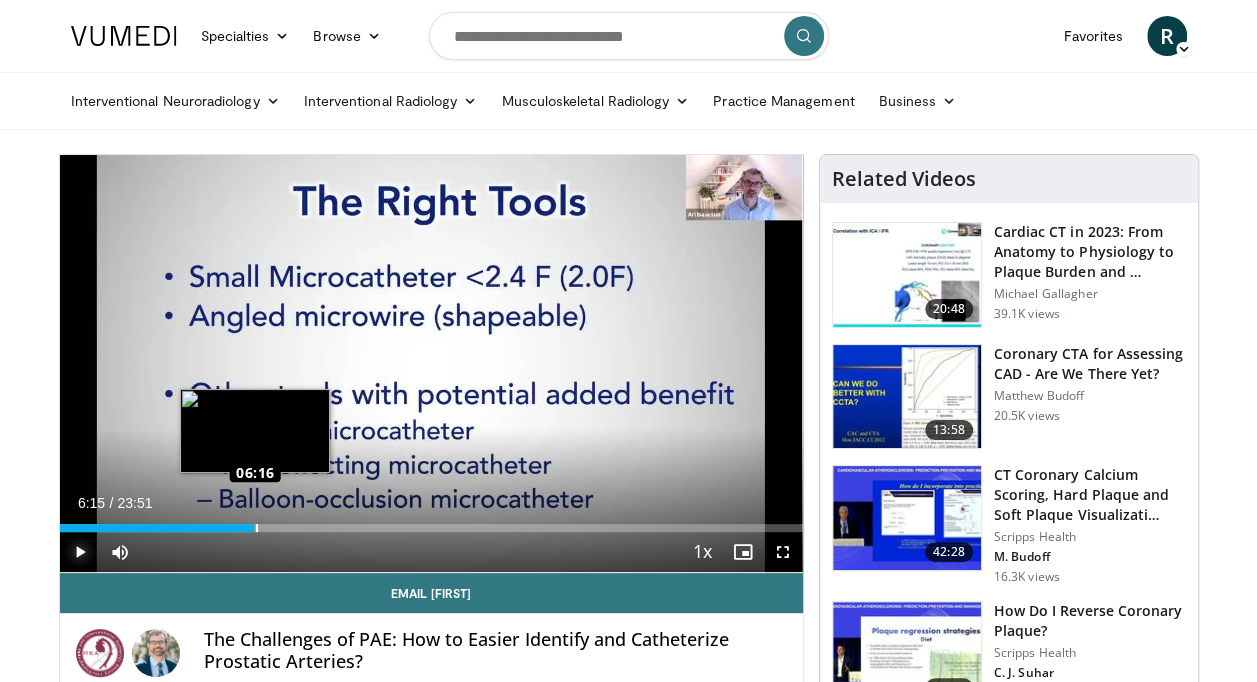 drag, startPoint x: 362, startPoint y: 527, endPoint x: 254, endPoint y: 528, distance: 108.00463 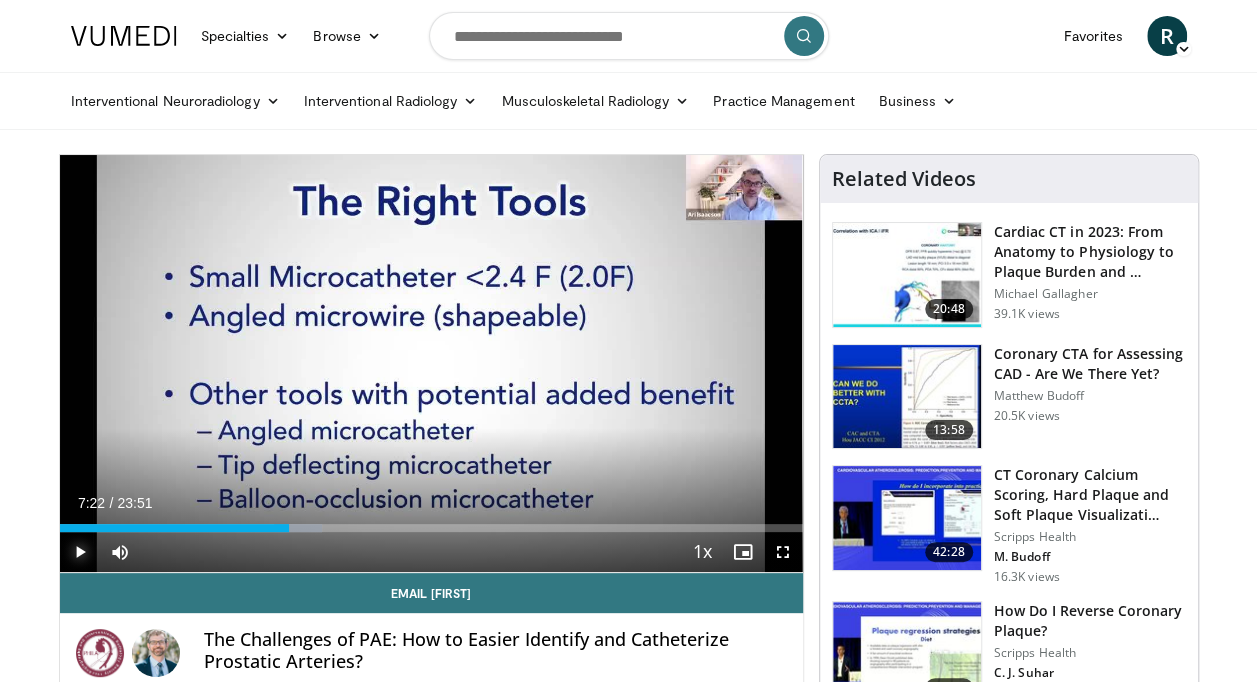 drag, startPoint x: 257, startPoint y: 528, endPoint x: 288, endPoint y: 525, distance: 31.144823 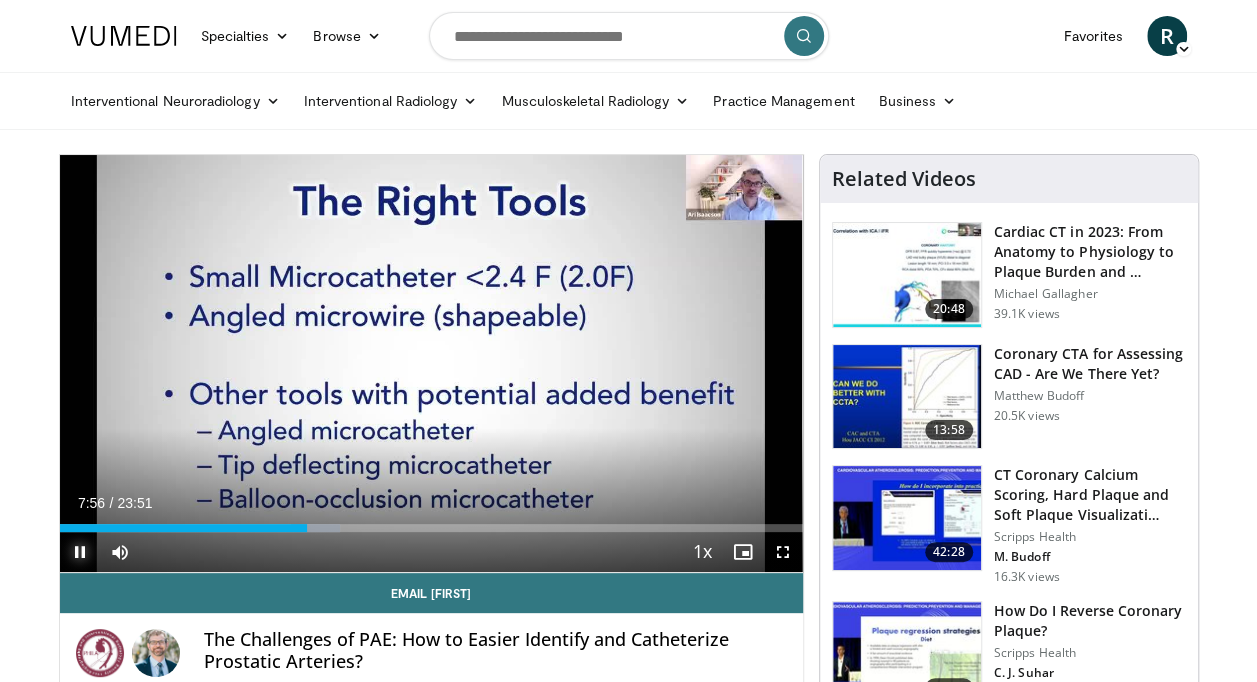 click at bounding box center (80, 552) 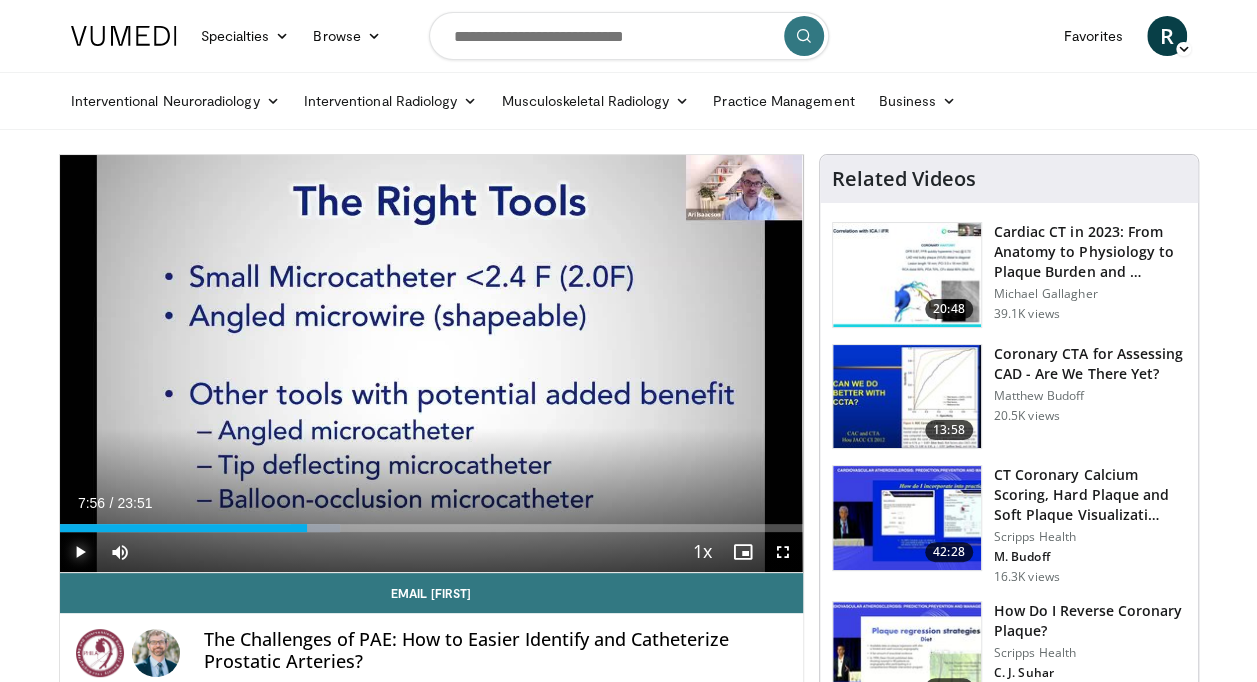 click at bounding box center (80, 552) 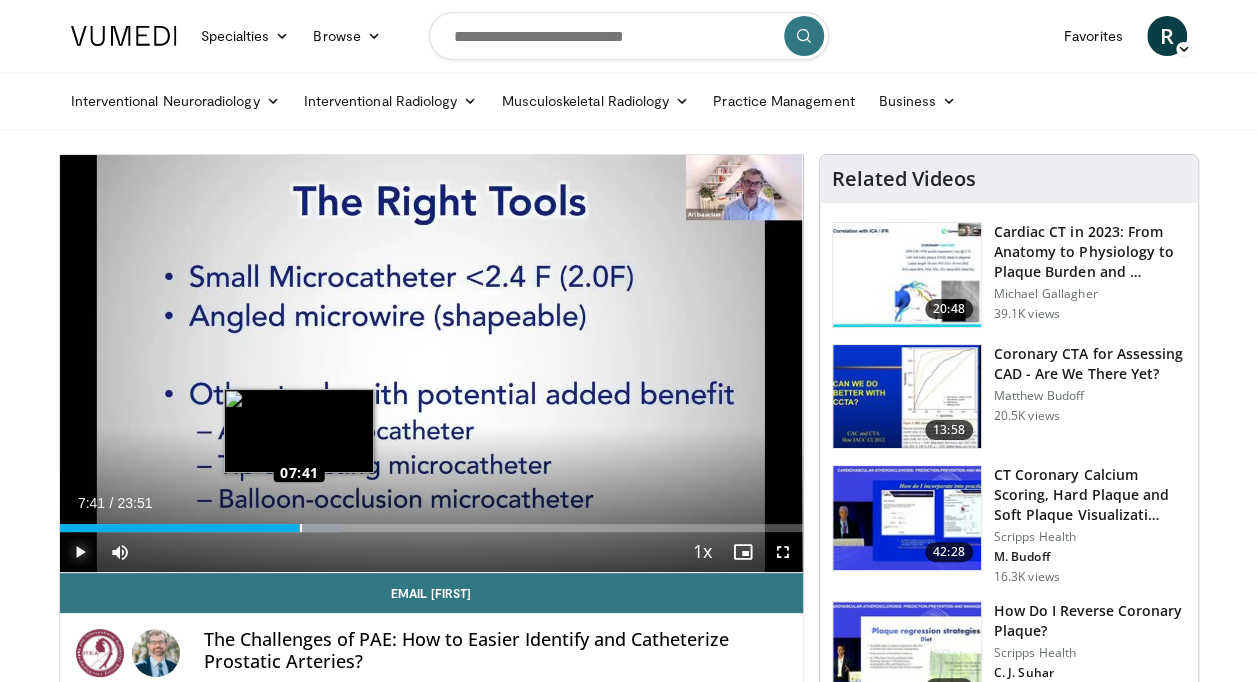 click on "Loaded :  37.74% 07:41 07:41" at bounding box center [431, 528] 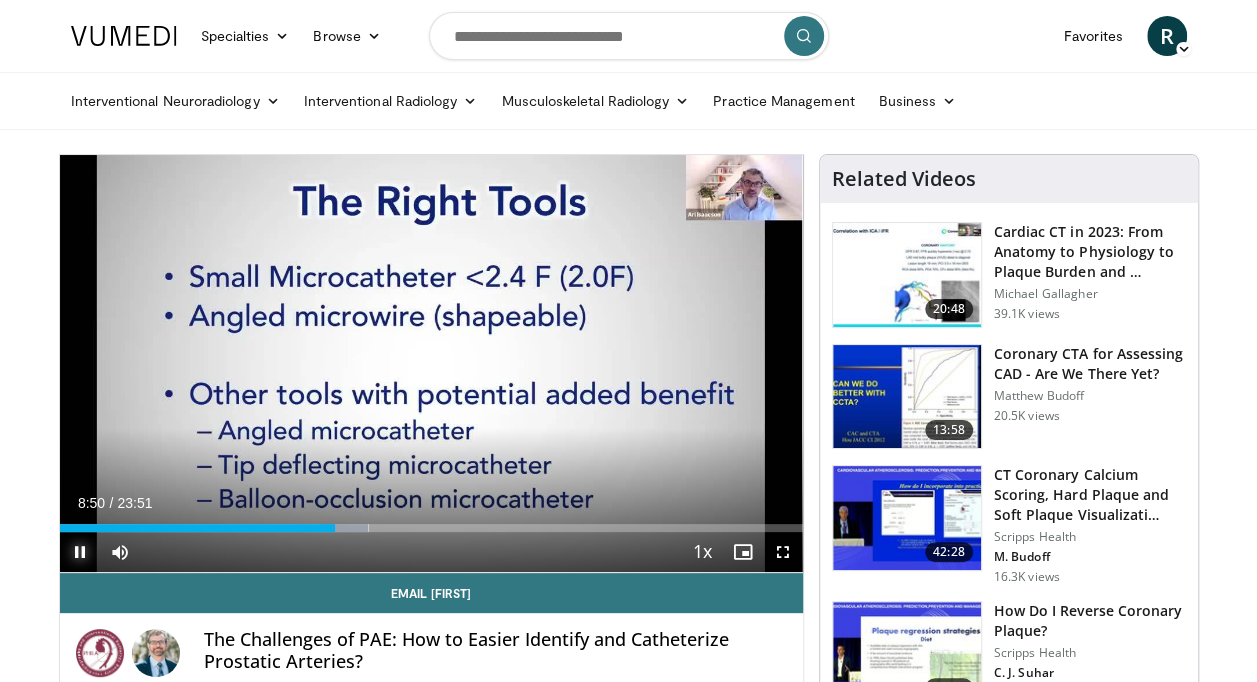click at bounding box center (80, 552) 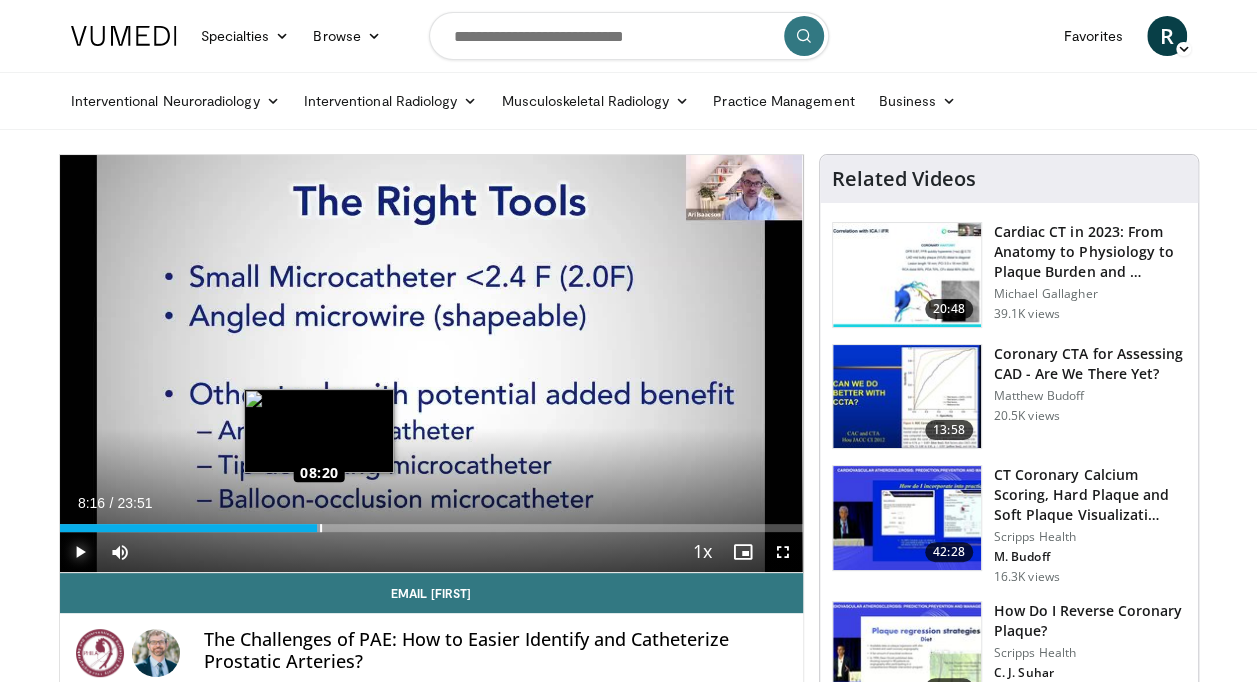 drag, startPoint x: 332, startPoint y: 520, endPoint x: 317, endPoint y: 523, distance: 15.297058 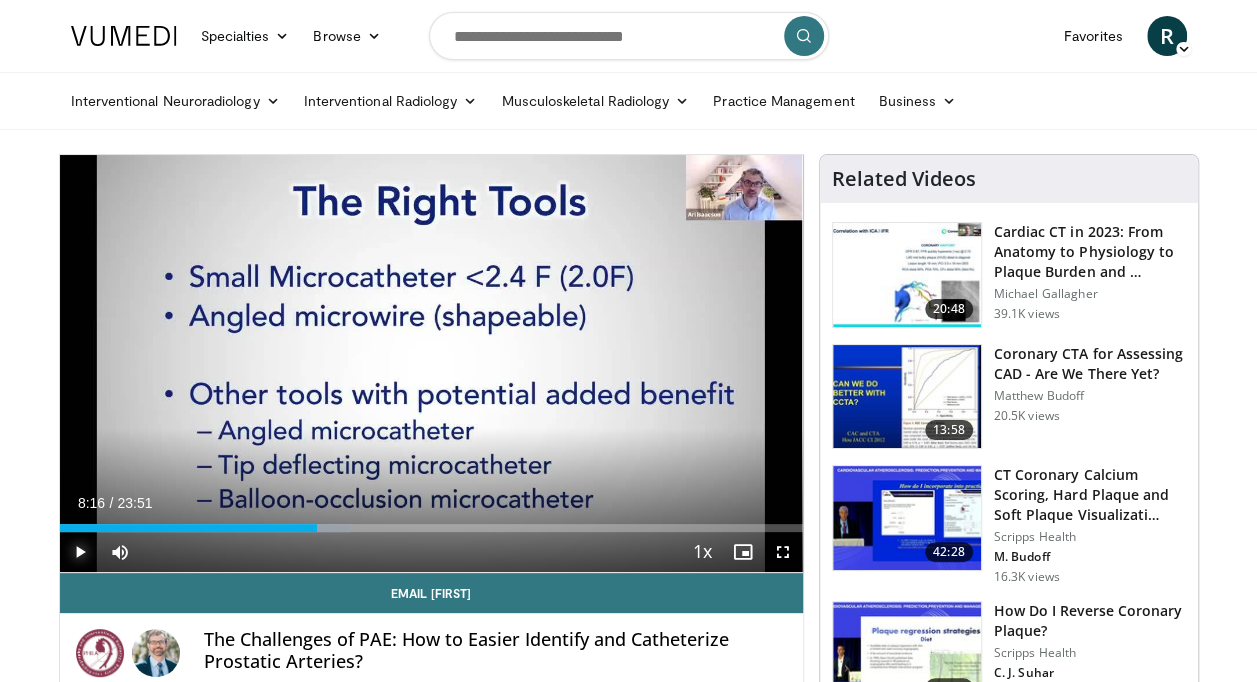 click at bounding box center (80, 552) 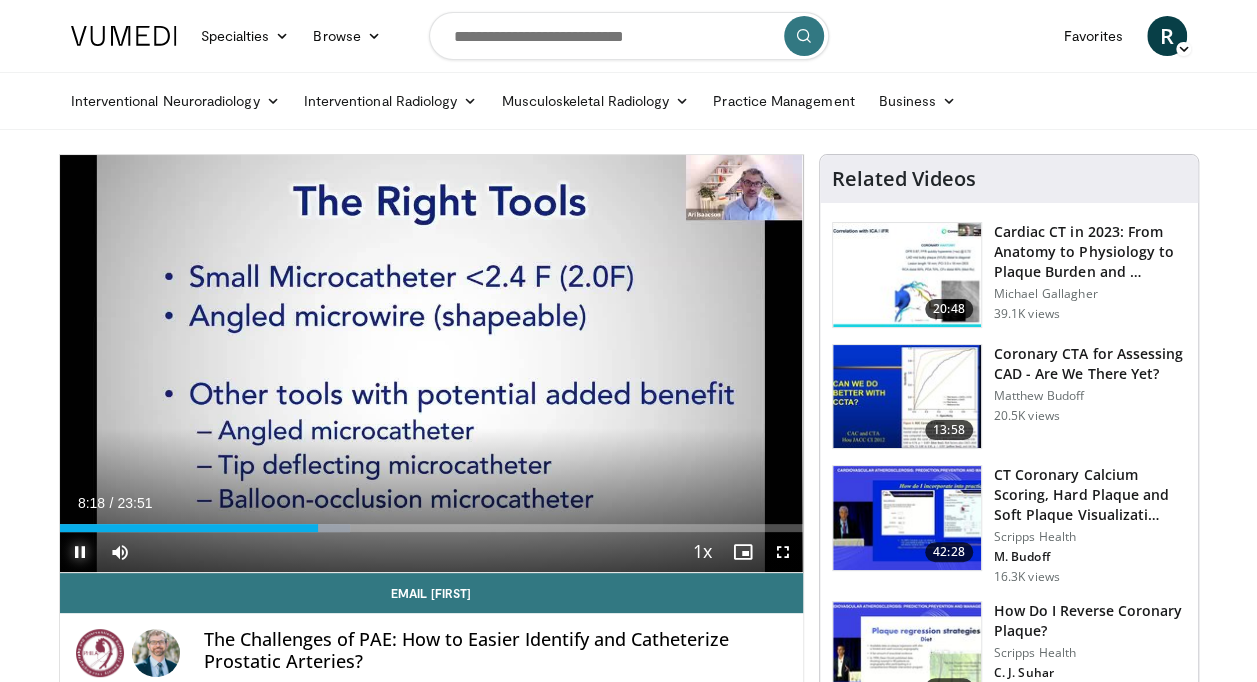 click at bounding box center (80, 552) 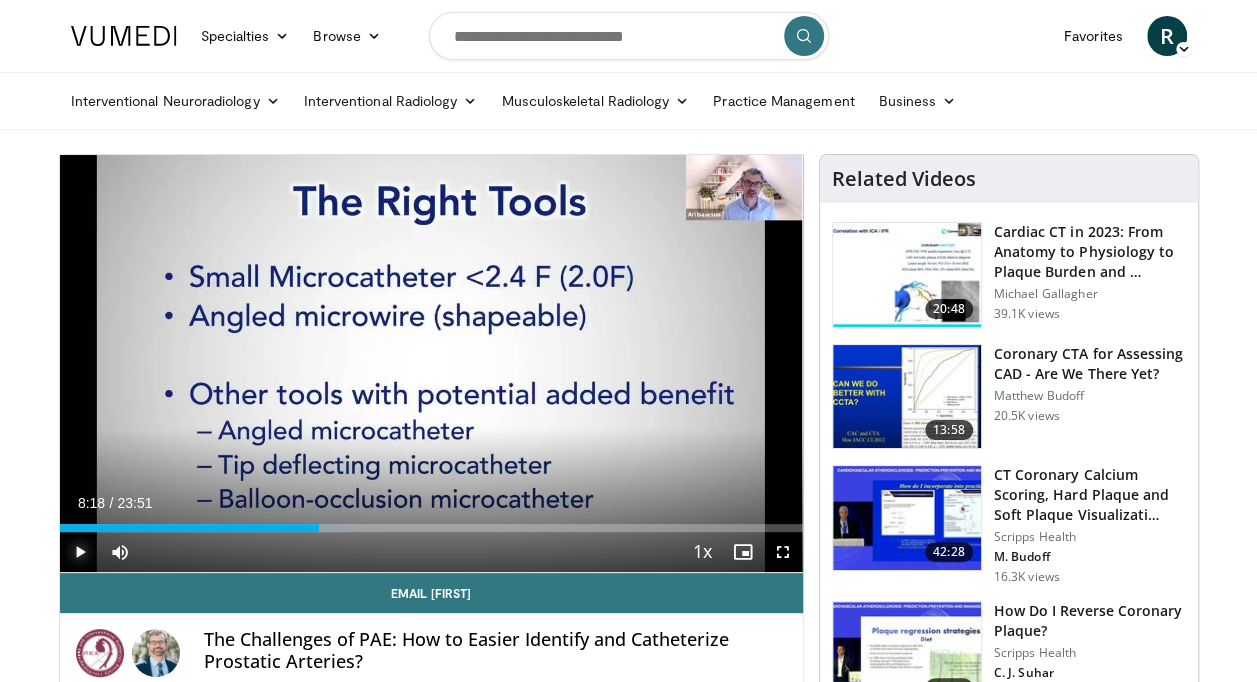 click at bounding box center [80, 552] 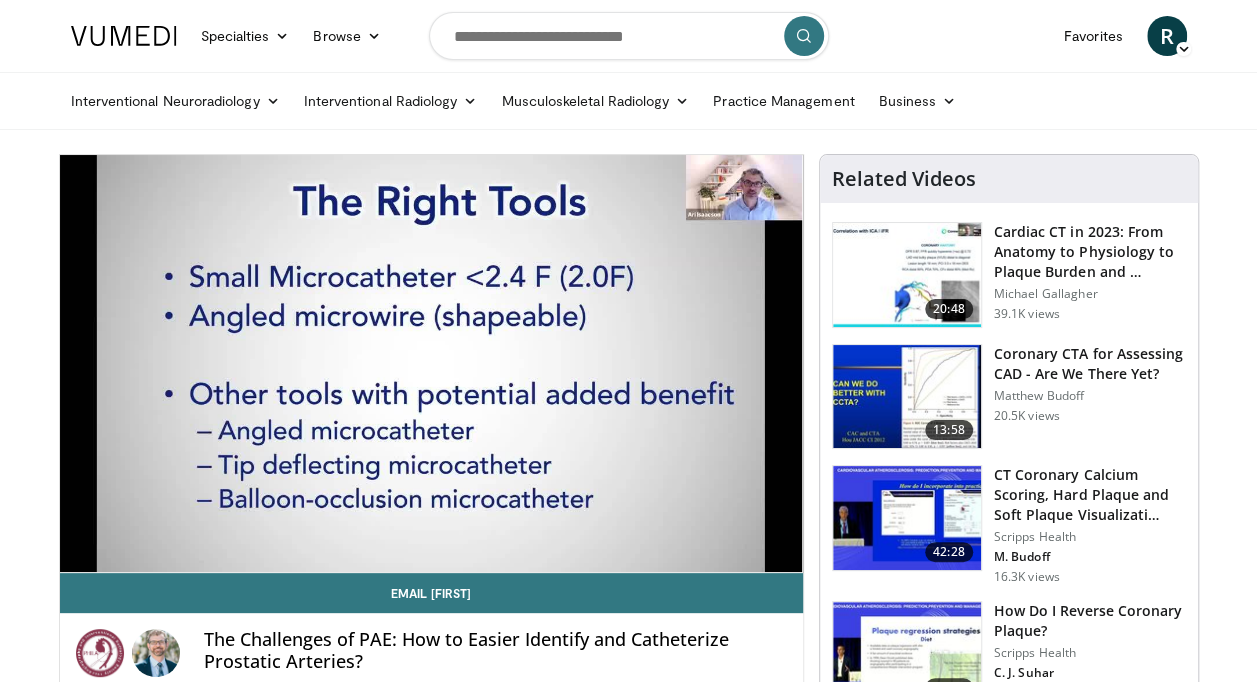 click on "Interventional Neuroradiology
Brain
Head & Neck
Spine
Interventional Radiology
Vascular
Pulmonary Embolism
Embolization
Interventional Oncology
Musculoskeletal Radiology
Shoulder
Elbow
Hip
Knee
Ankle
Practice Management" at bounding box center (629, 101) 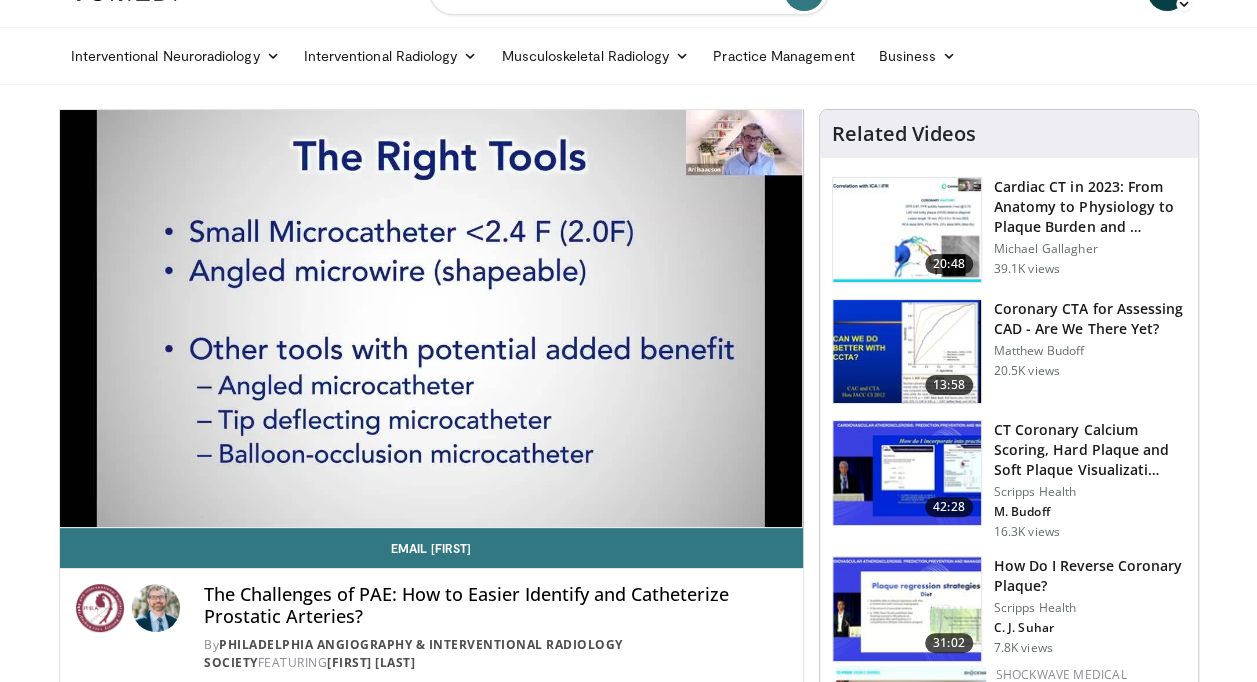 scroll, scrollTop: 48, scrollLeft: 0, axis: vertical 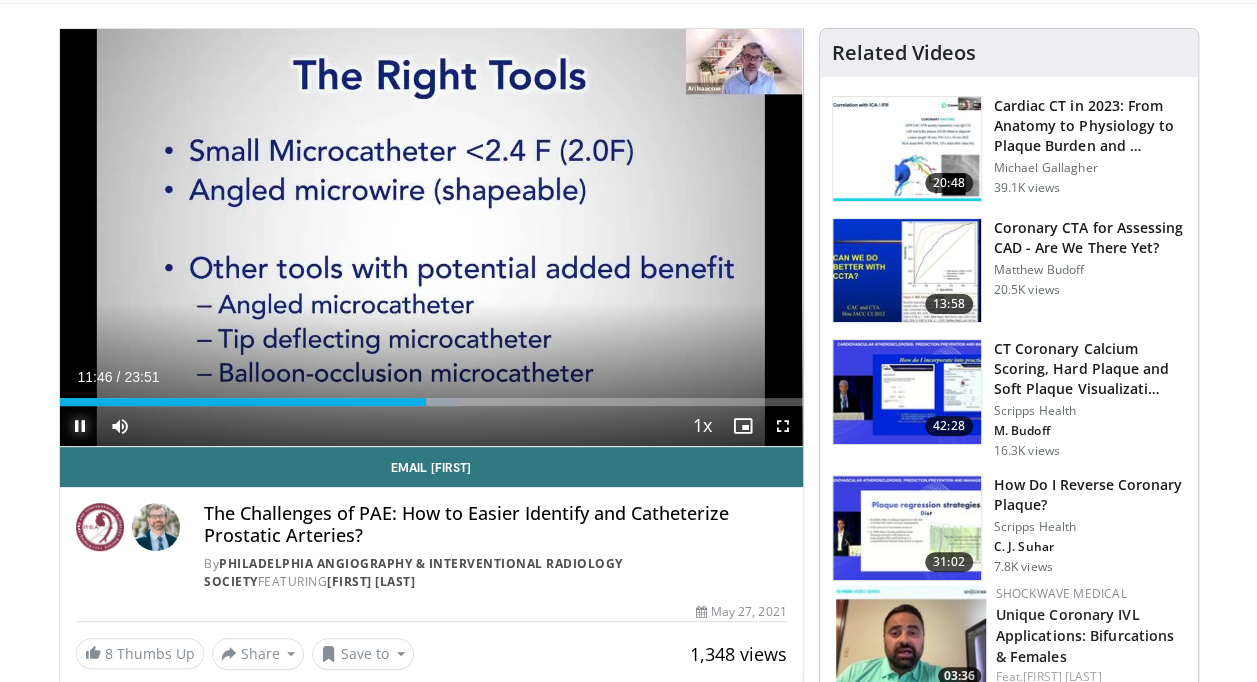 click at bounding box center (80, 426) 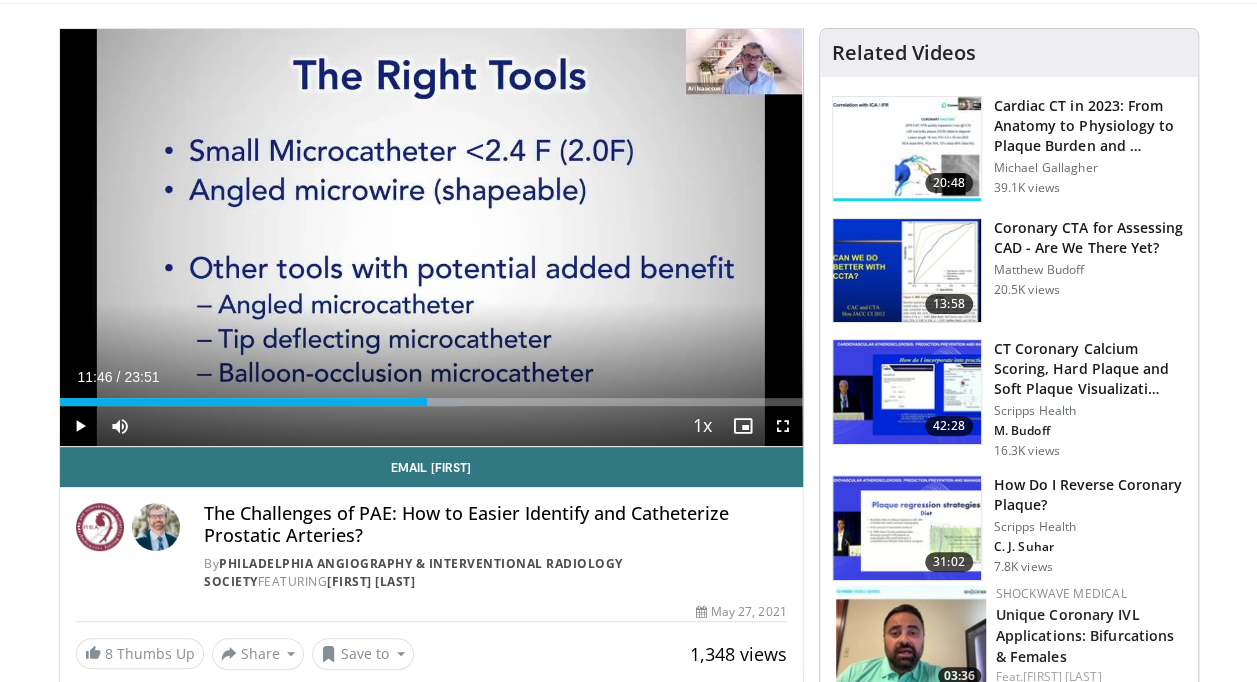 click on "Specialties
Adult & Family Medicine
Allergy, Asthma, Immunology
Anesthesiology
Cardiology
Dental
Dermatology
Endocrinology
Gastroenterology & Hepatology
General Surgery
Hematology & Oncology
Infectious Disease
Nephrology
Neurology
Neurosurgery
Obstetrics & Gynecology
Ophthalmology
Oral Maxillofacial
Orthopaedics
Otolaryngology
Pediatrics
Plastic Surgery
Podiatry
Psychiatry
Pulmonology
Radiation Oncology
Radiology
Rheumatology
Urology" at bounding box center [628, 1449] 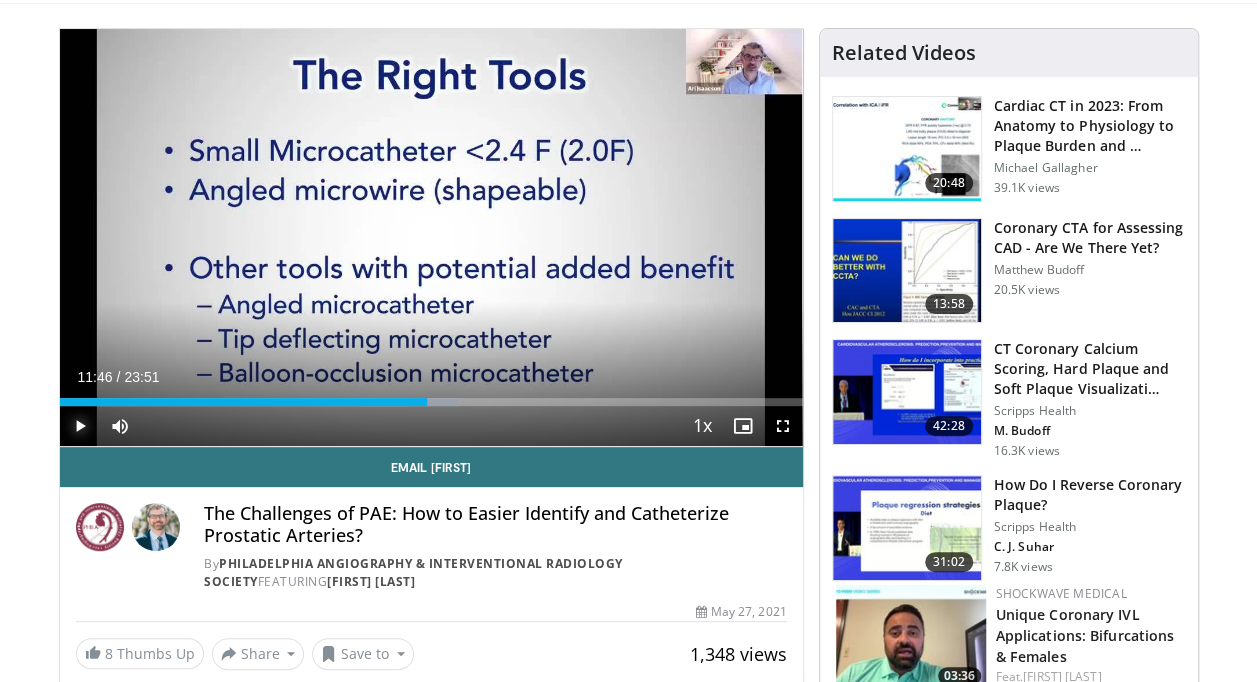 click at bounding box center (80, 426) 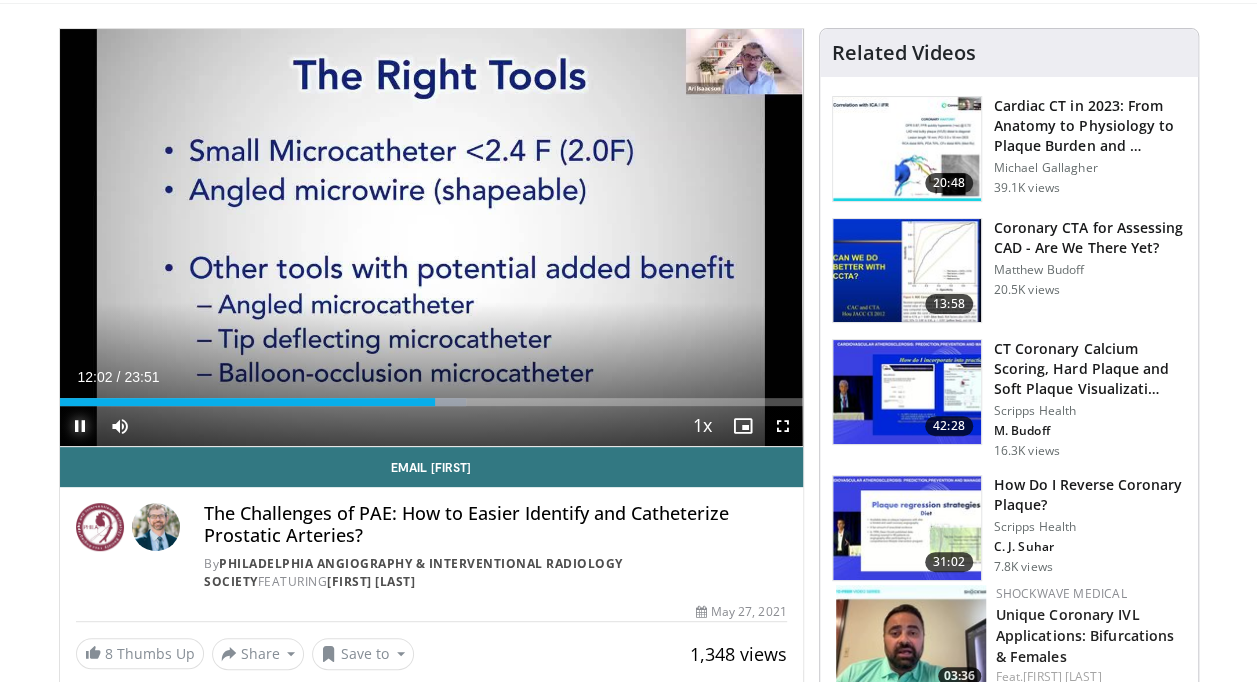 click at bounding box center (80, 426) 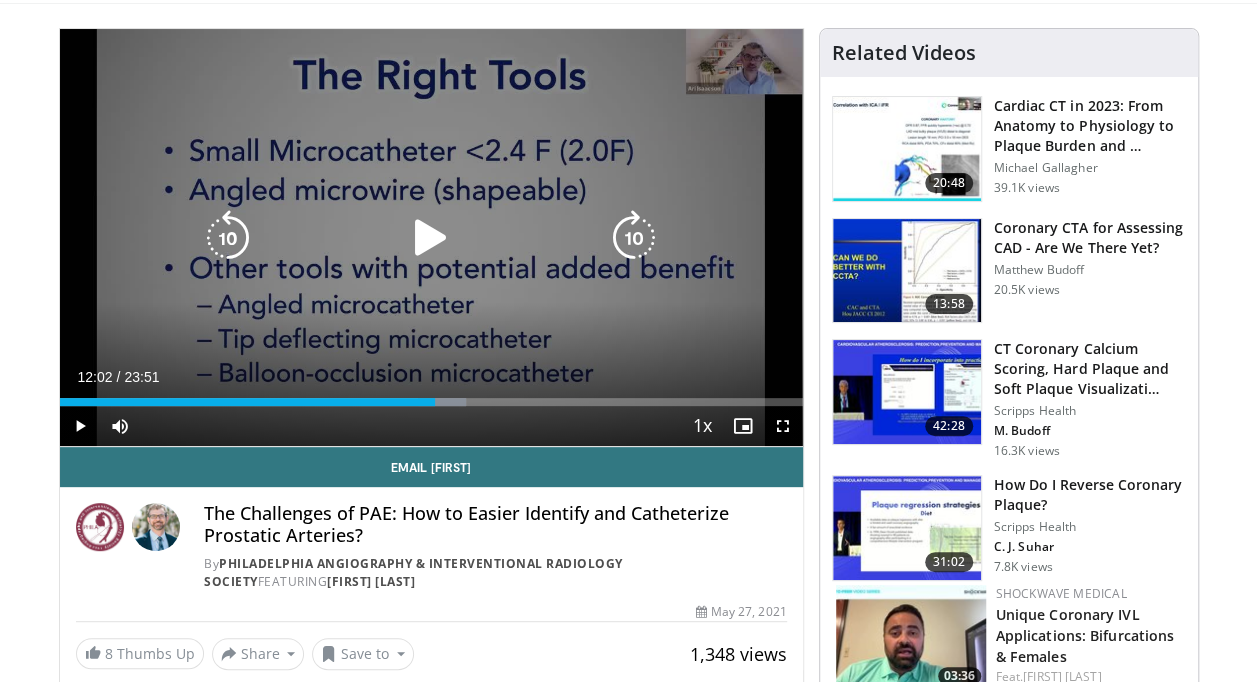 click on "10 seconds
Tap to unmute" at bounding box center (431, 237) 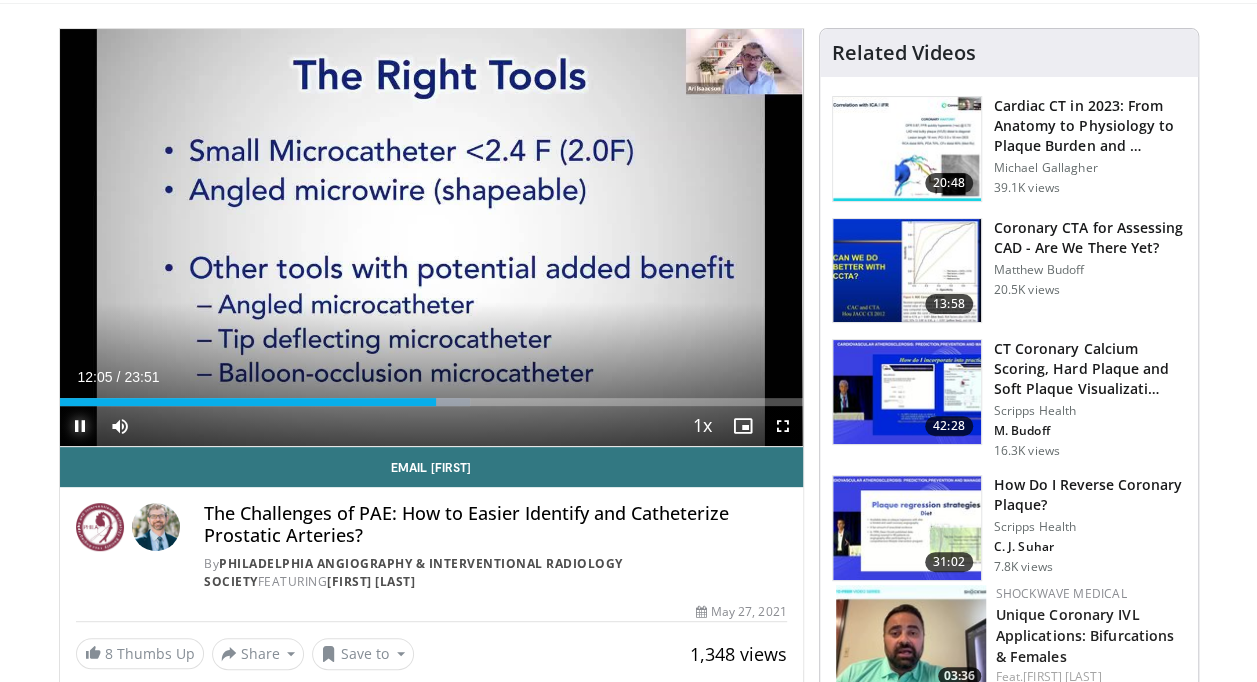 click at bounding box center (80, 426) 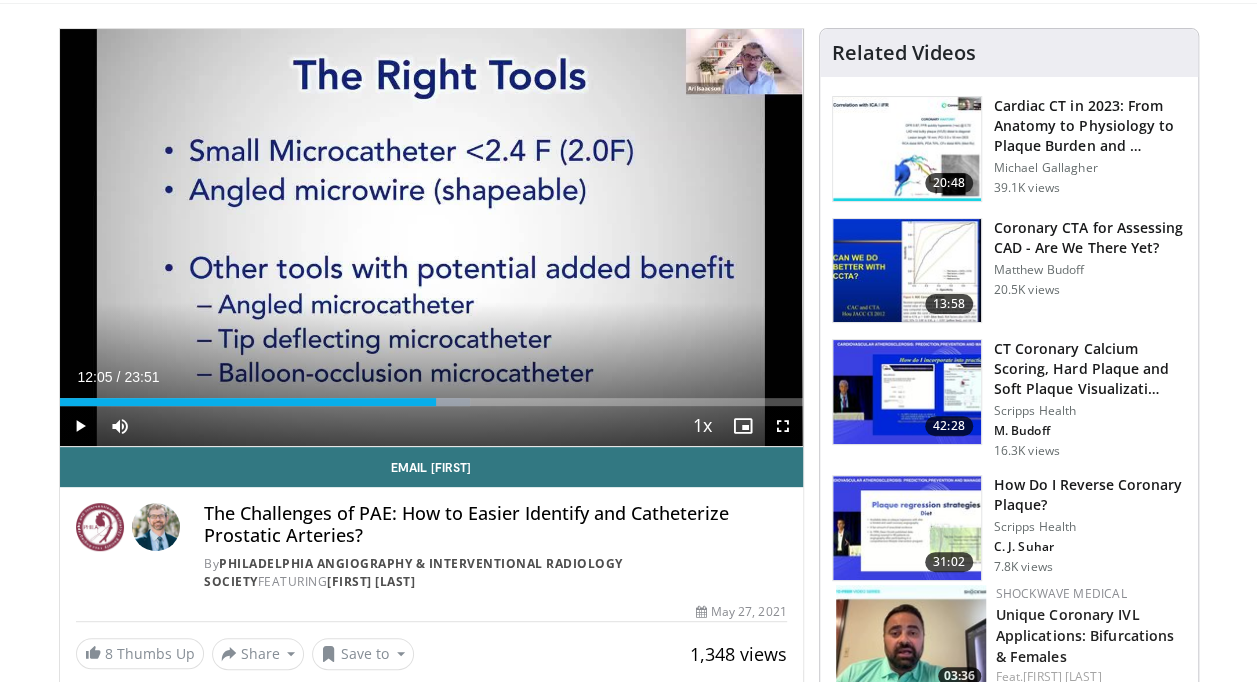 click on "The Challenges of PAE: How to Easier Identify and Catheterize Prostatic Arteries?
By
Philadelphia Angiography & Interventional Radiology Society
FEATURING
Ari Isaacson
By
Philadelphia Angiography & Interventional Radiology Society
FEATURING
Ari Isaacson" at bounding box center (431, 540) 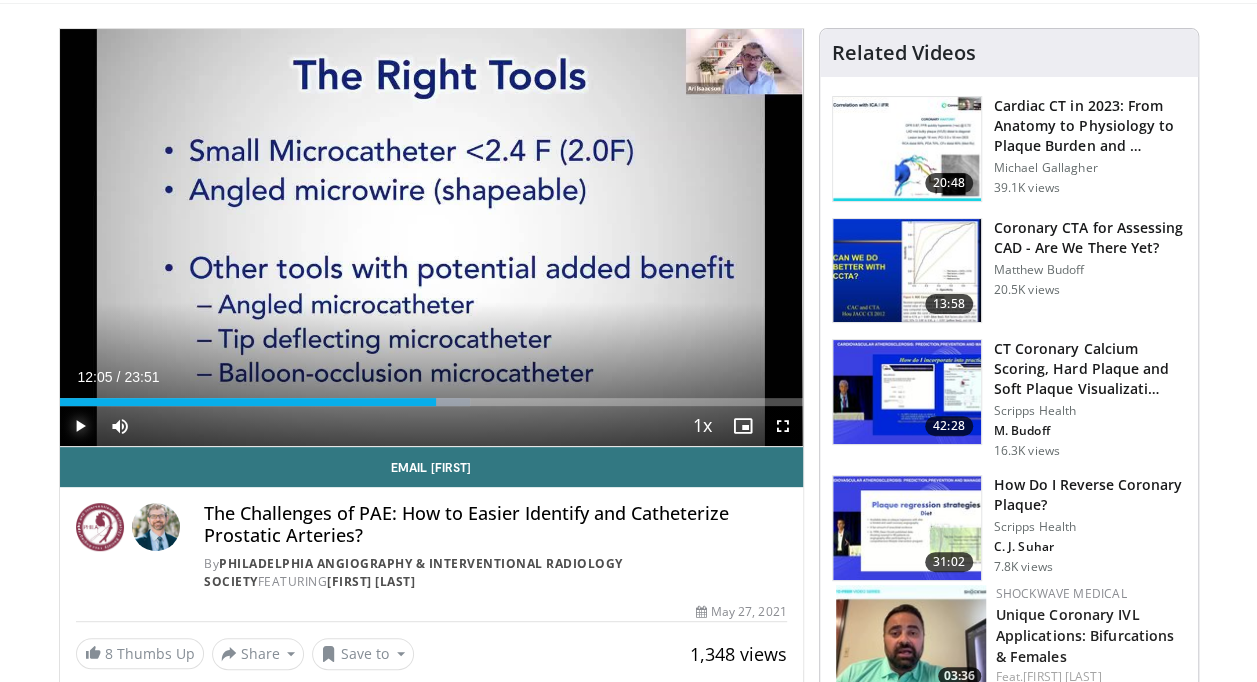 click at bounding box center (80, 426) 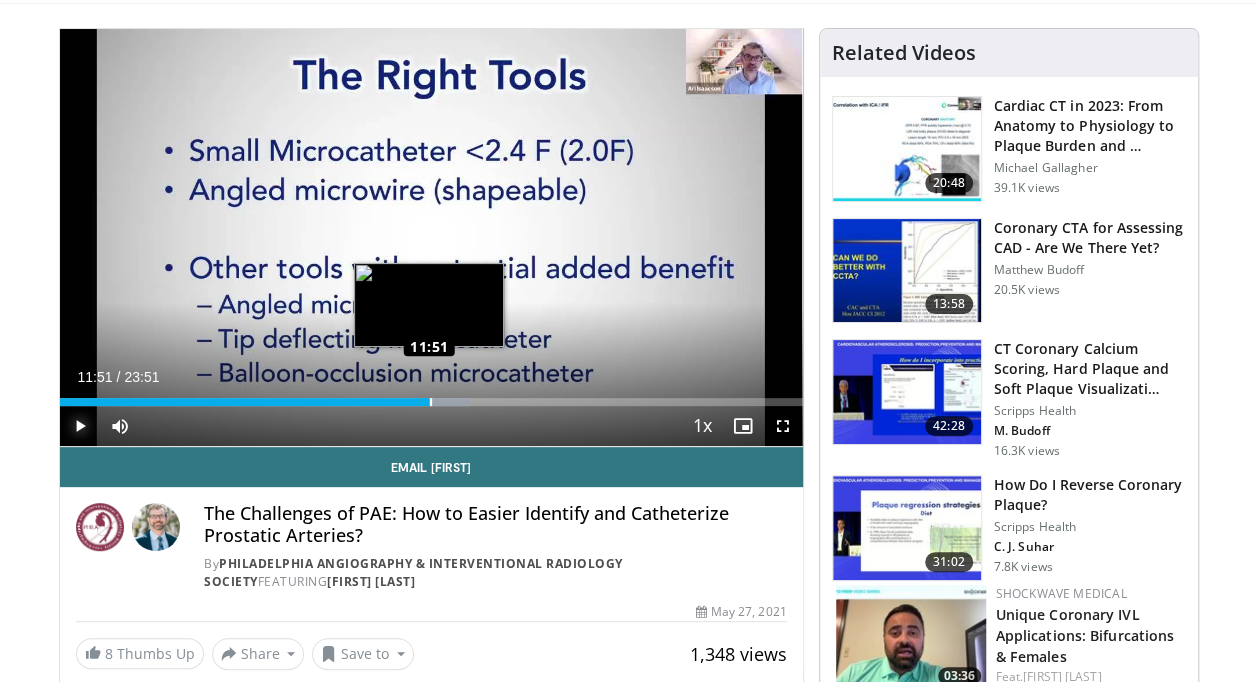 click on "Loaded :  55.21% 11:51 11:51" at bounding box center (431, 402) 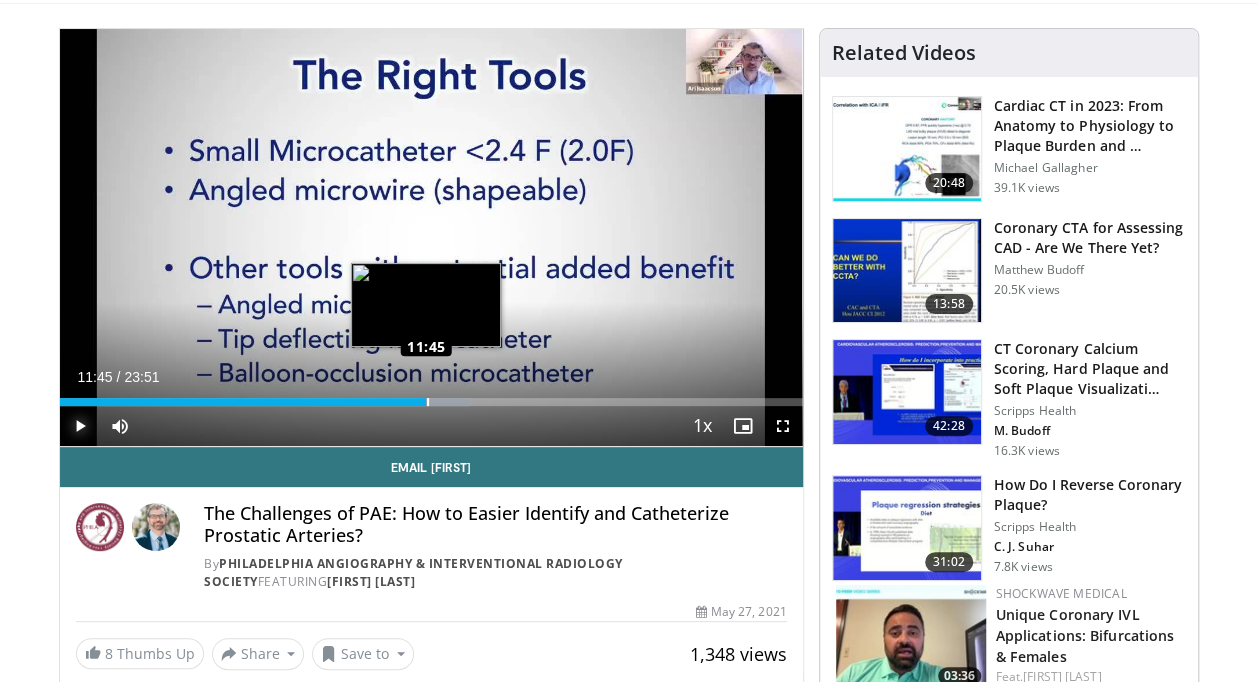 click on "Loaded :  55.21% 11:47 11:45" at bounding box center [431, 402] 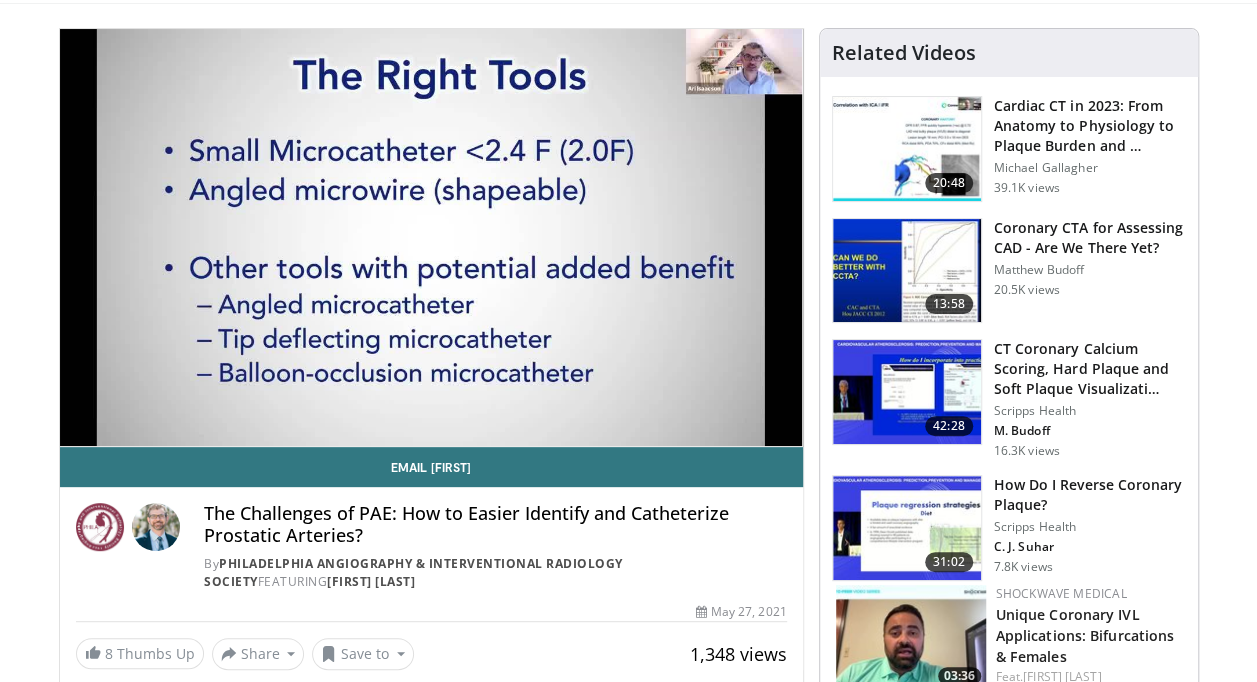 click on "Specialties
Adult & Family Medicine
Allergy, Asthma, Immunology
Anesthesiology
Cardiology
Dental
Dermatology
Endocrinology
Gastroenterology & Hepatology
General Surgery
Hematology & Oncology
Infectious Disease
Nephrology
Neurology
Neurosurgery
Obstetrics & Gynecology
Ophthalmology
Oral Maxillofacial
Orthopaedics
Otolaryngology
Pediatrics
Plastic Surgery
Podiatry
Psychiatry
Pulmonology
Radiation Oncology
Radiology
Rheumatology
Urology" at bounding box center [628, 1449] 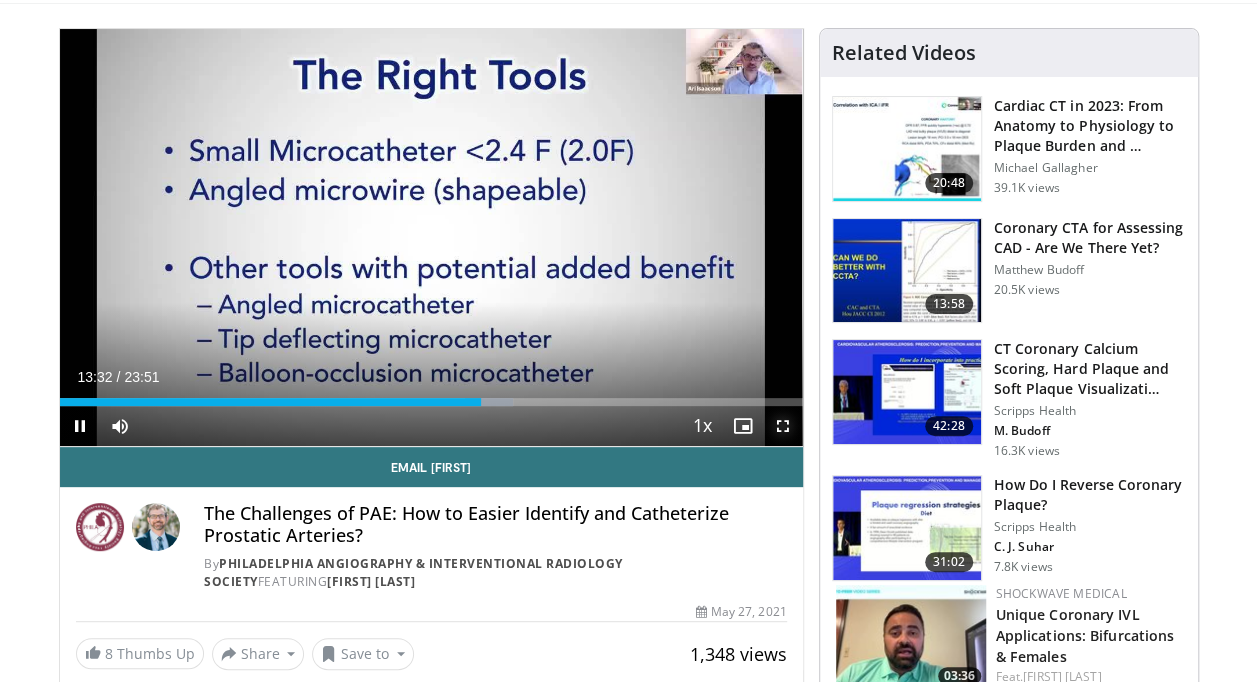 click at bounding box center (783, 426) 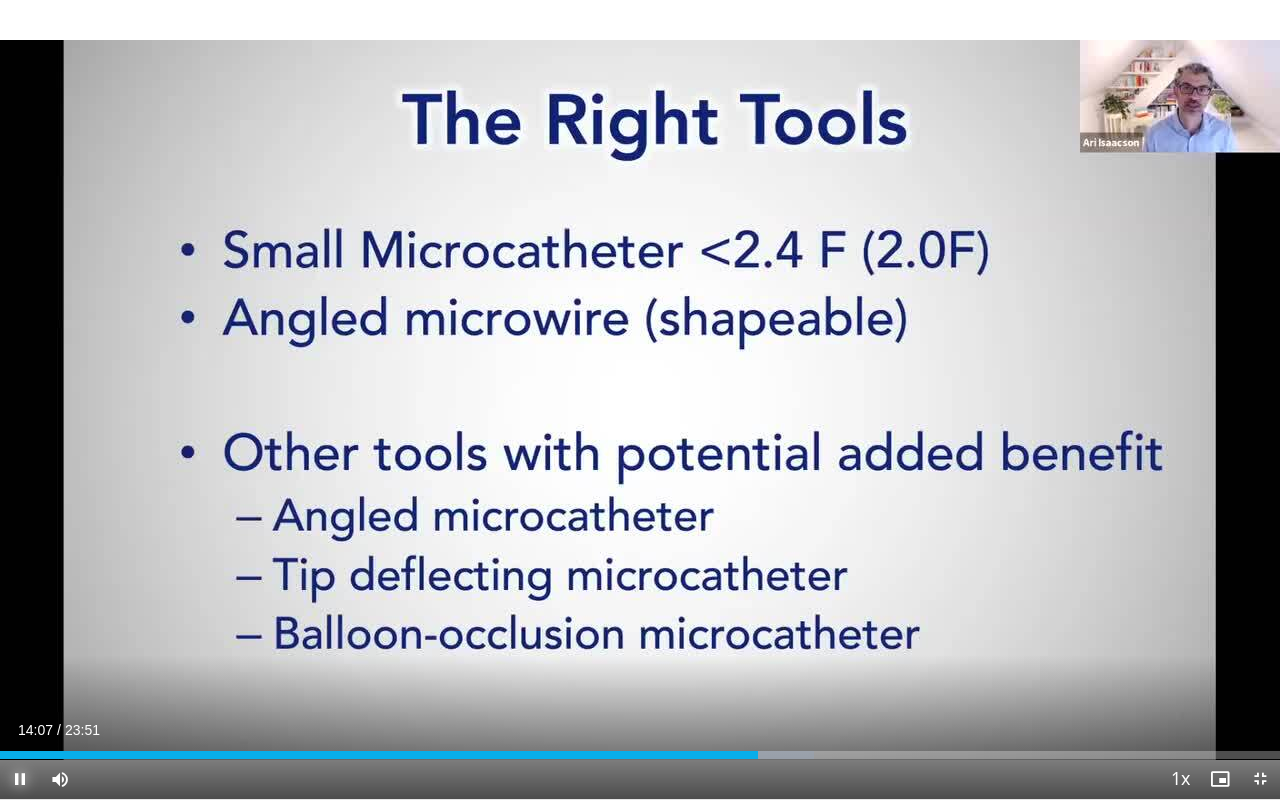 click at bounding box center [20, 779] 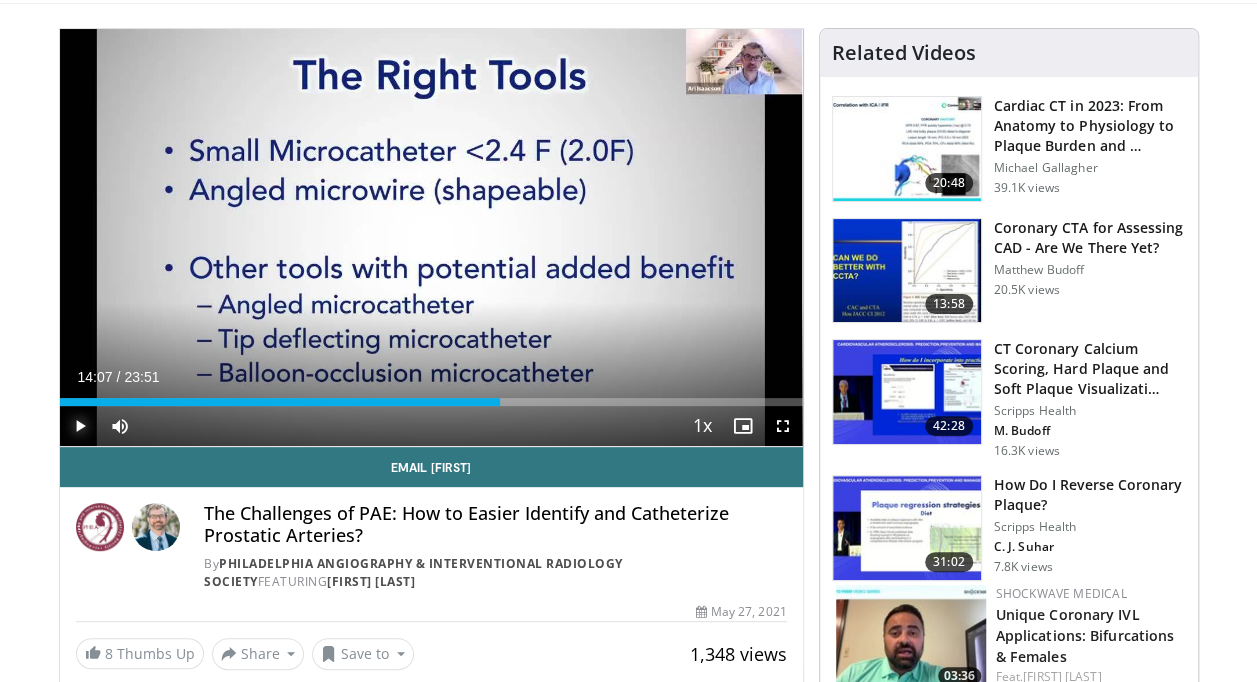 click at bounding box center (80, 426) 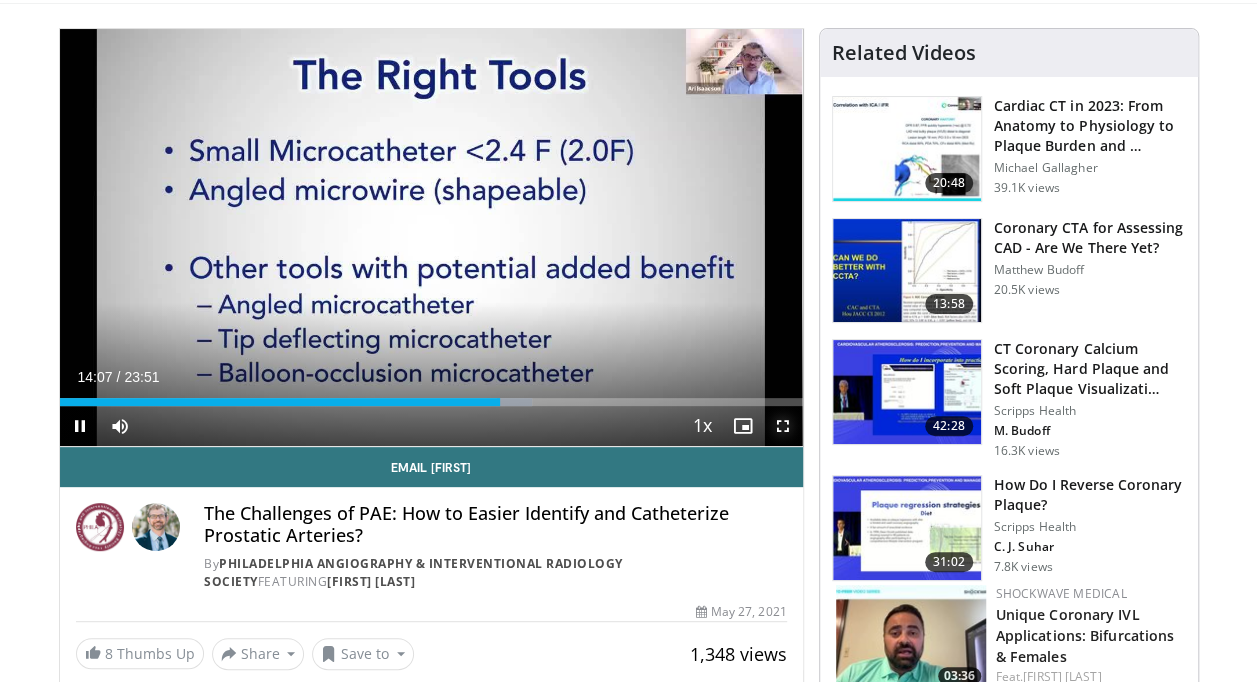 click at bounding box center [783, 426] 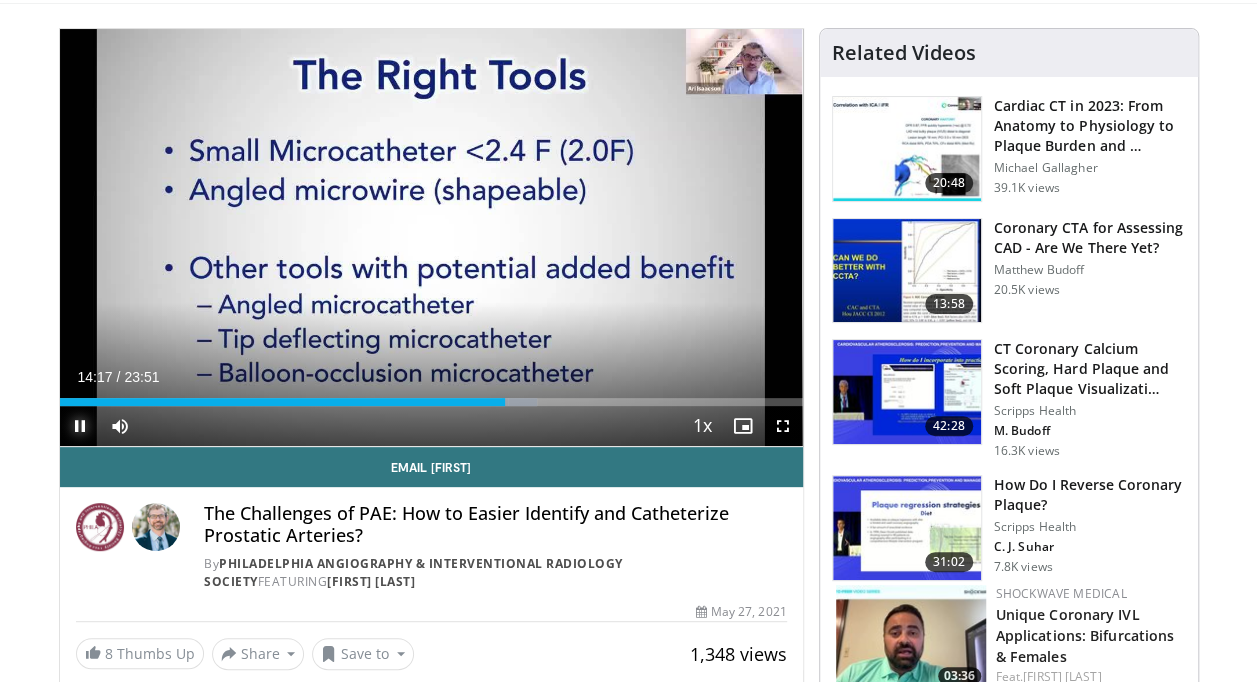 click at bounding box center (80, 426) 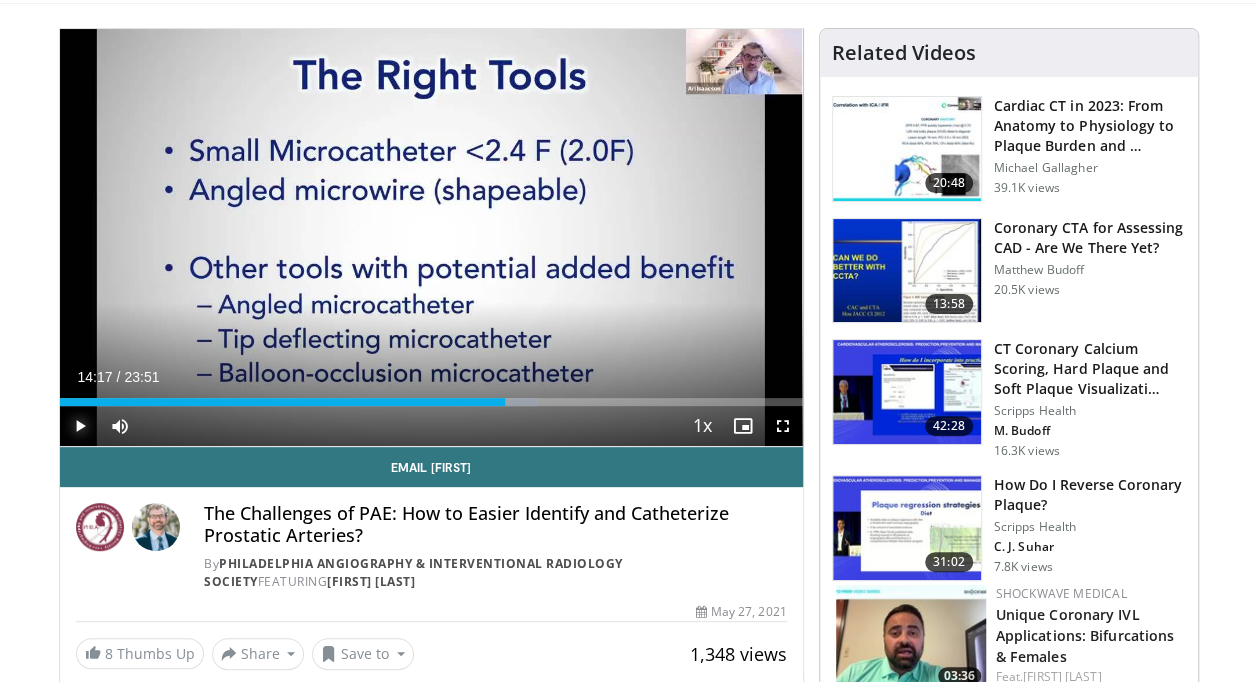 click at bounding box center (80, 426) 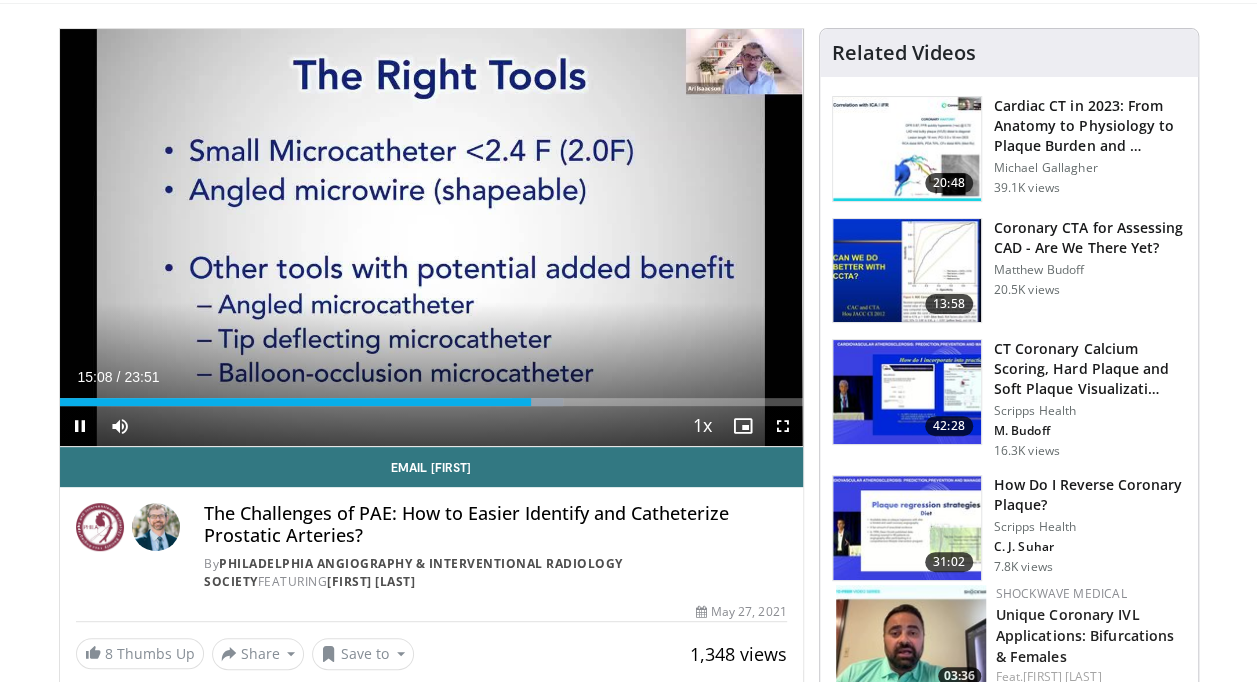 click on "**********" at bounding box center [431, 238] 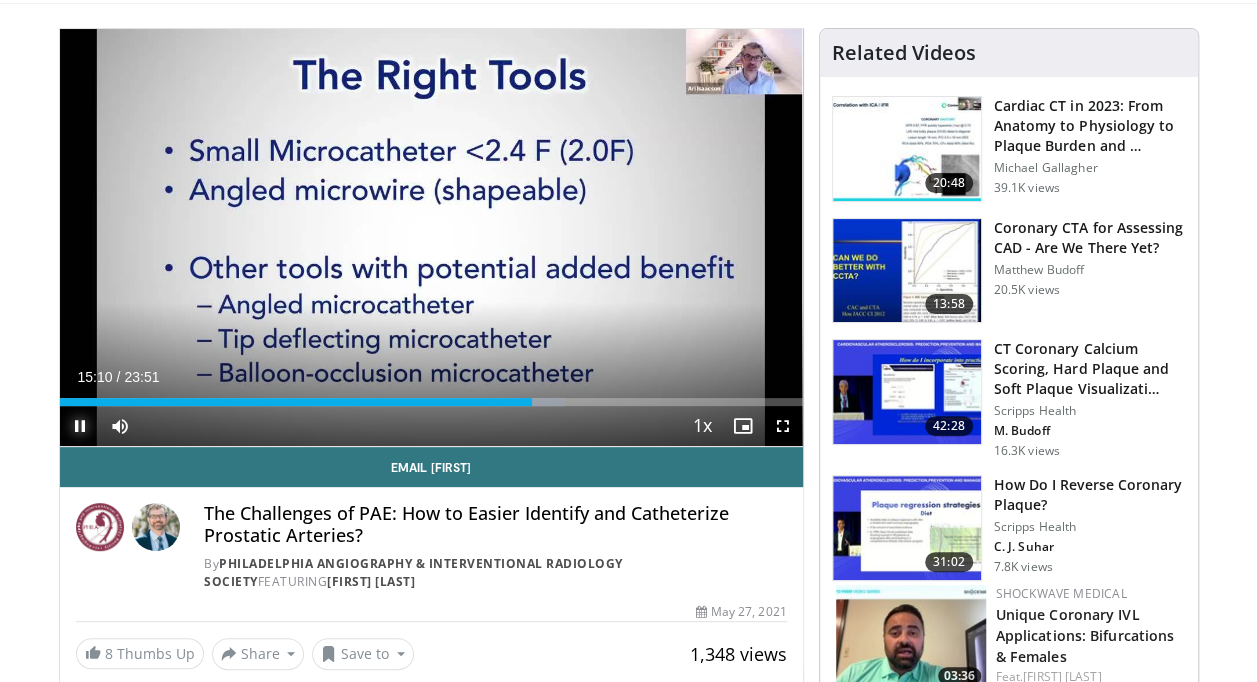 click at bounding box center (80, 426) 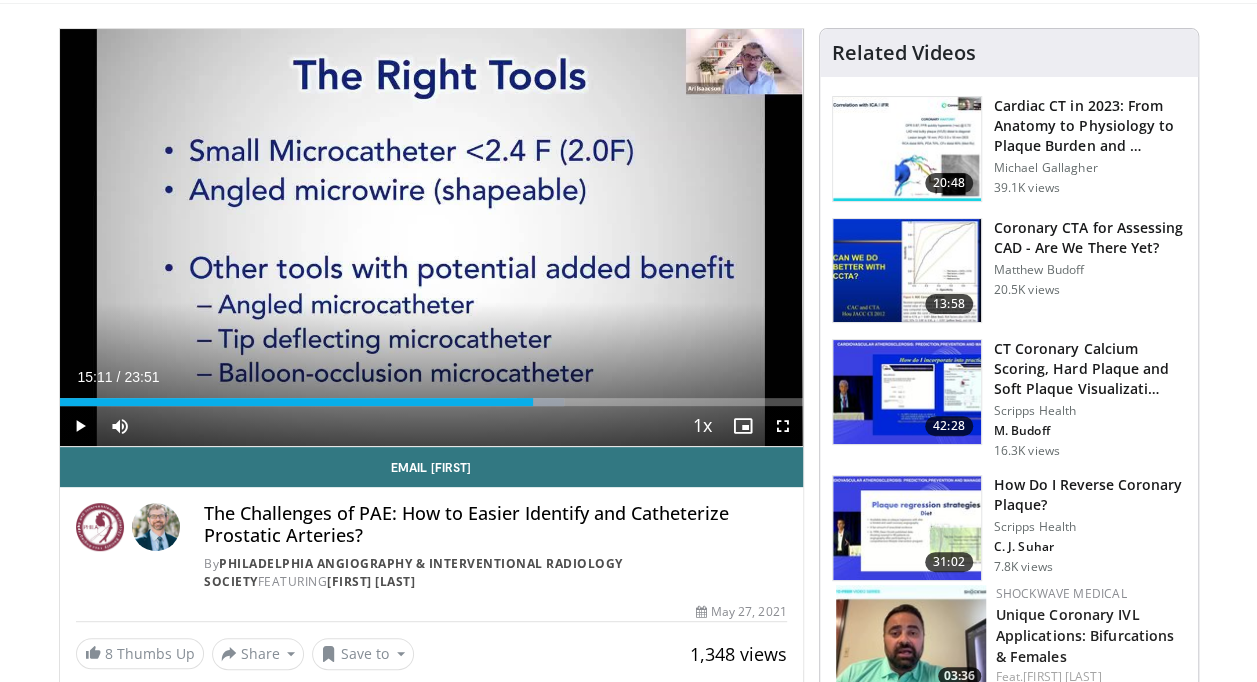 click on "**********" at bounding box center [439, 1427] 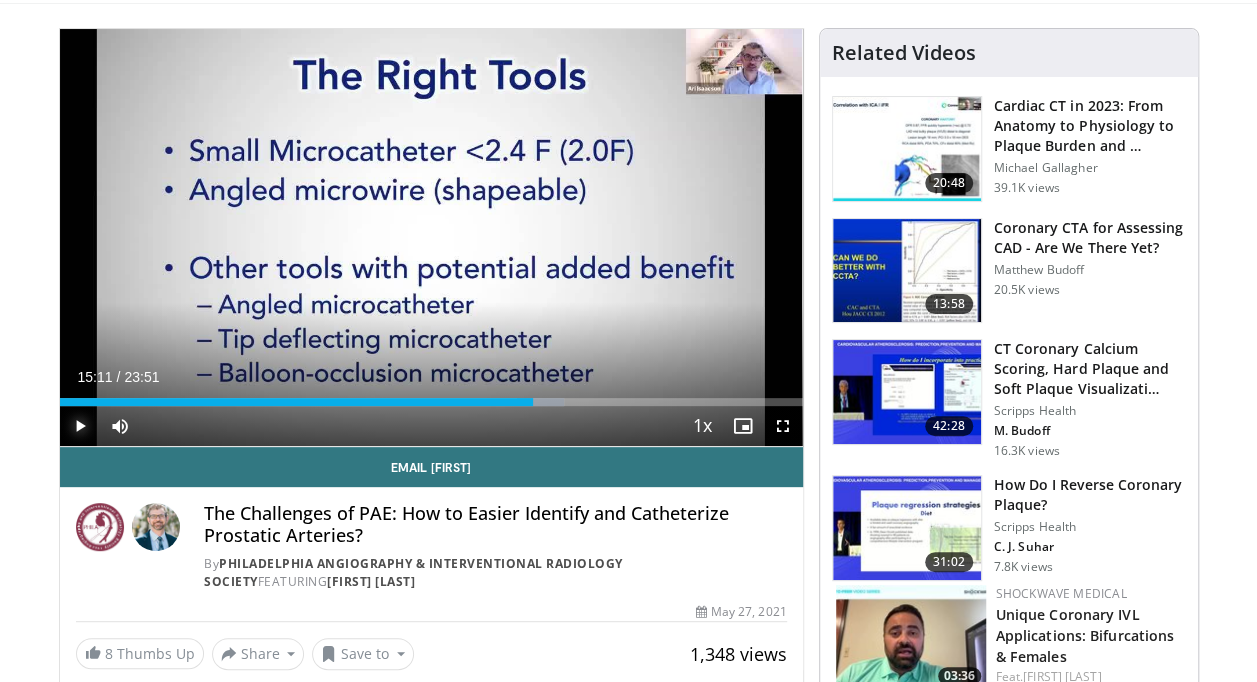 click at bounding box center [80, 426] 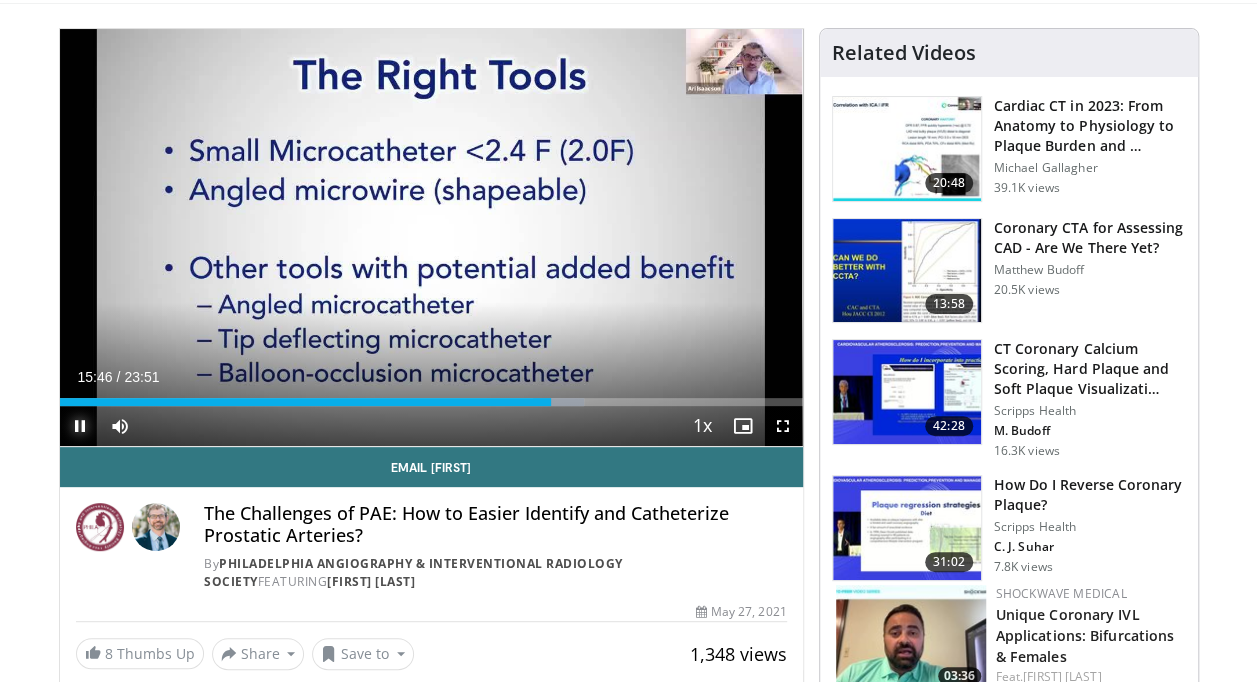 click at bounding box center (80, 426) 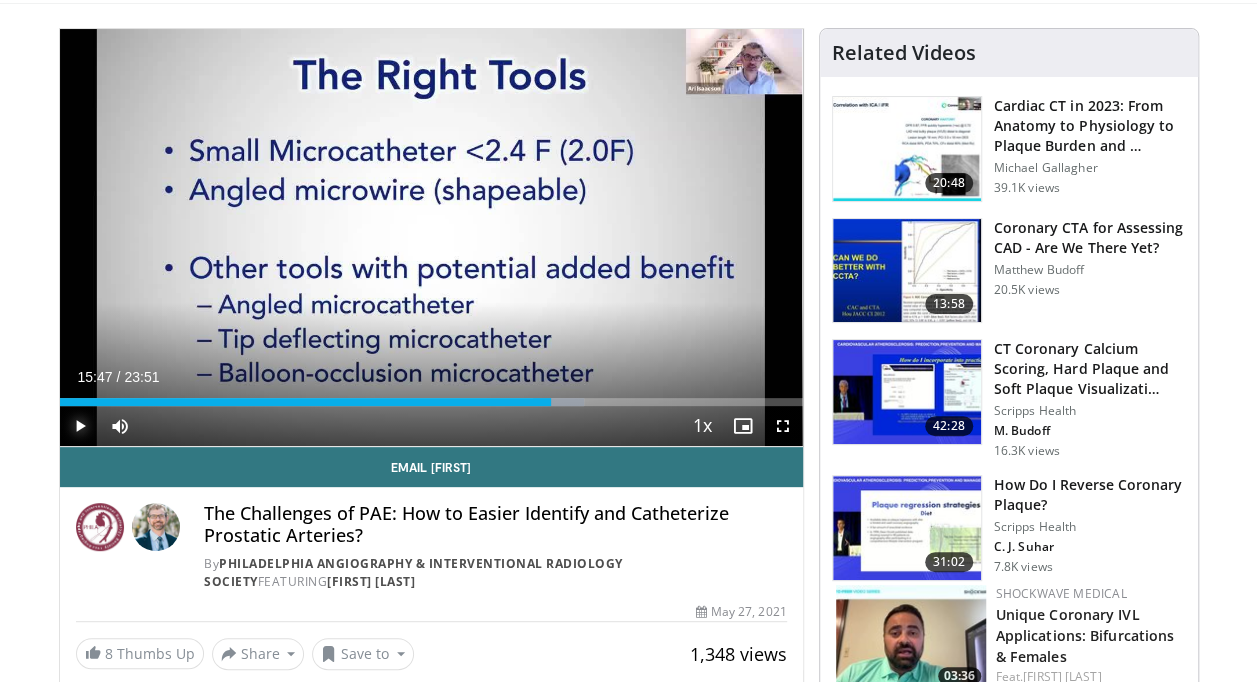 click at bounding box center (80, 426) 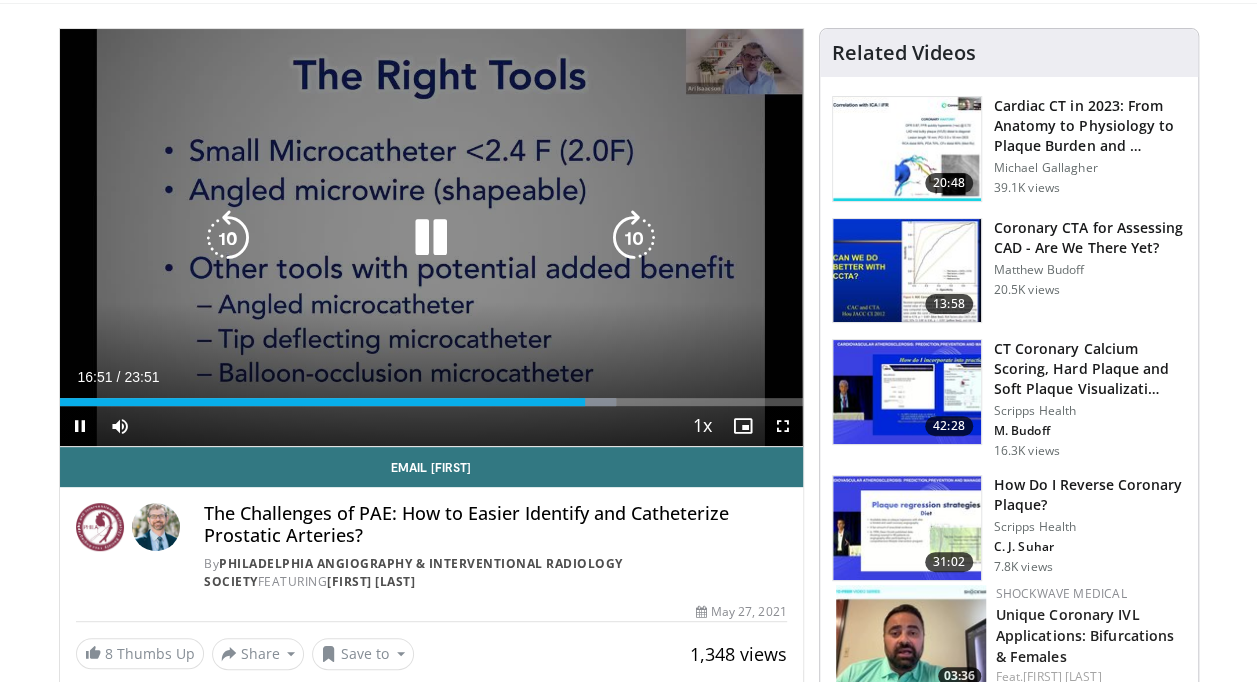 click at bounding box center (431, 238) 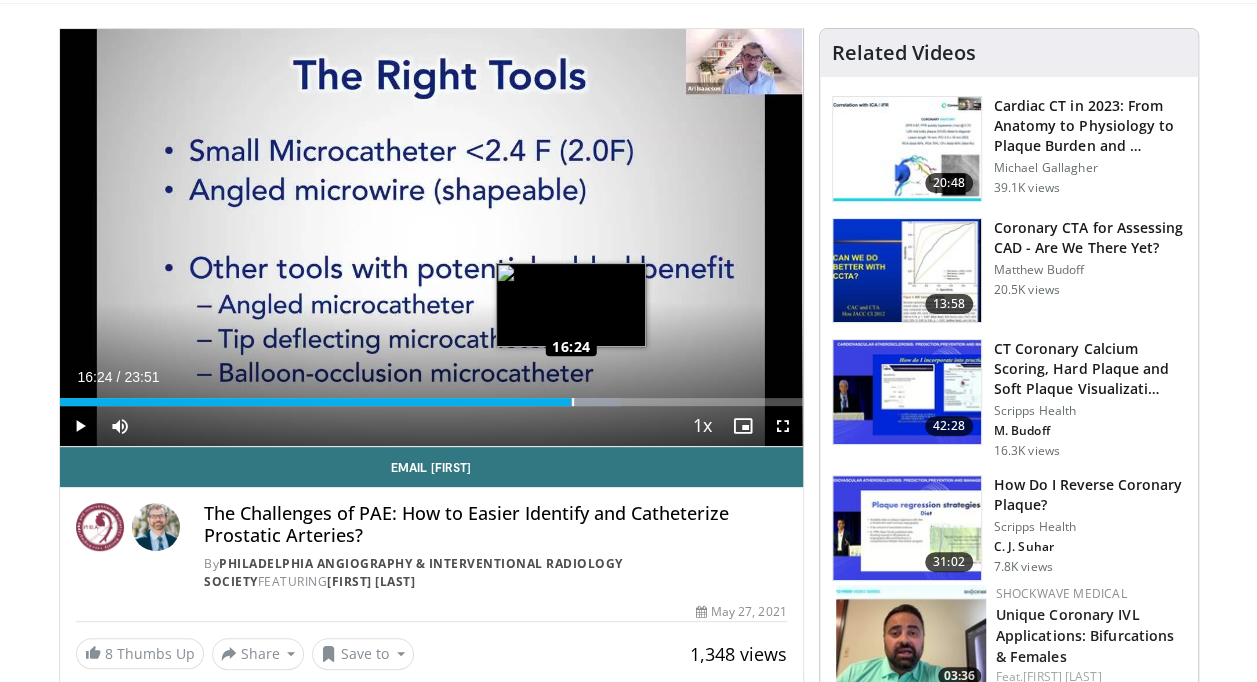 drag, startPoint x: 582, startPoint y: 398, endPoint x: 570, endPoint y: 401, distance: 12.369317 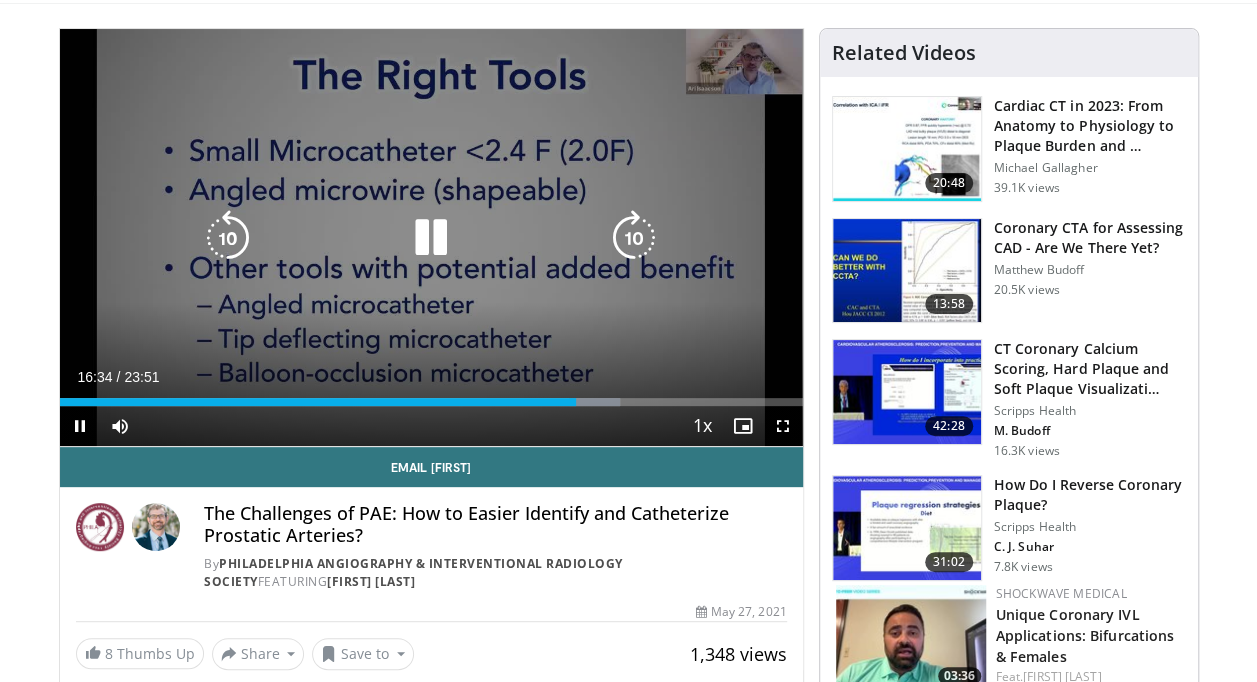 click on "10 seconds
Tap to unmute" at bounding box center (431, 237) 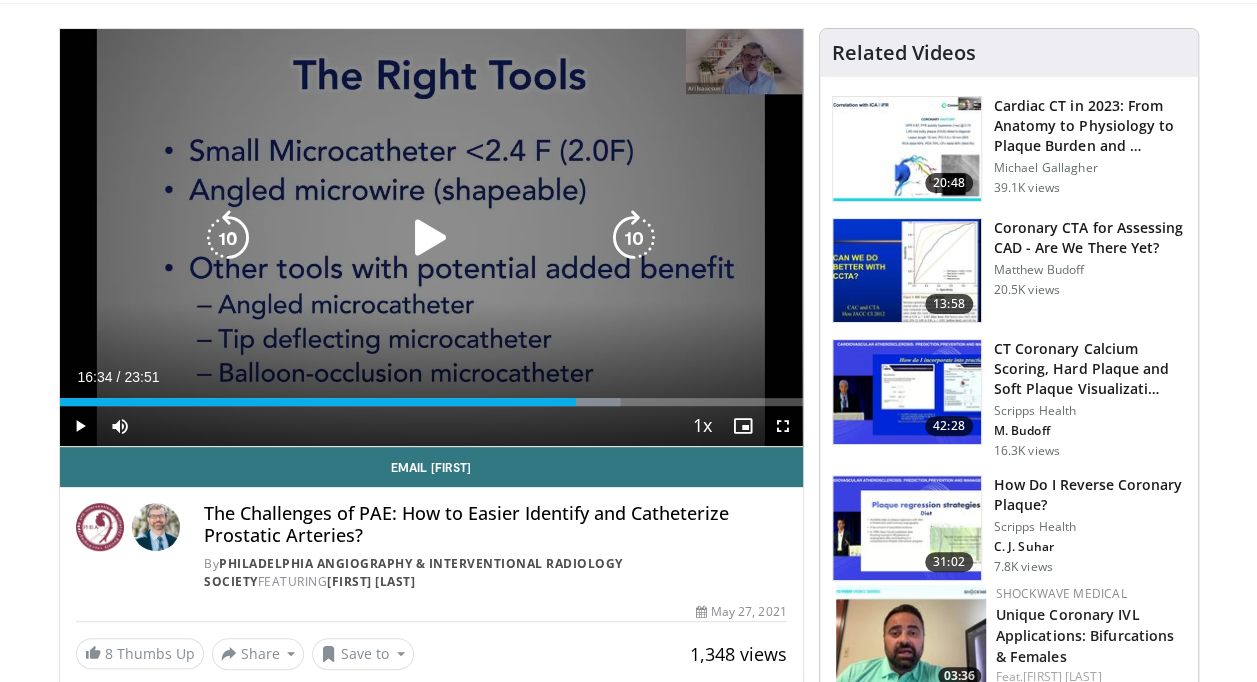 click at bounding box center [431, 238] 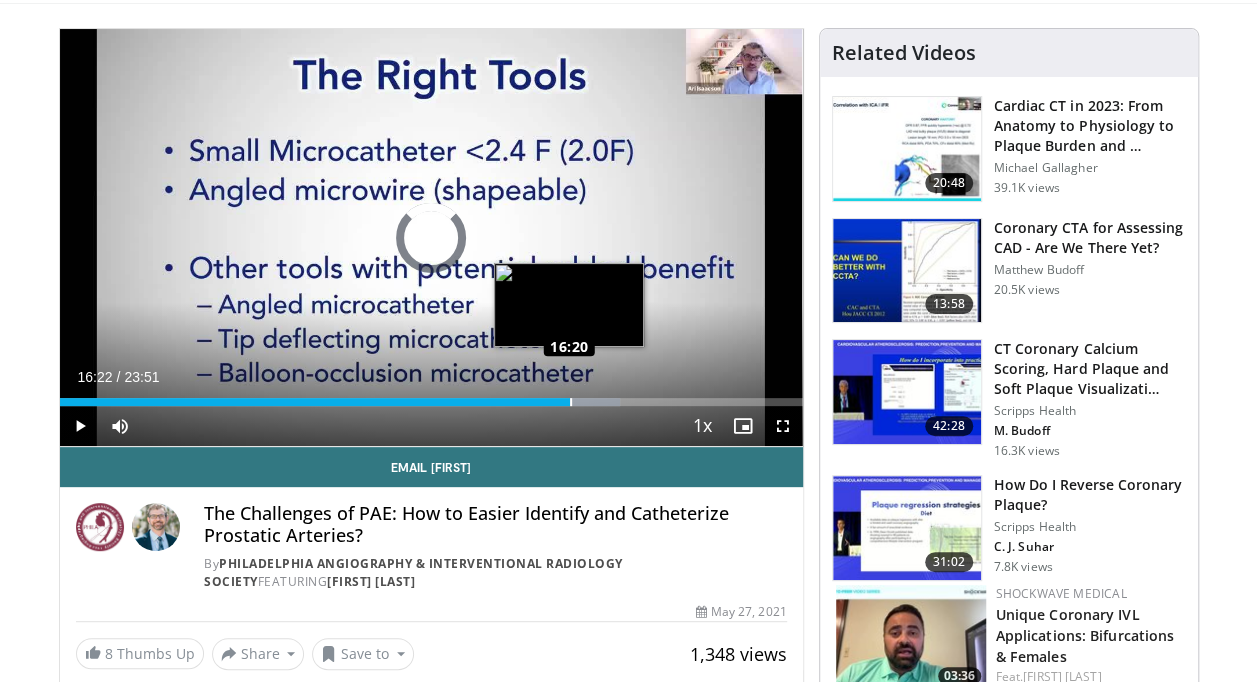 click on "Loaded :  75.47% 16:22 16:20" at bounding box center [431, 402] 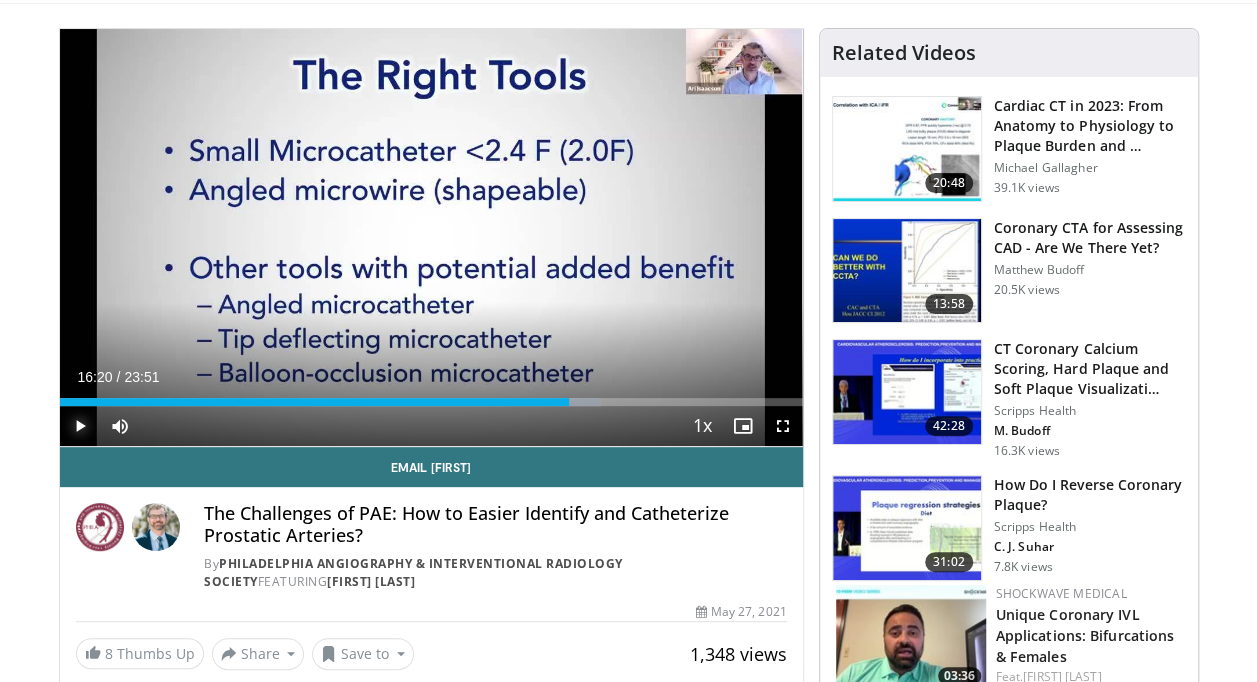click at bounding box center (80, 426) 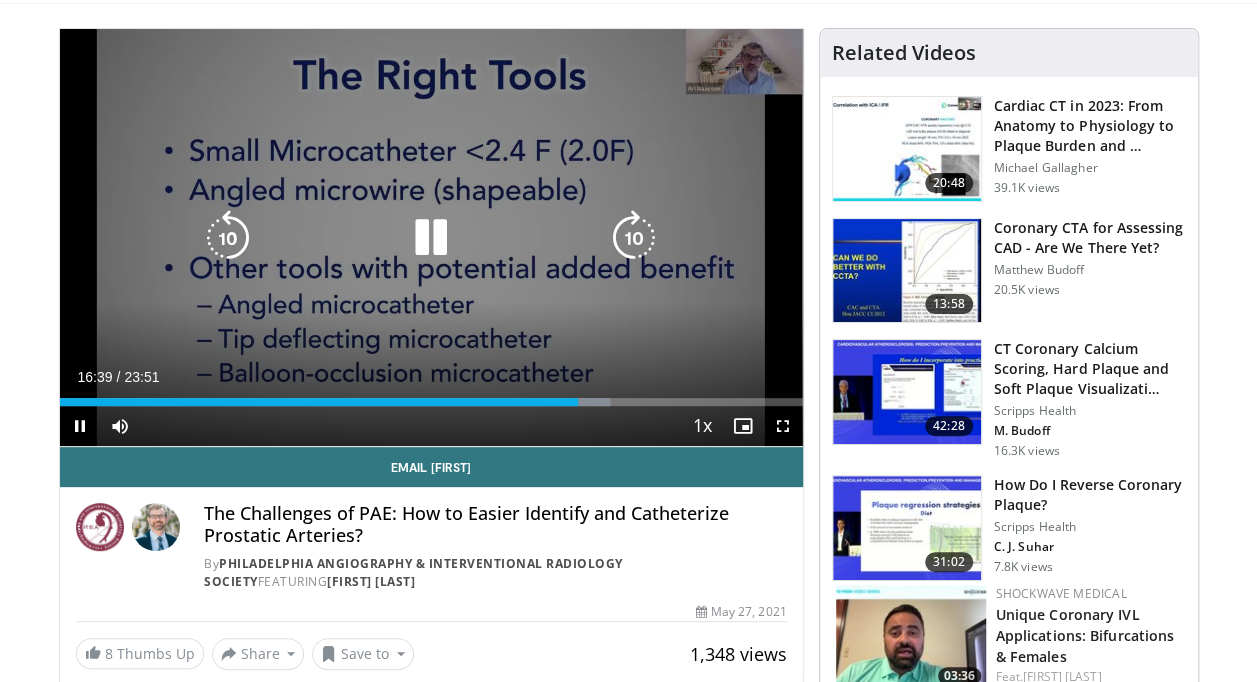 click on "10 seconds
Tap to unmute" at bounding box center [431, 237] 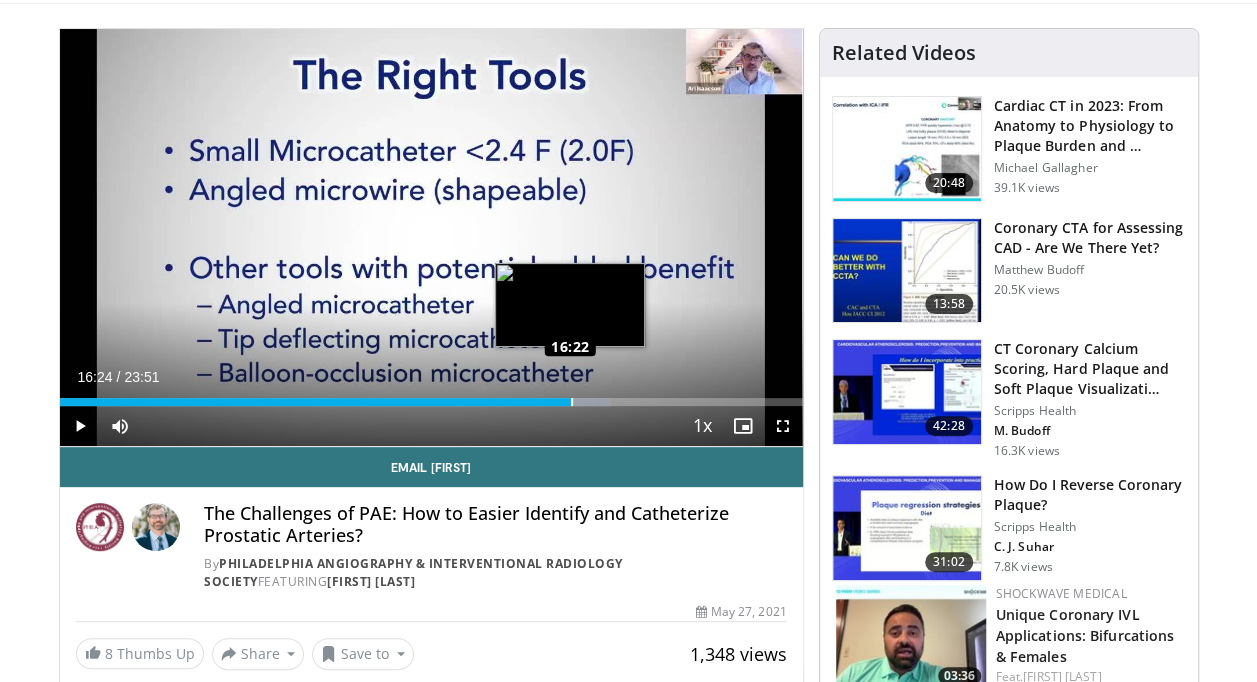 click on "Loaded :  74.07% 16:24 16:22" at bounding box center (431, 402) 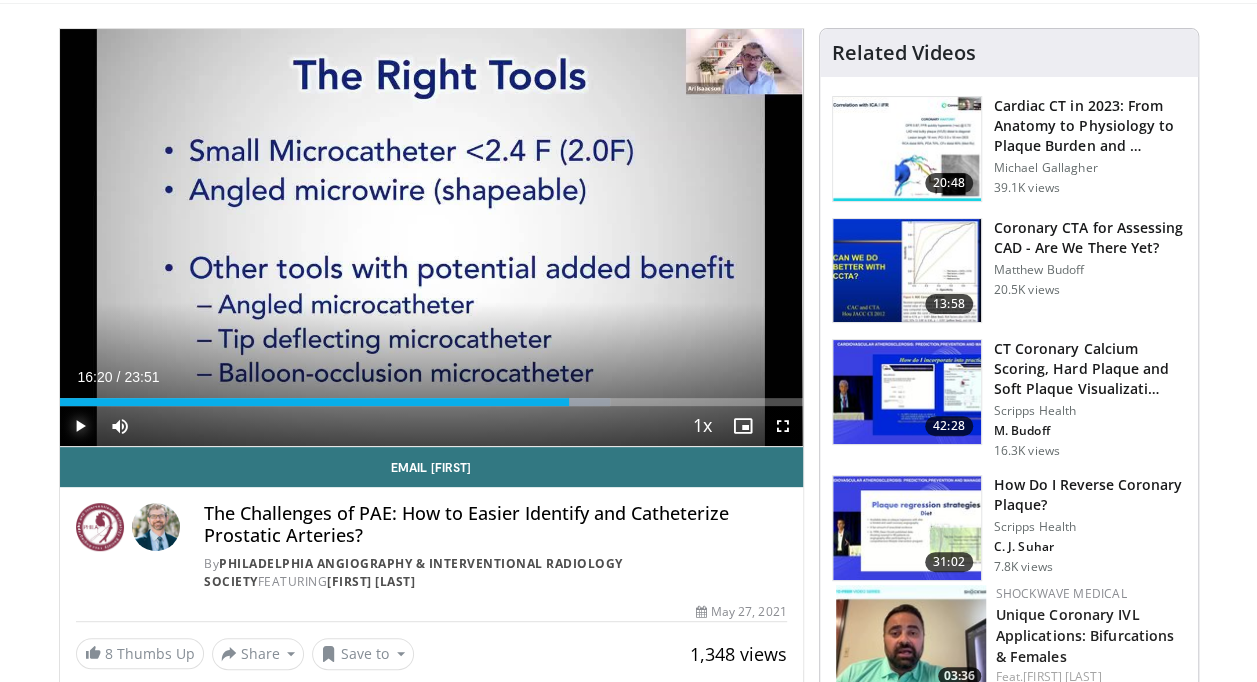 click at bounding box center [80, 426] 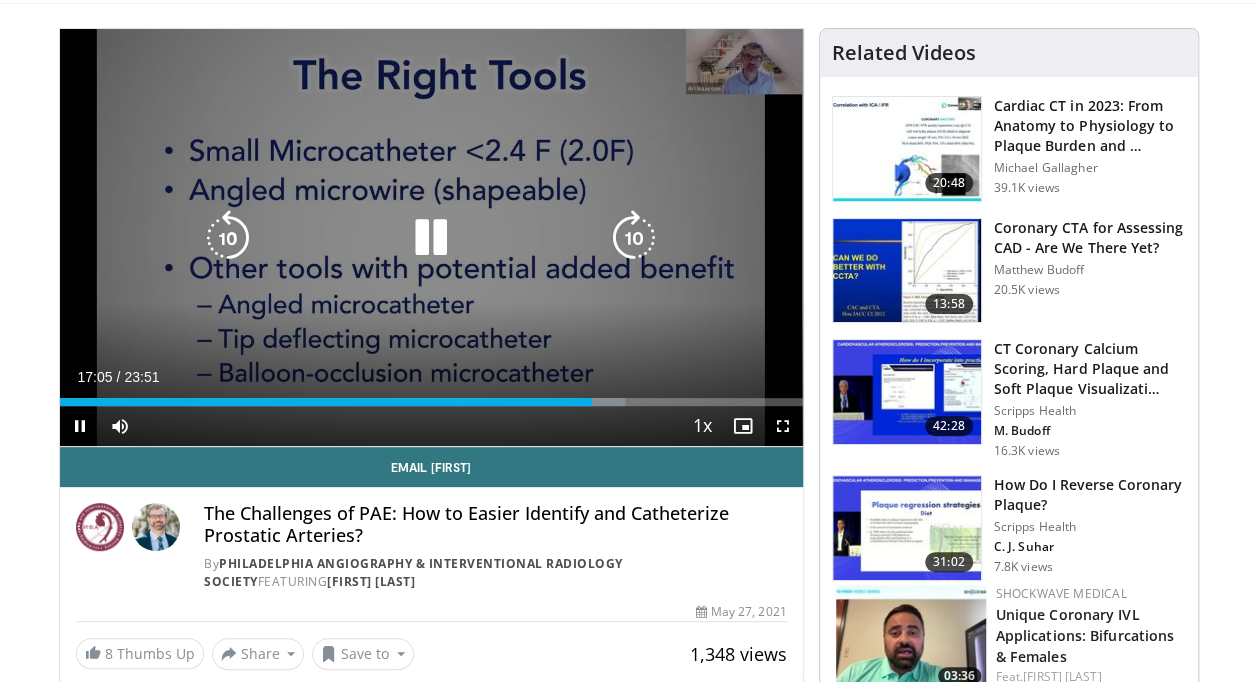 click on "10 seconds
Tap to unmute" at bounding box center [431, 237] 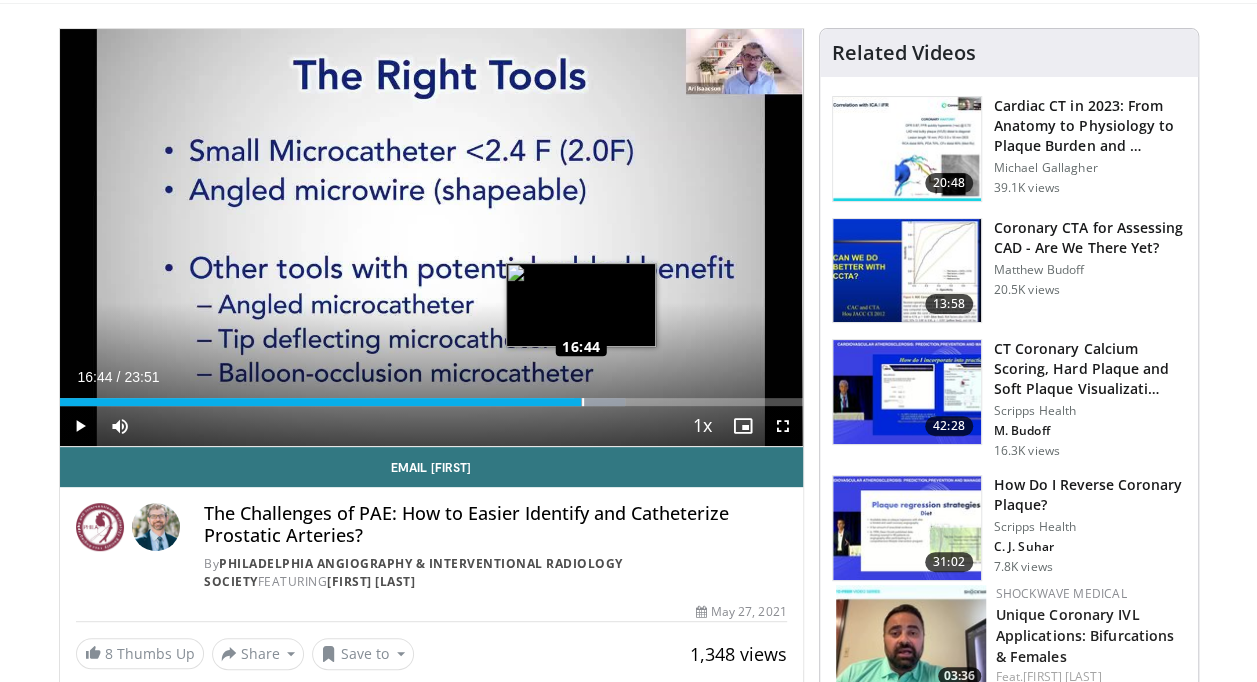 click on "Loaded :  76.17% 16:45 16:44" at bounding box center [431, 402] 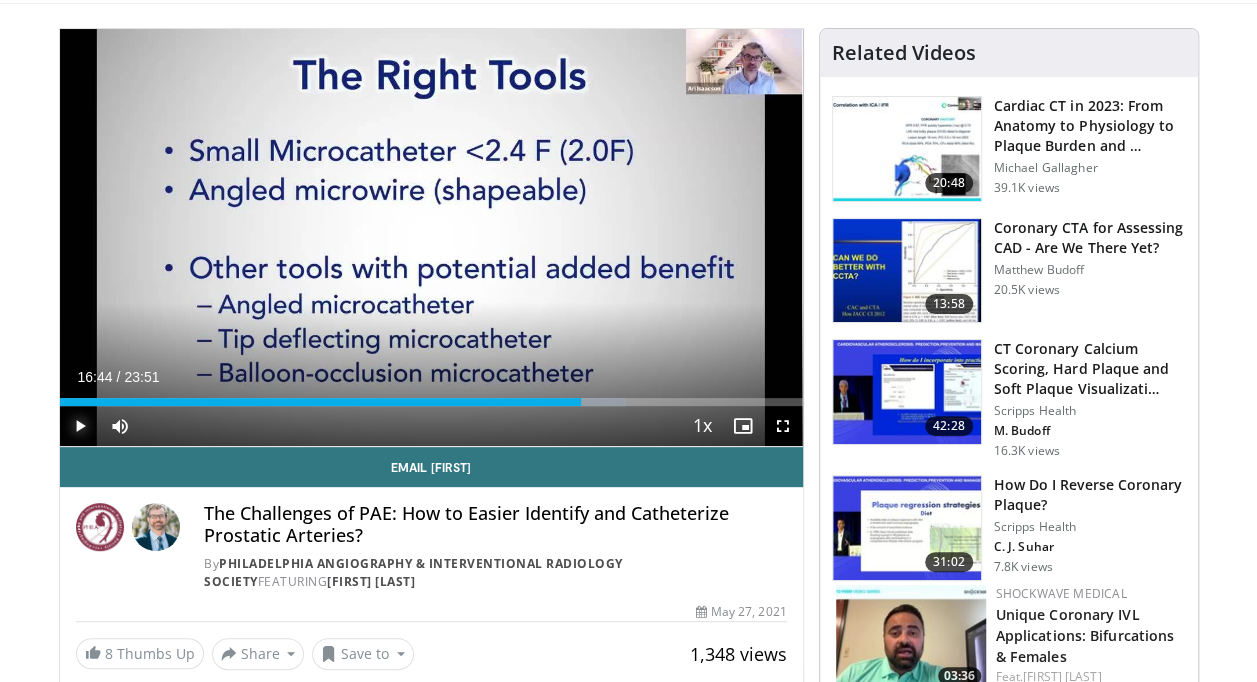 click at bounding box center [80, 426] 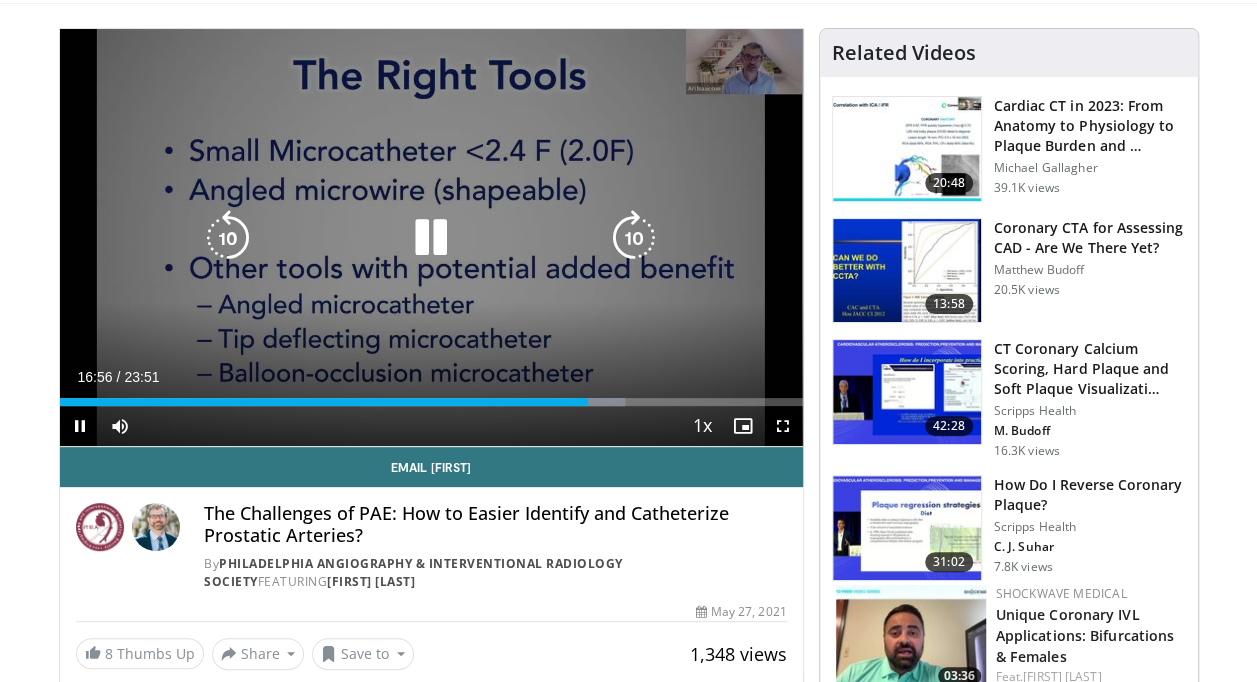 click on "10 seconds
Tap to unmute" at bounding box center (431, 237) 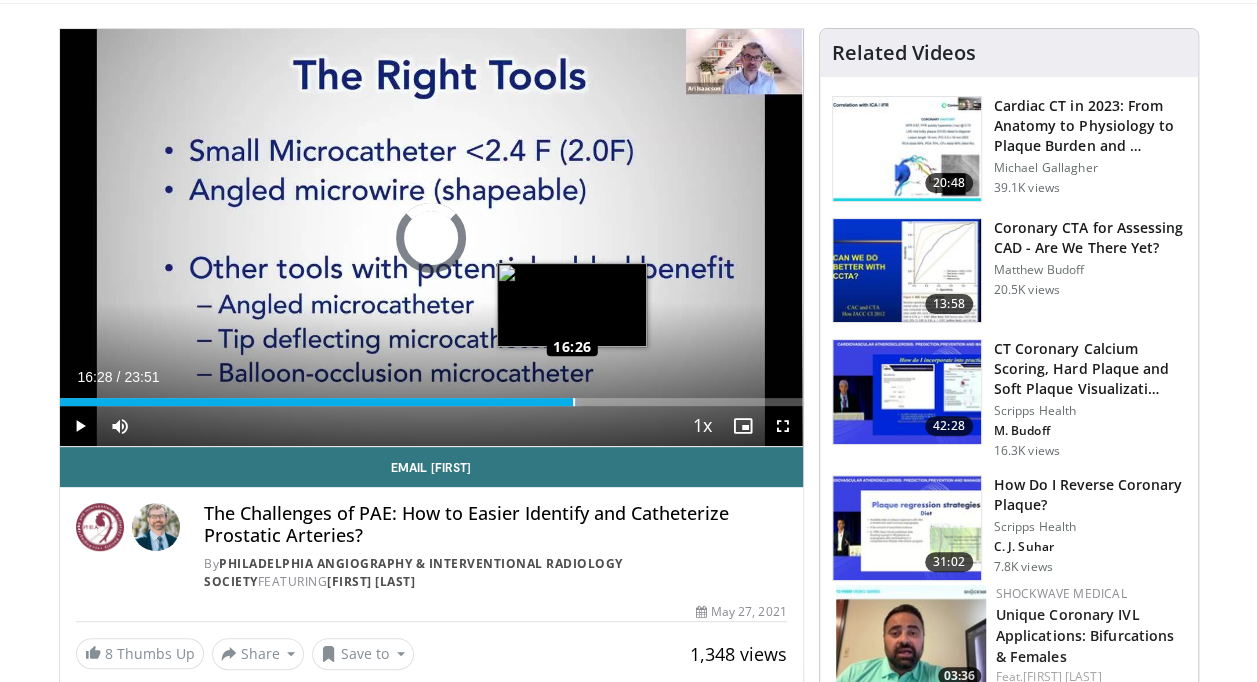 drag, startPoint x: 585, startPoint y: 401, endPoint x: 572, endPoint y: 404, distance: 13.341664 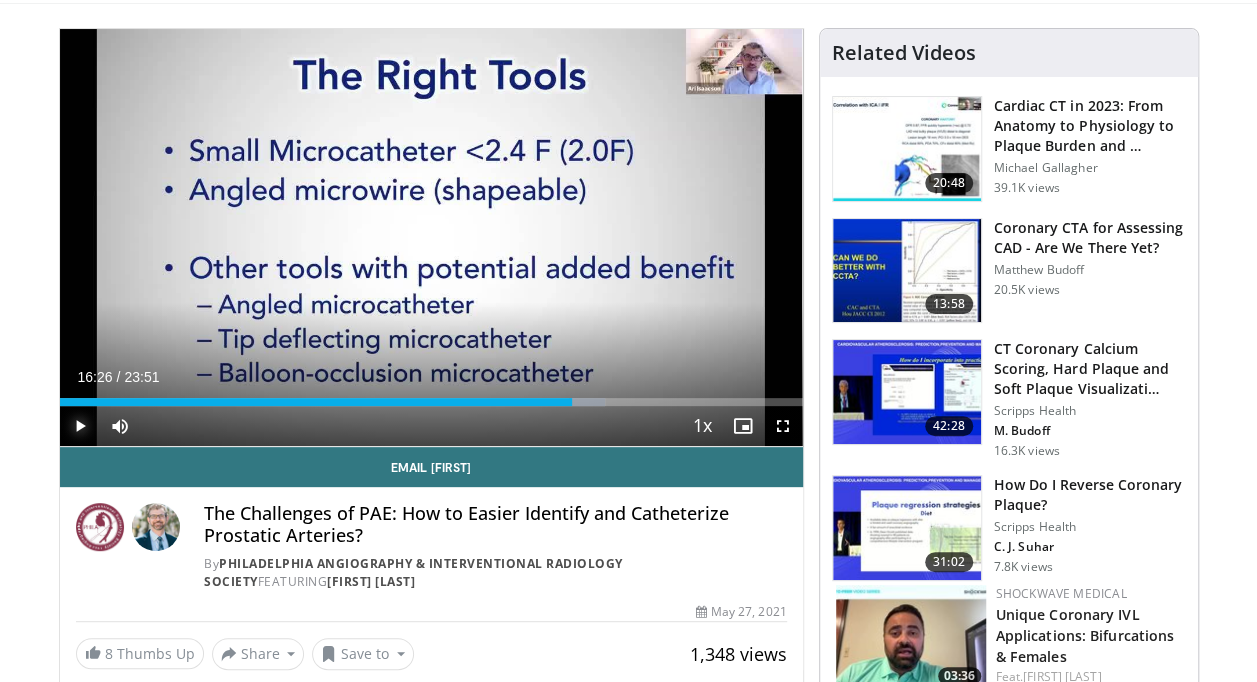 click at bounding box center [80, 426] 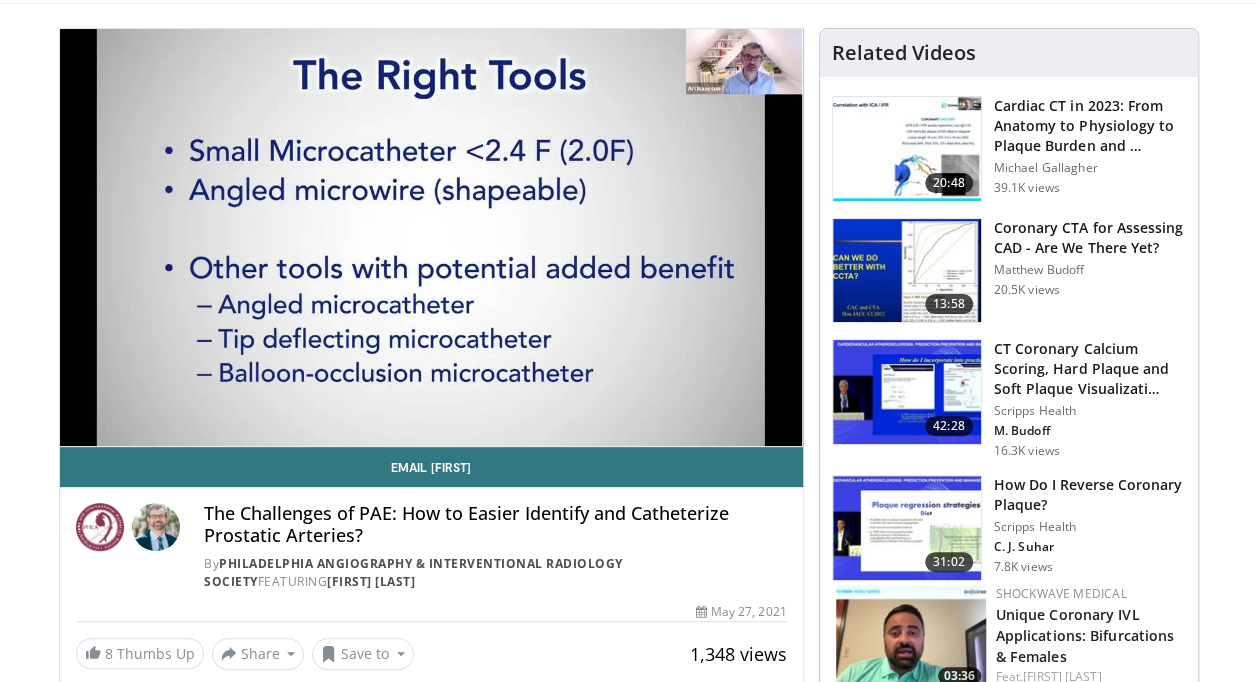 click at bounding box center (907, 149) 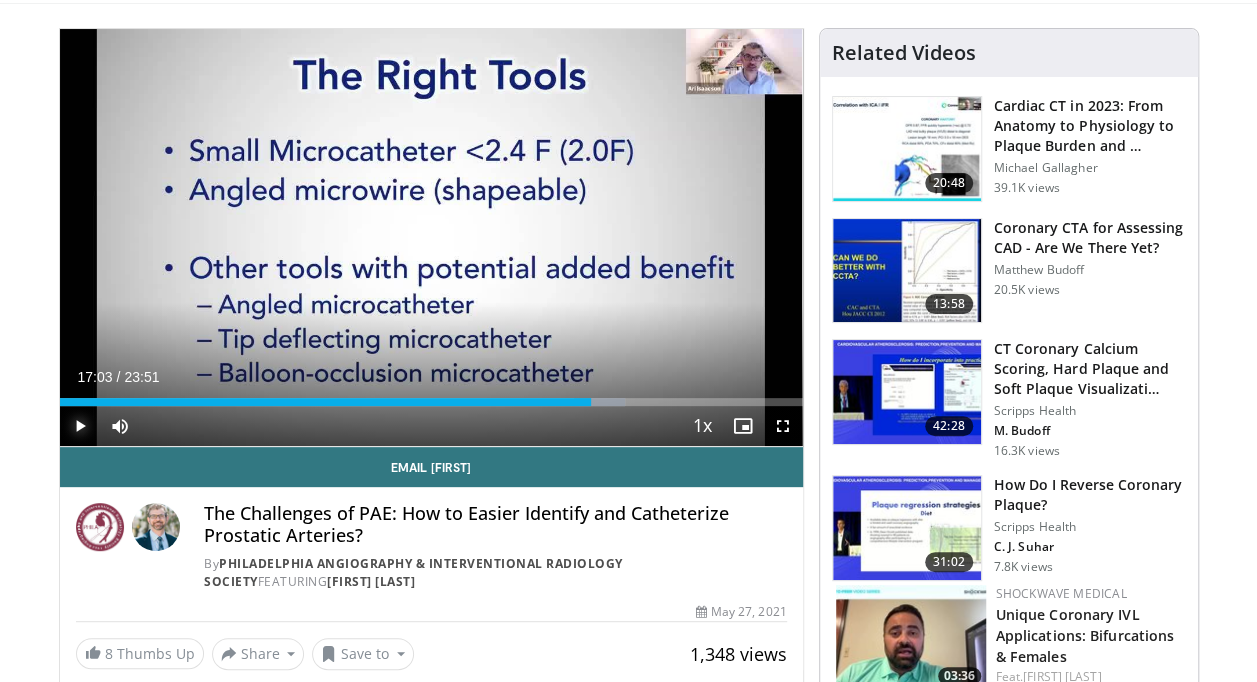 click at bounding box center (80, 426) 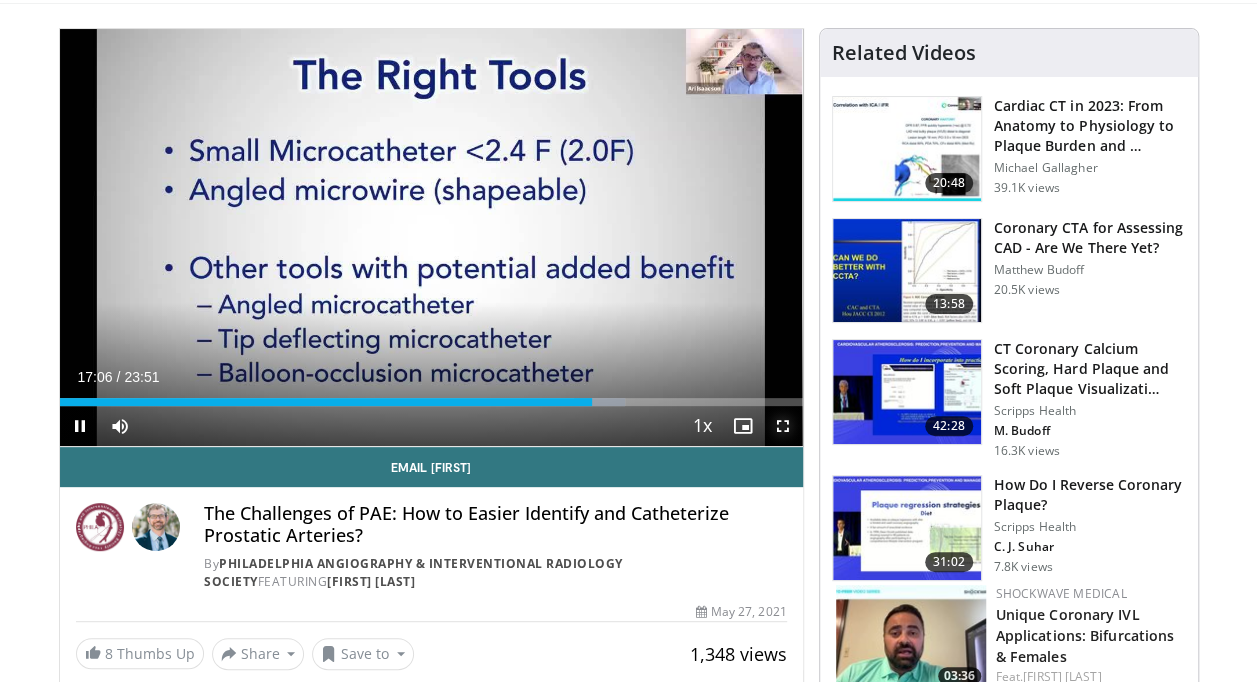 click at bounding box center (783, 426) 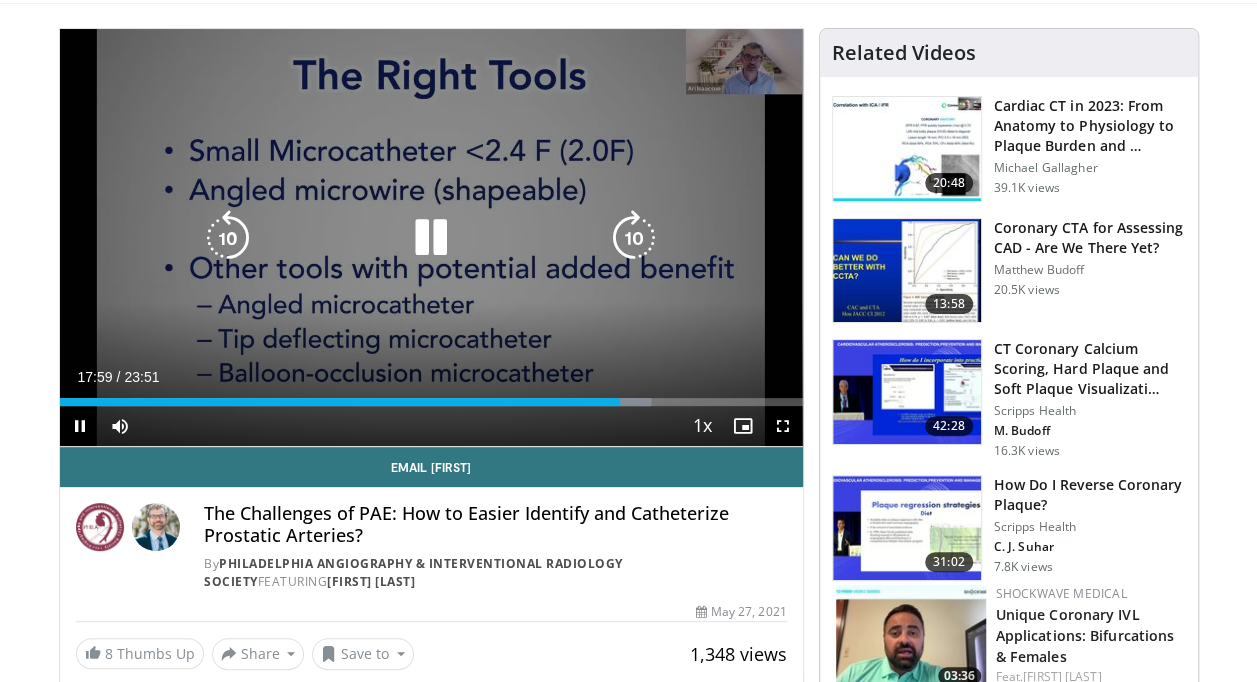 click on "10 seconds
Tap to unmute" at bounding box center (431, 237) 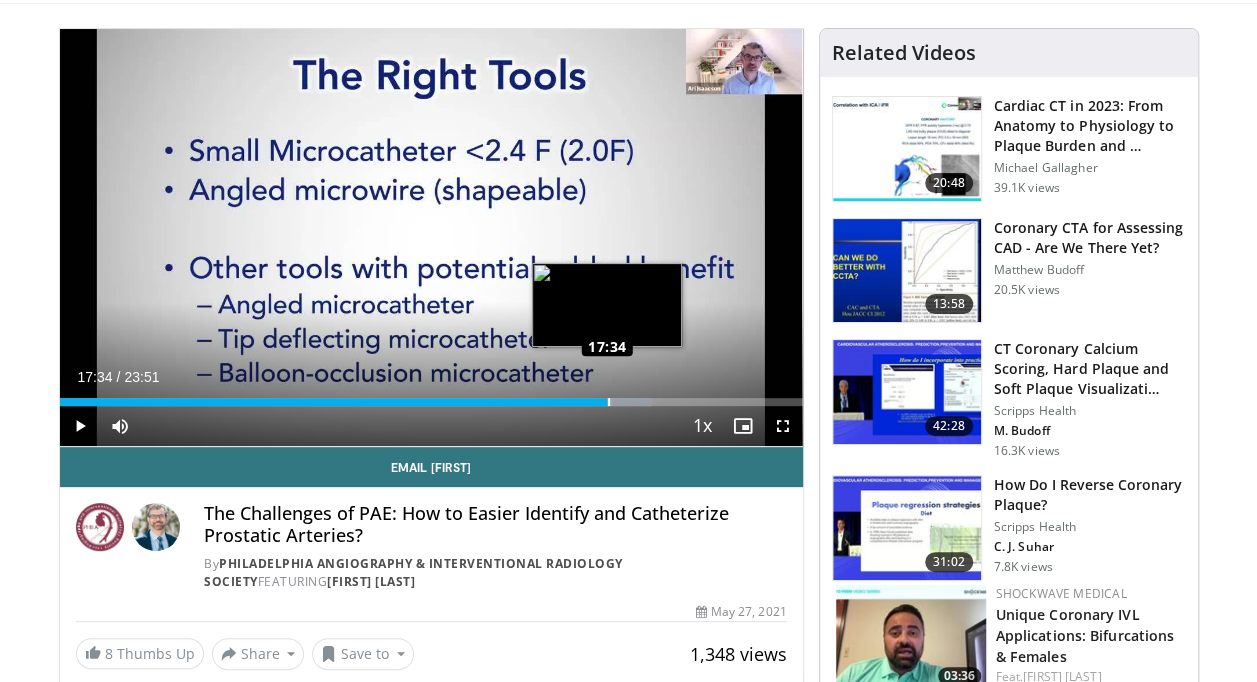drag, startPoint x: 618, startPoint y: 396, endPoint x: 606, endPoint y: 403, distance: 13.892444 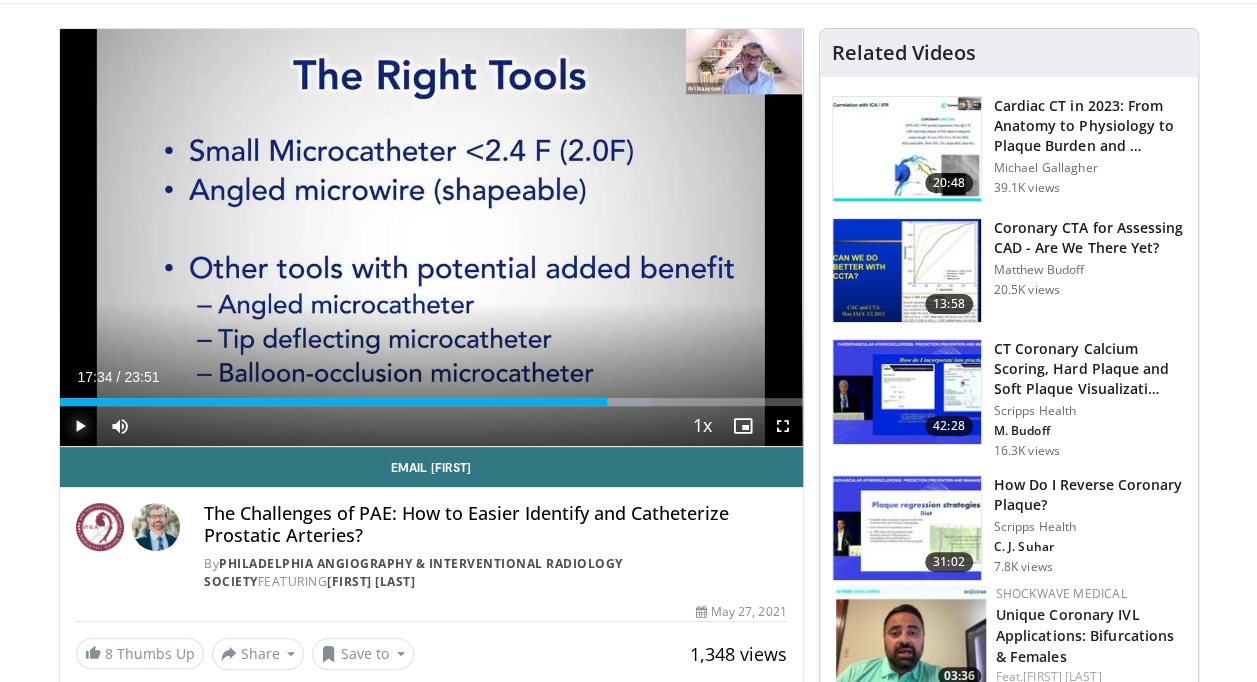 click at bounding box center (80, 426) 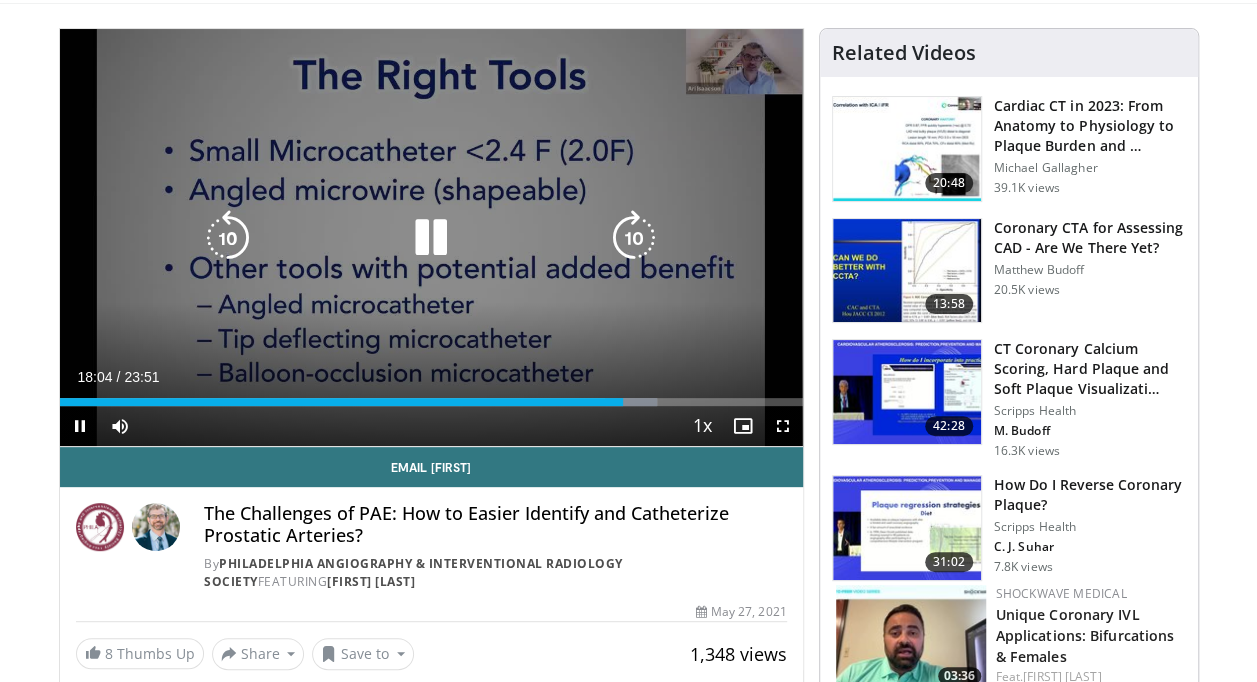click on "10 seconds
Tap to unmute" at bounding box center (431, 237) 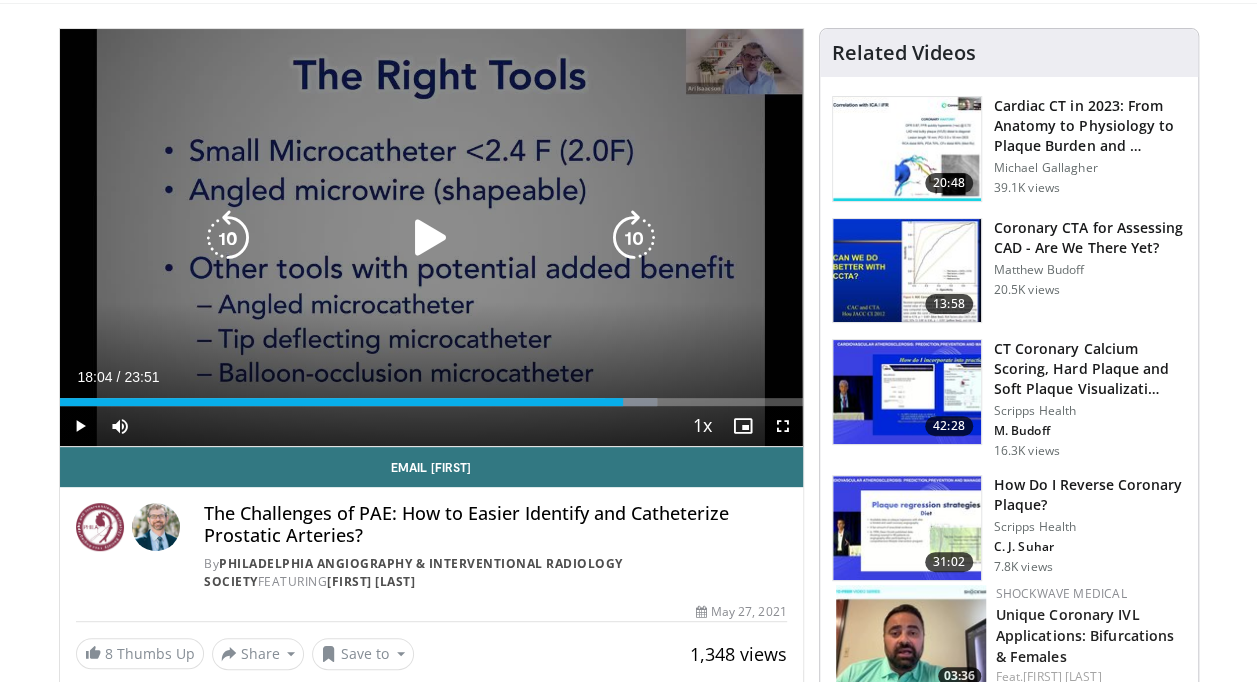 click at bounding box center (431, 238) 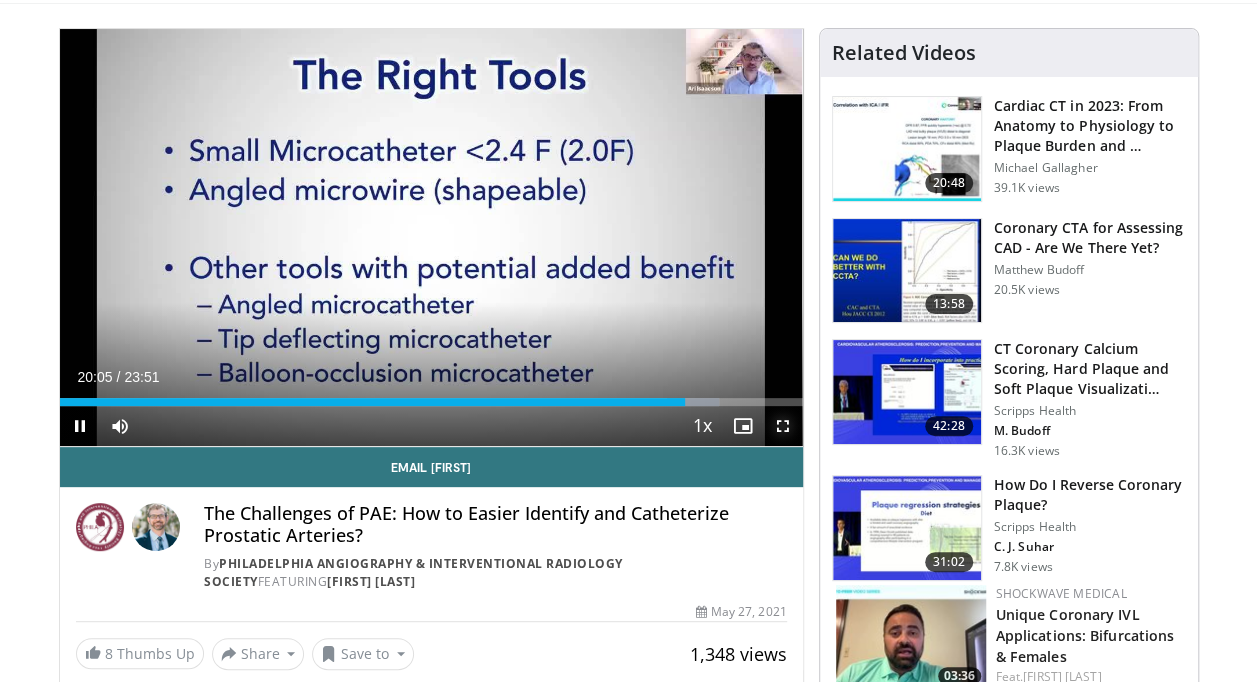 click at bounding box center (783, 426) 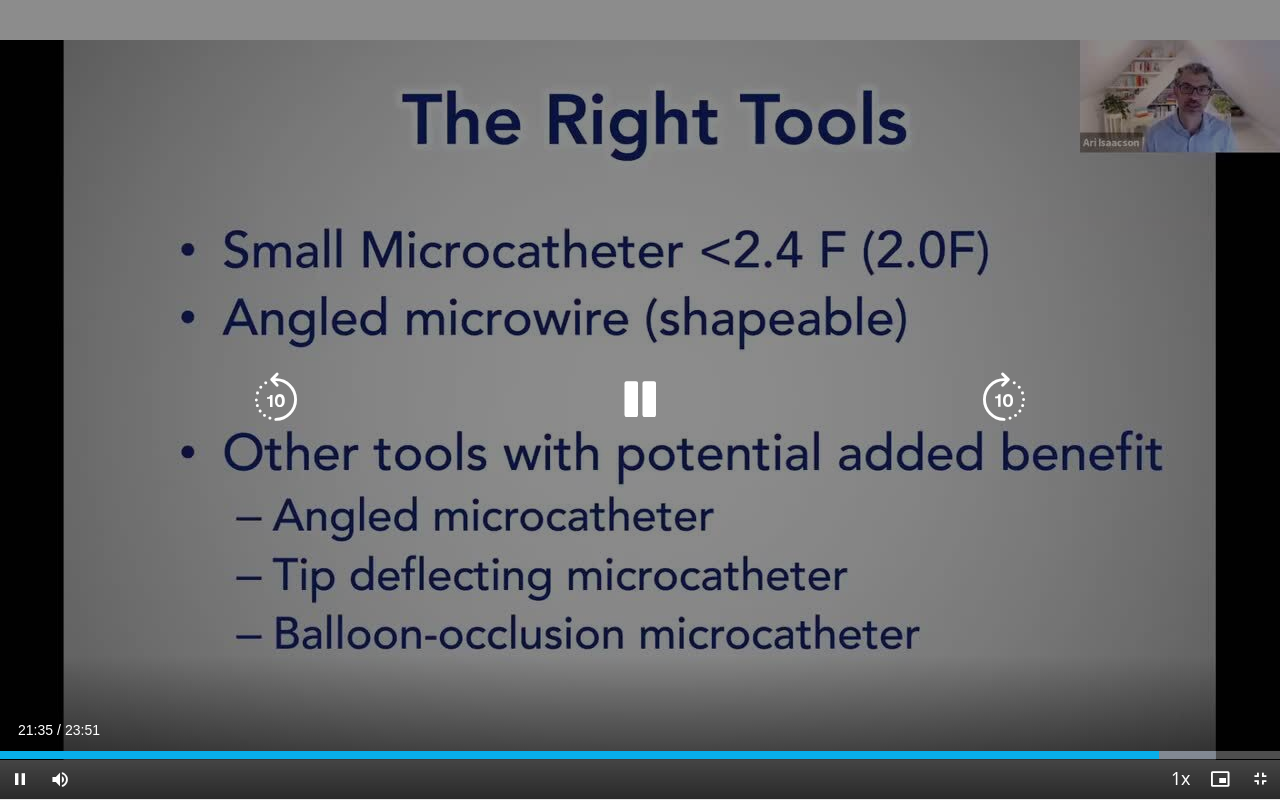 click on "10 seconds
Tap to unmute" at bounding box center (640, 399) 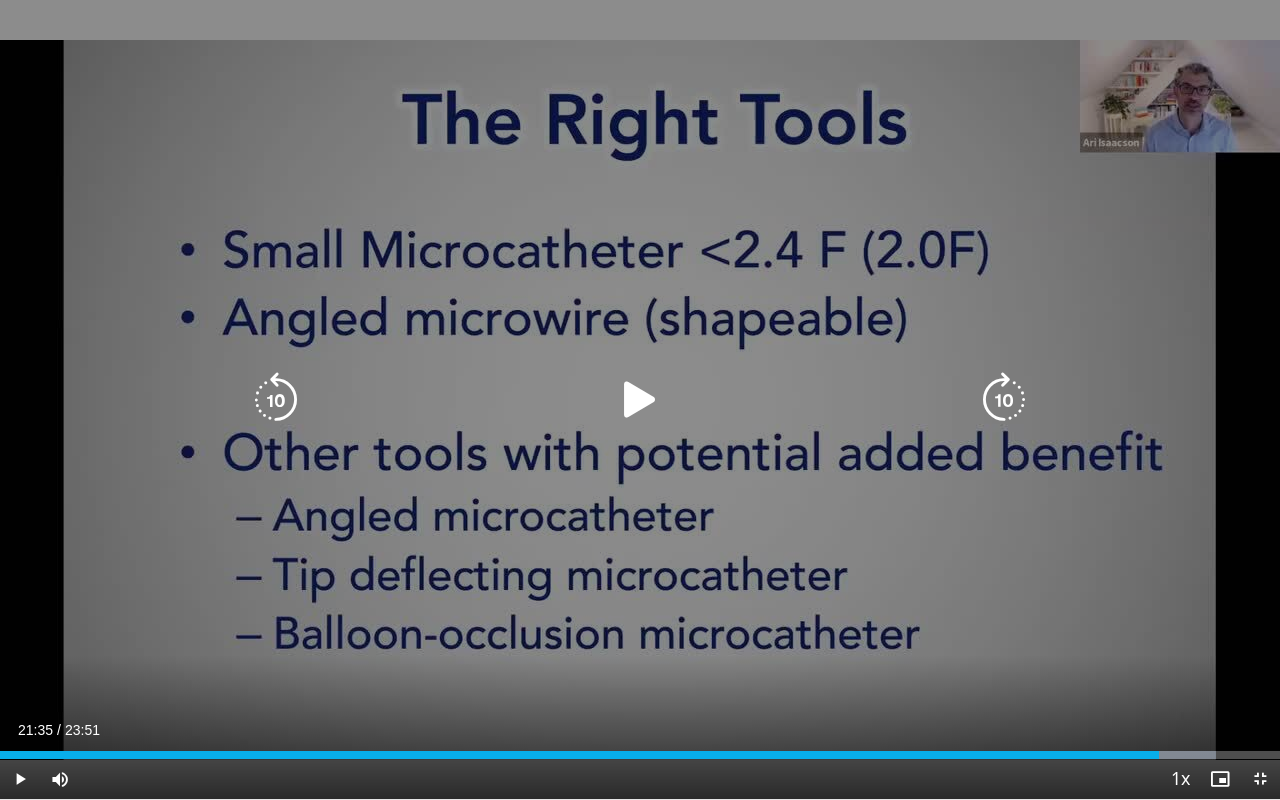 click at bounding box center [640, 400] 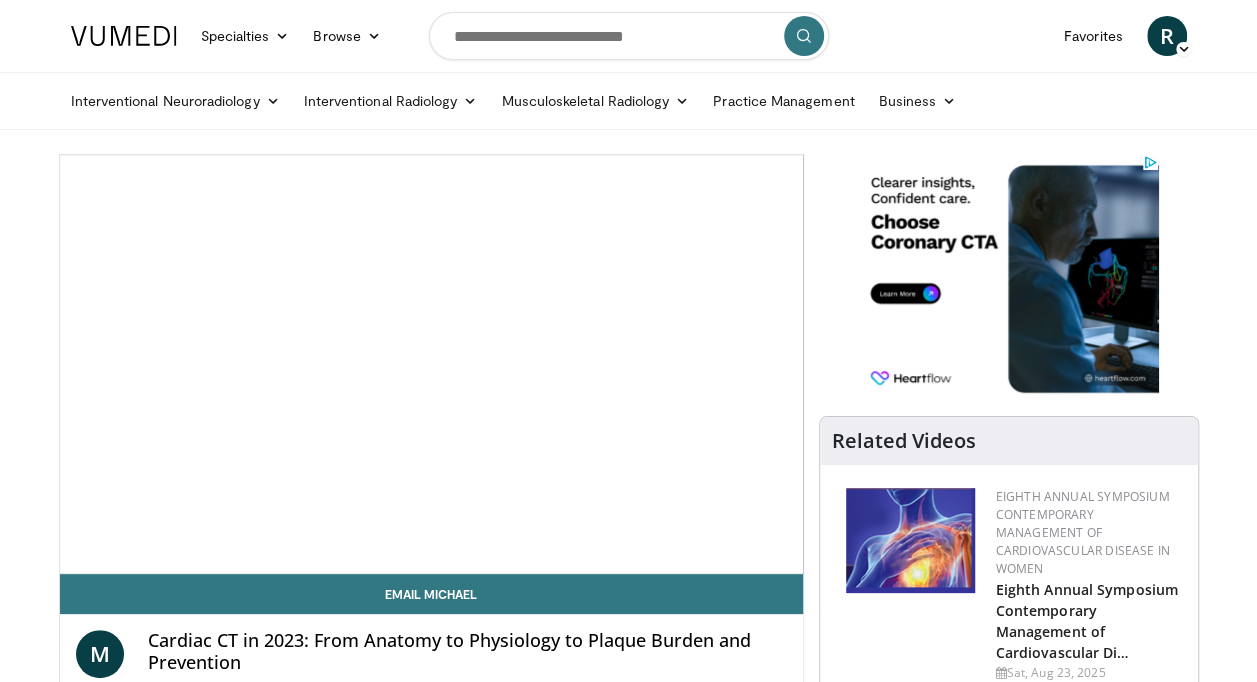 scroll, scrollTop: 0, scrollLeft: 0, axis: both 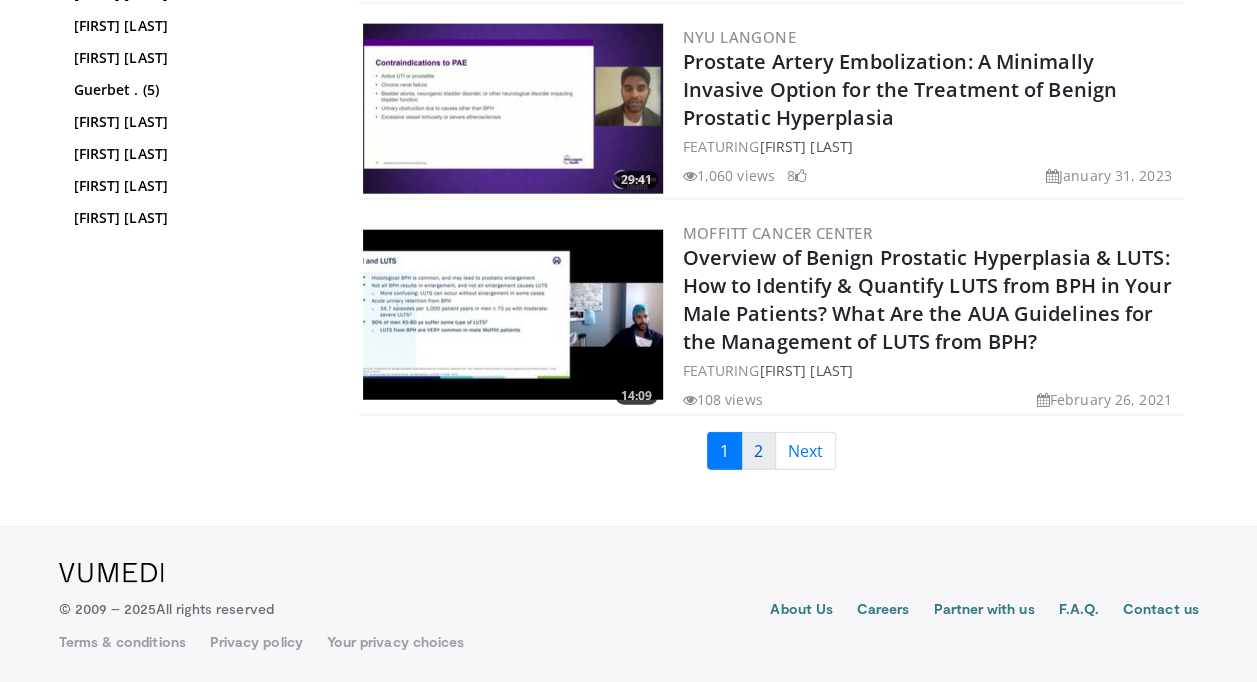 click on "2" at bounding box center [758, 451] 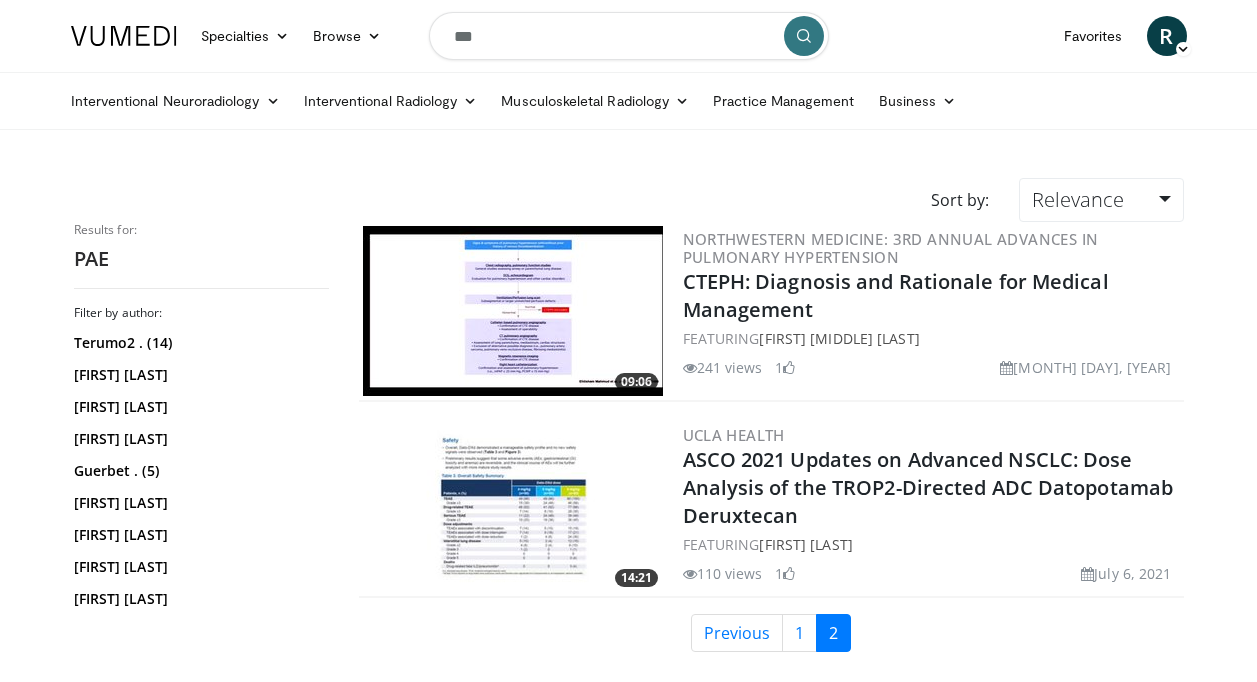 scroll, scrollTop: 0, scrollLeft: 0, axis: both 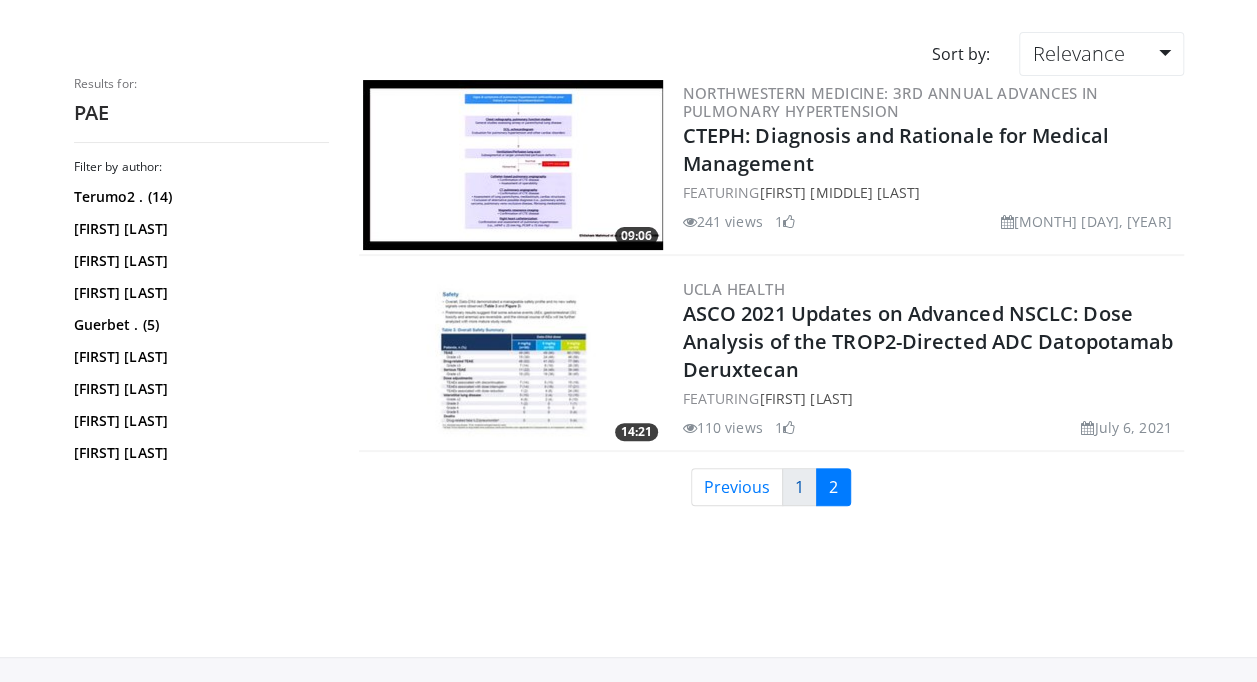 click on "1" at bounding box center [799, 487] 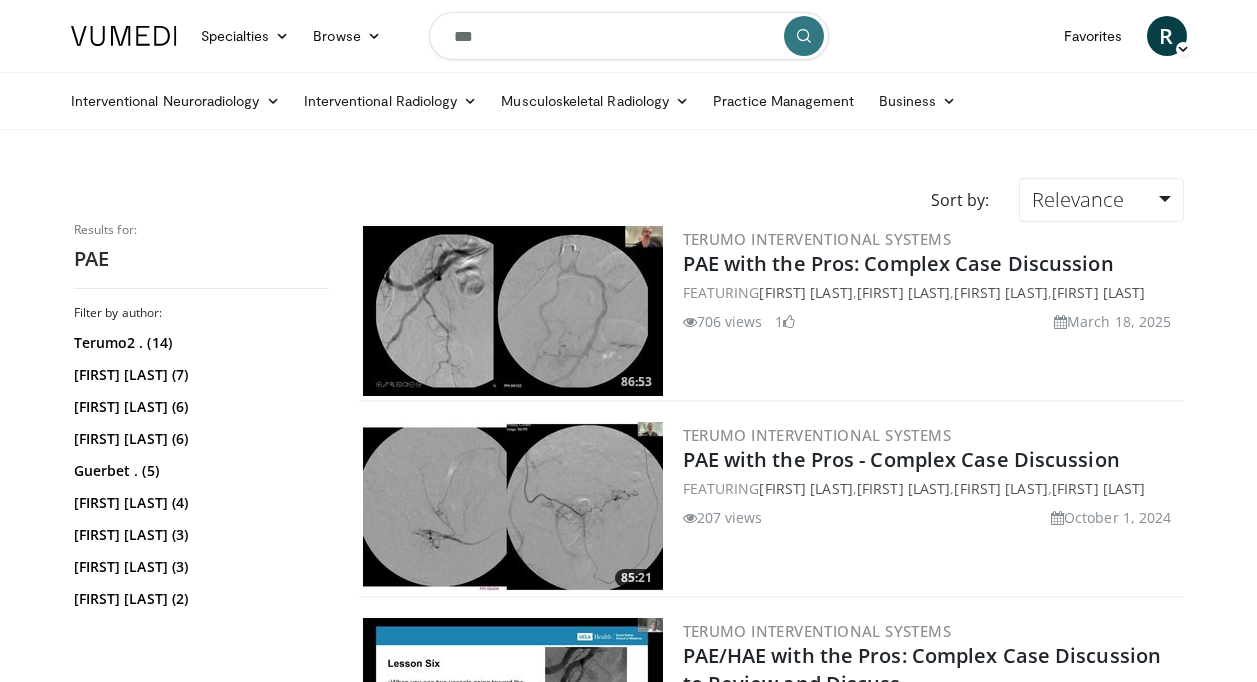 scroll, scrollTop: 0, scrollLeft: 0, axis: both 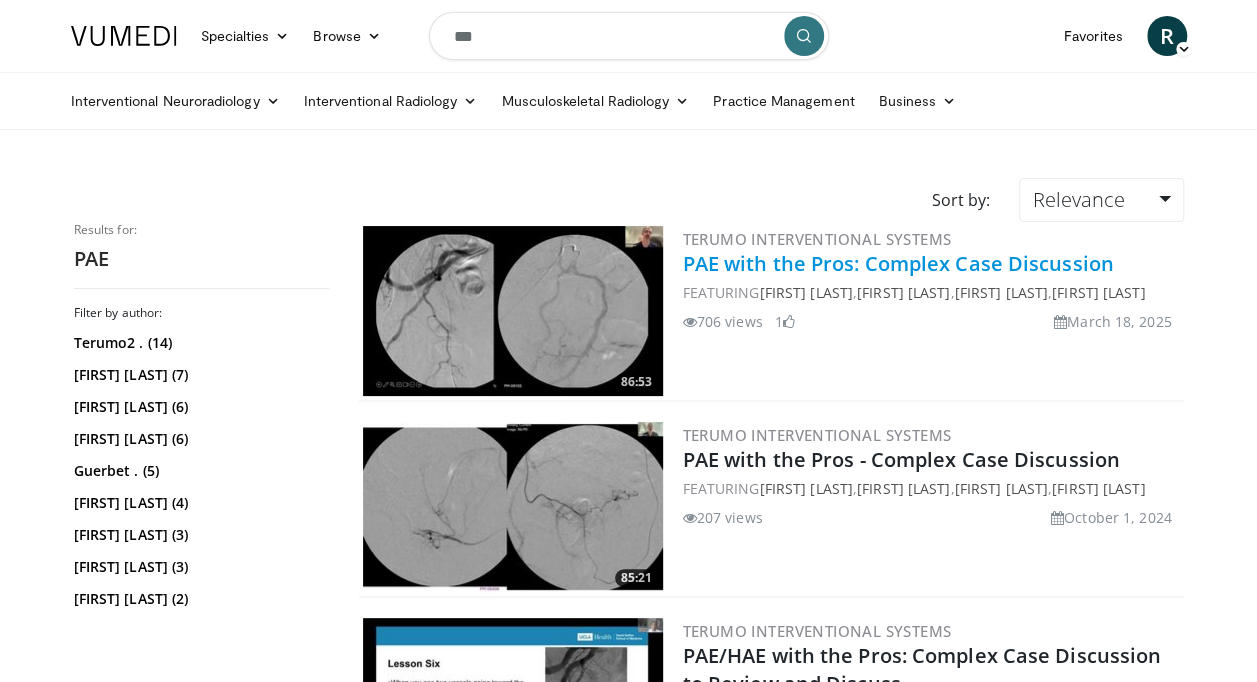 click on "PAE with the Pros: Complex Case Discussion" at bounding box center (898, 263) 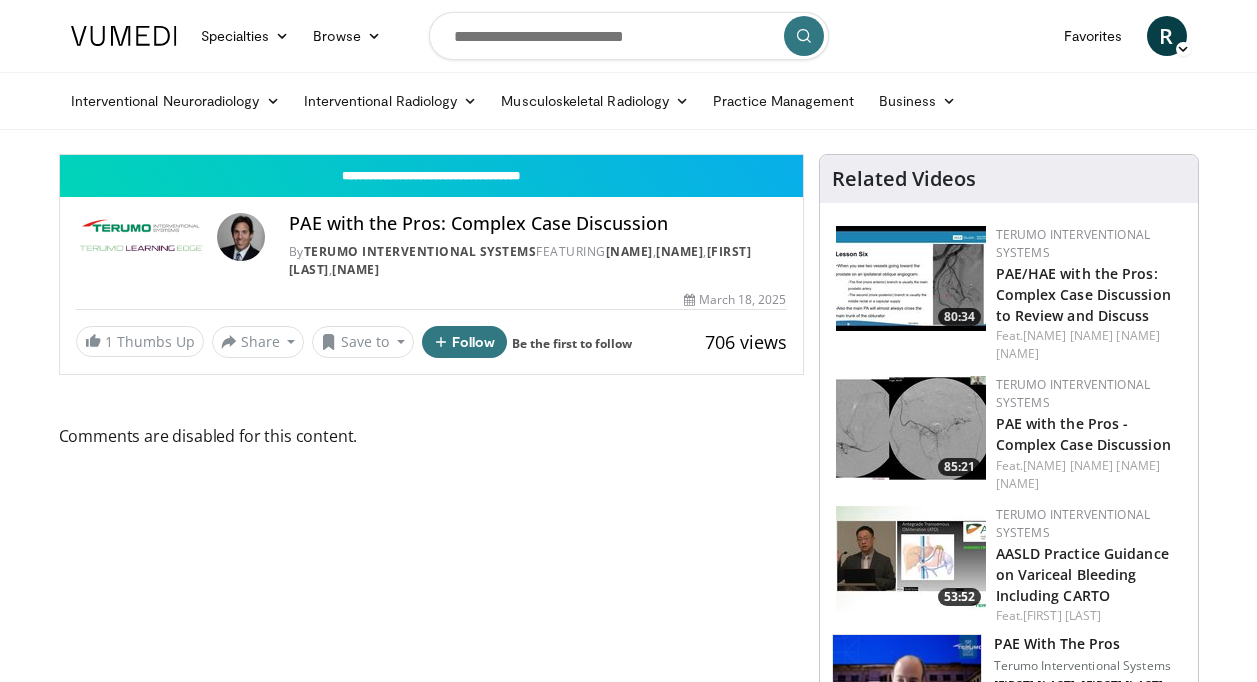 scroll, scrollTop: 0, scrollLeft: 0, axis: both 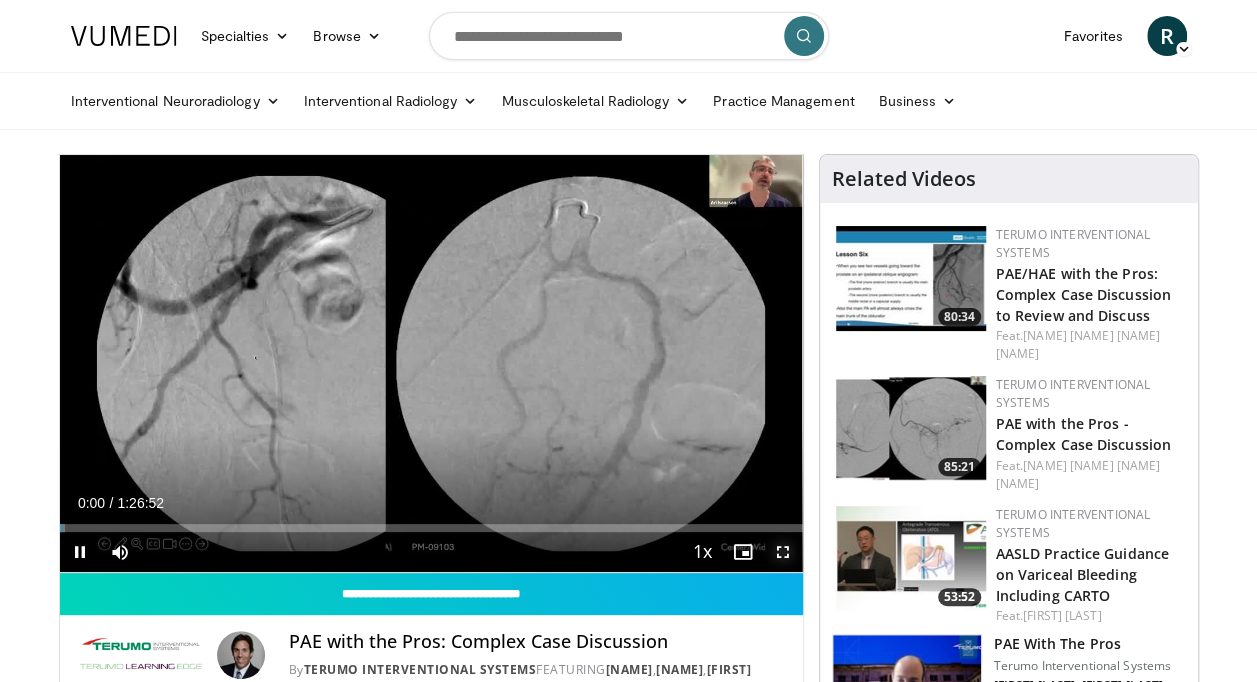 click on "**********" at bounding box center (431, 364) 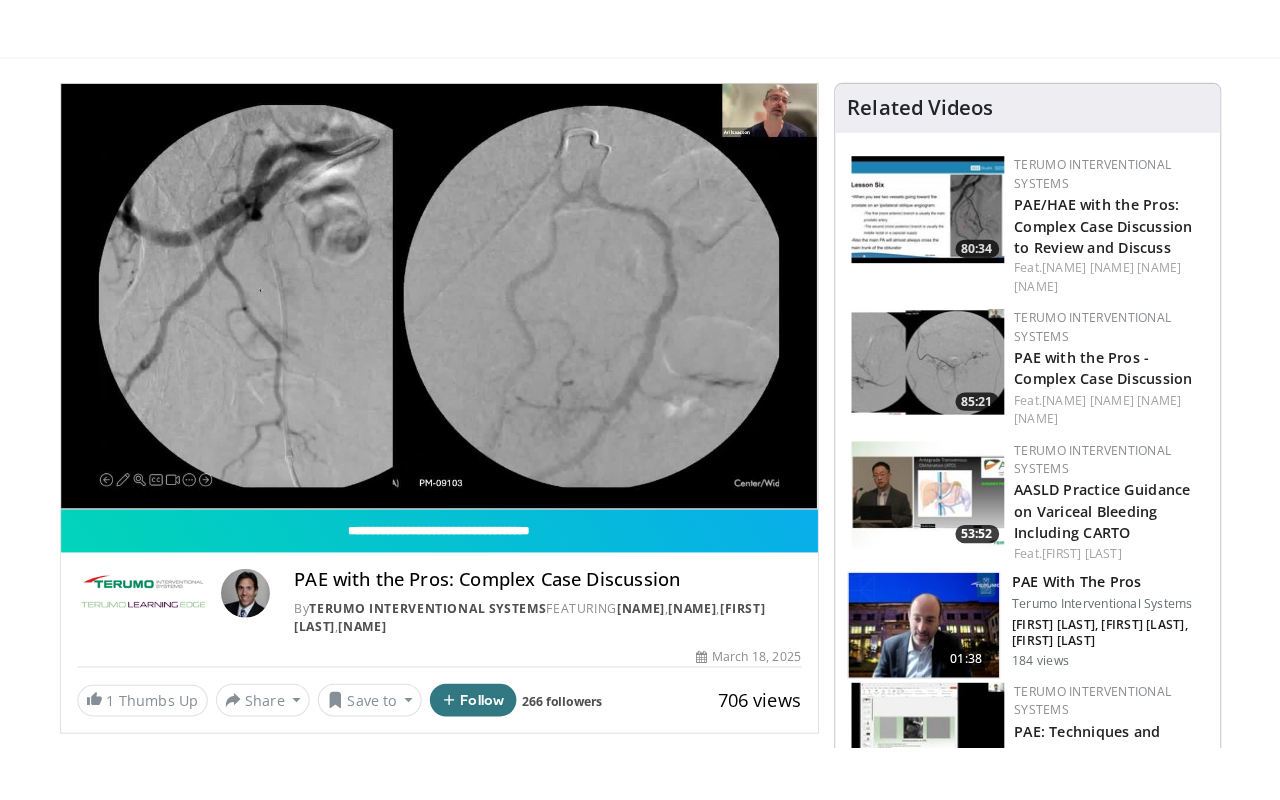 scroll, scrollTop: 161, scrollLeft: 0, axis: vertical 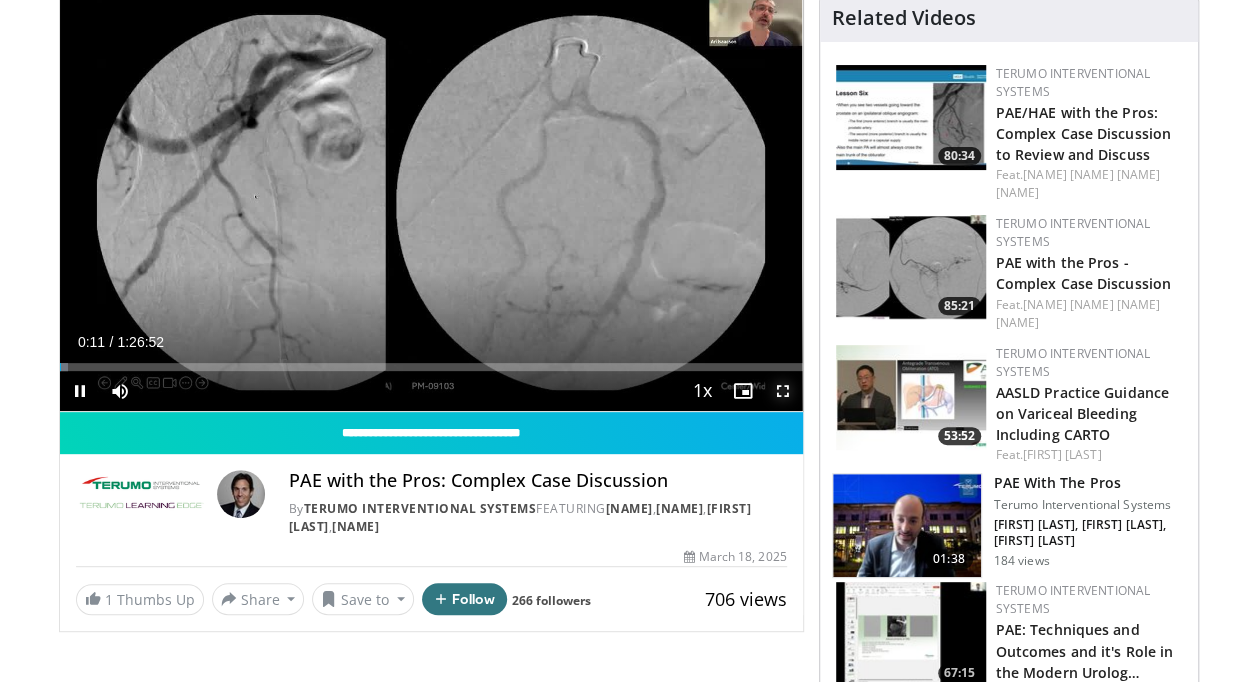 click at bounding box center (783, 391) 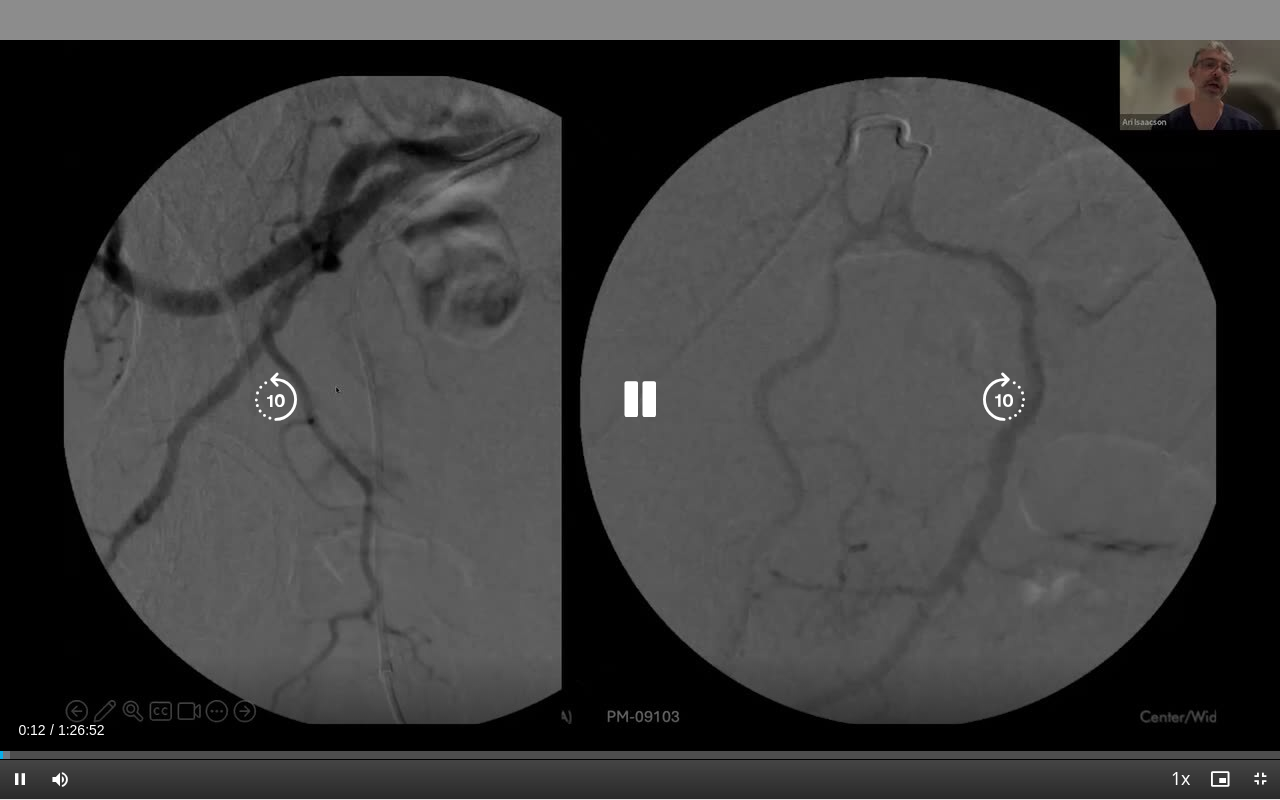 click at bounding box center [1004, 400] 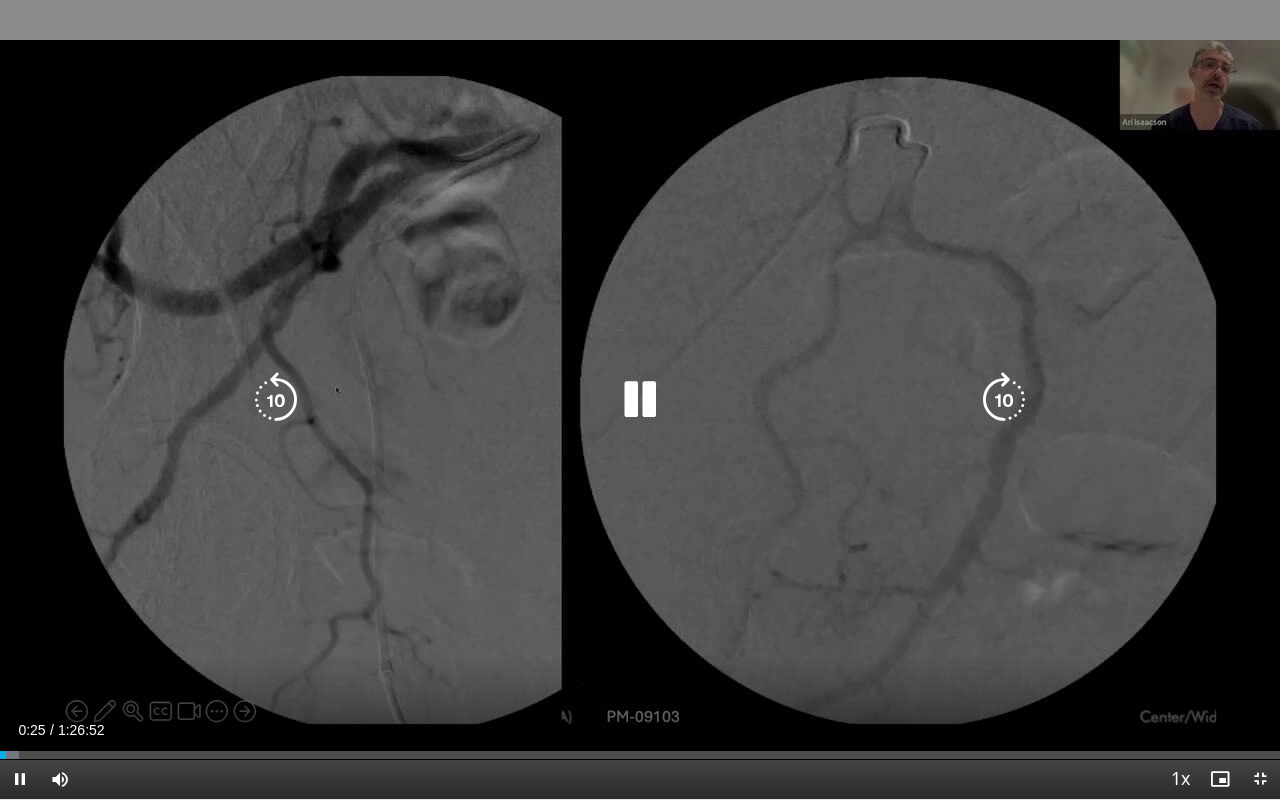 click at bounding box center [1004, 400] 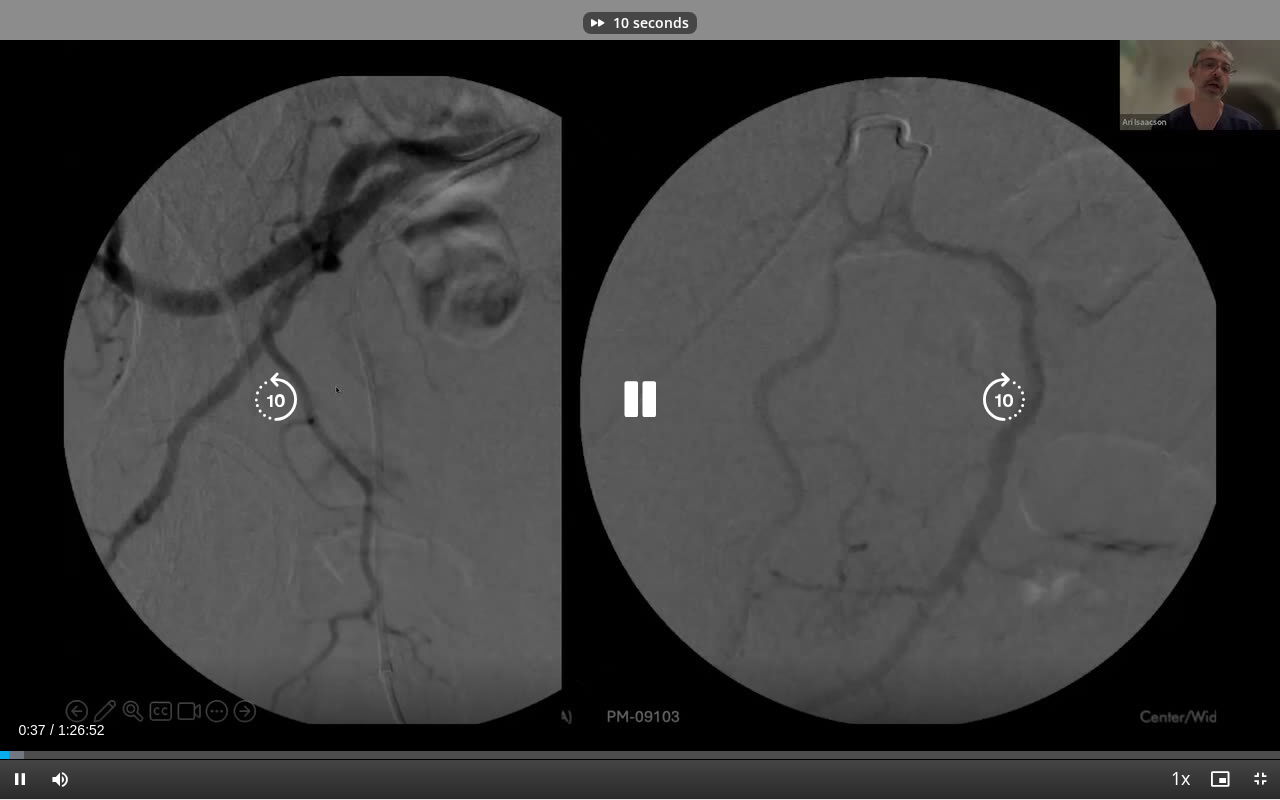 click at bounding box center [1004, 400] 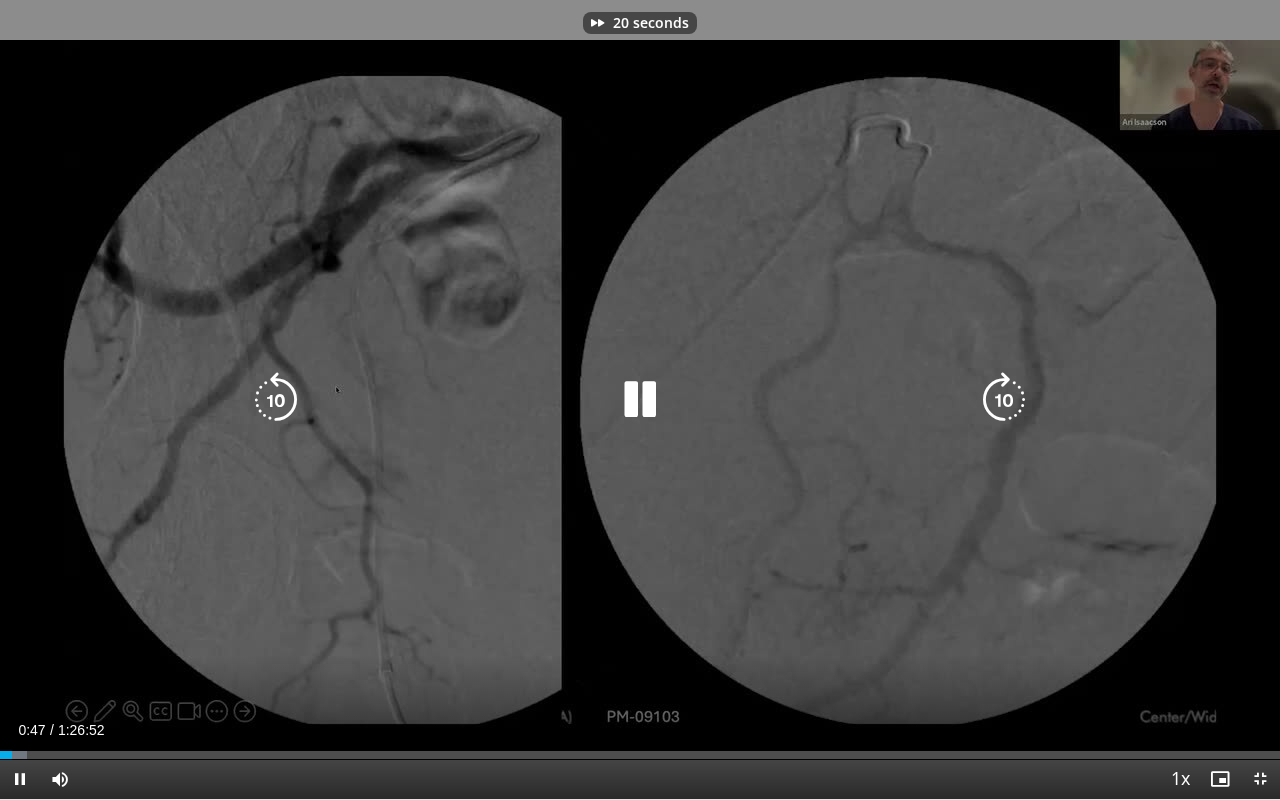 click at bounding box center (1004, 400) 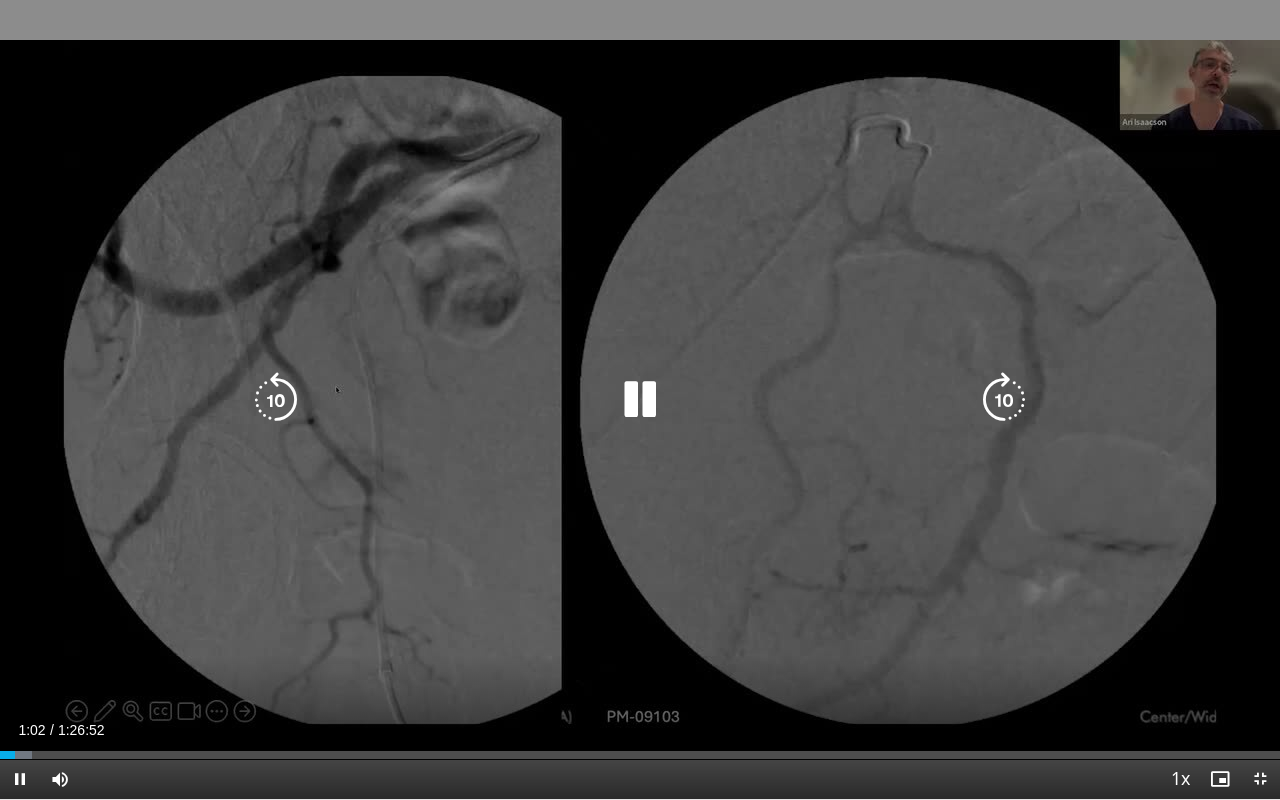 click at bounding box center (1004, 400) 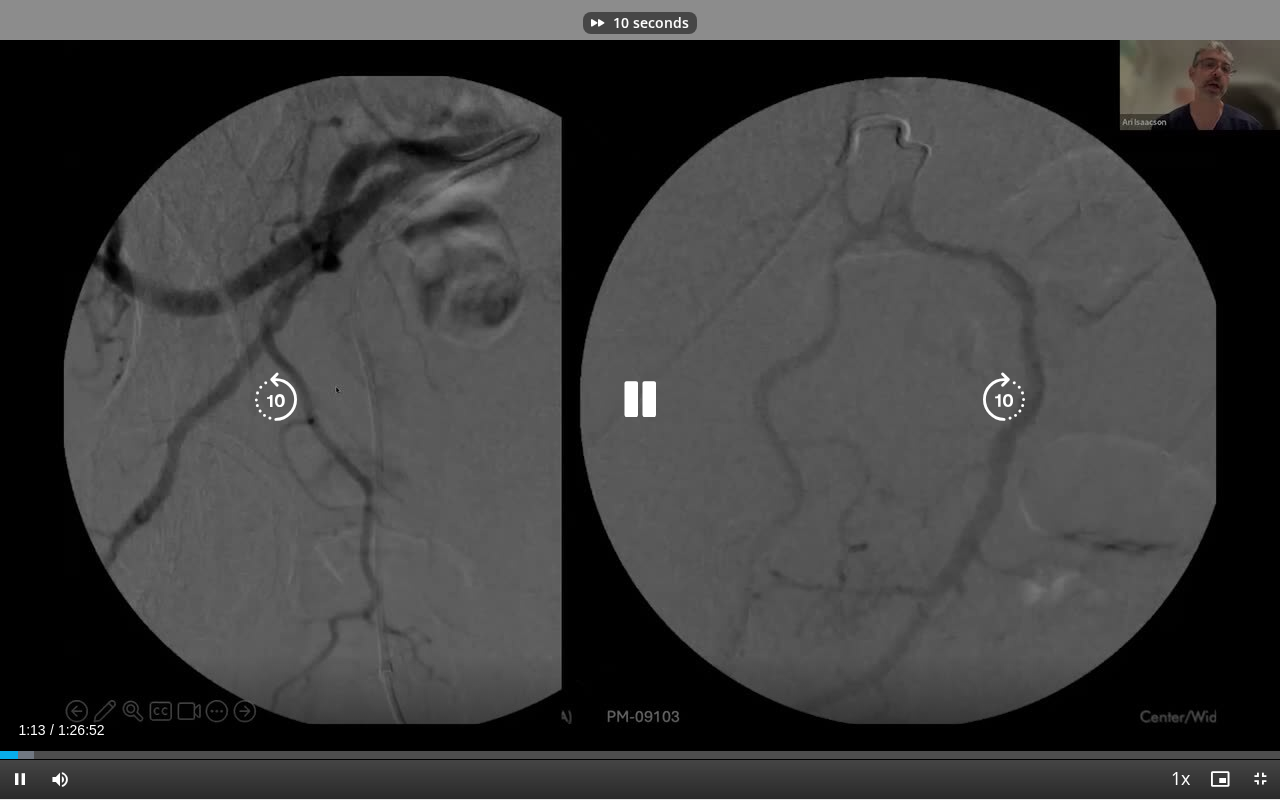 click at bounding box center (1004, 400) 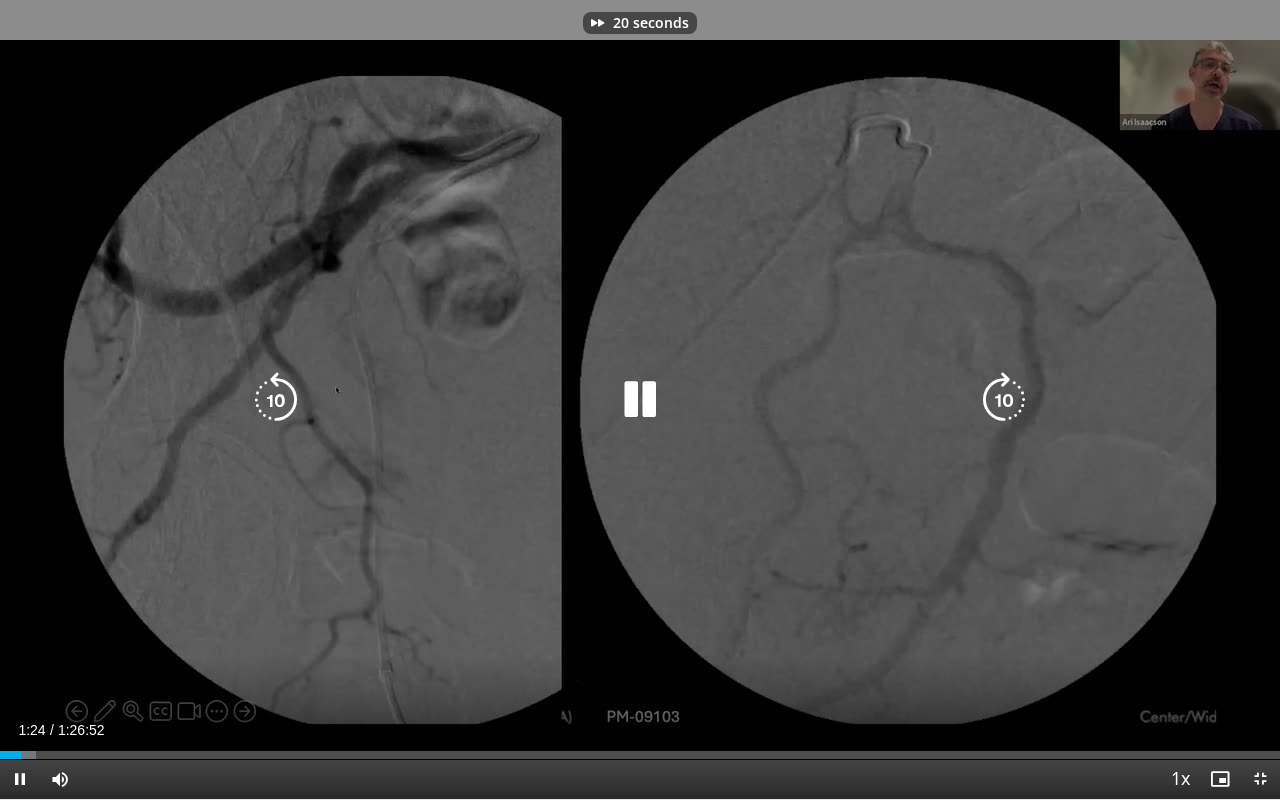click at bounding box center [1004, 400] 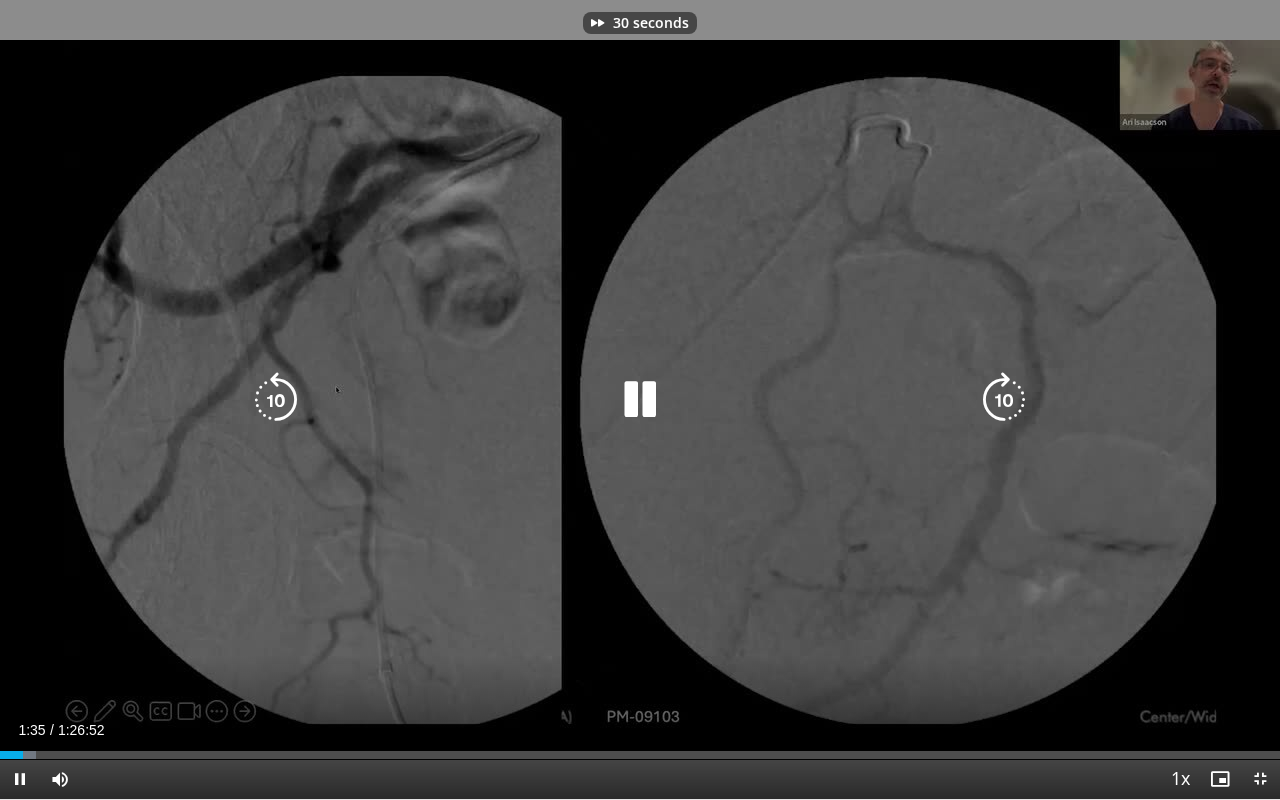 click at bounding box center (1004, 400) 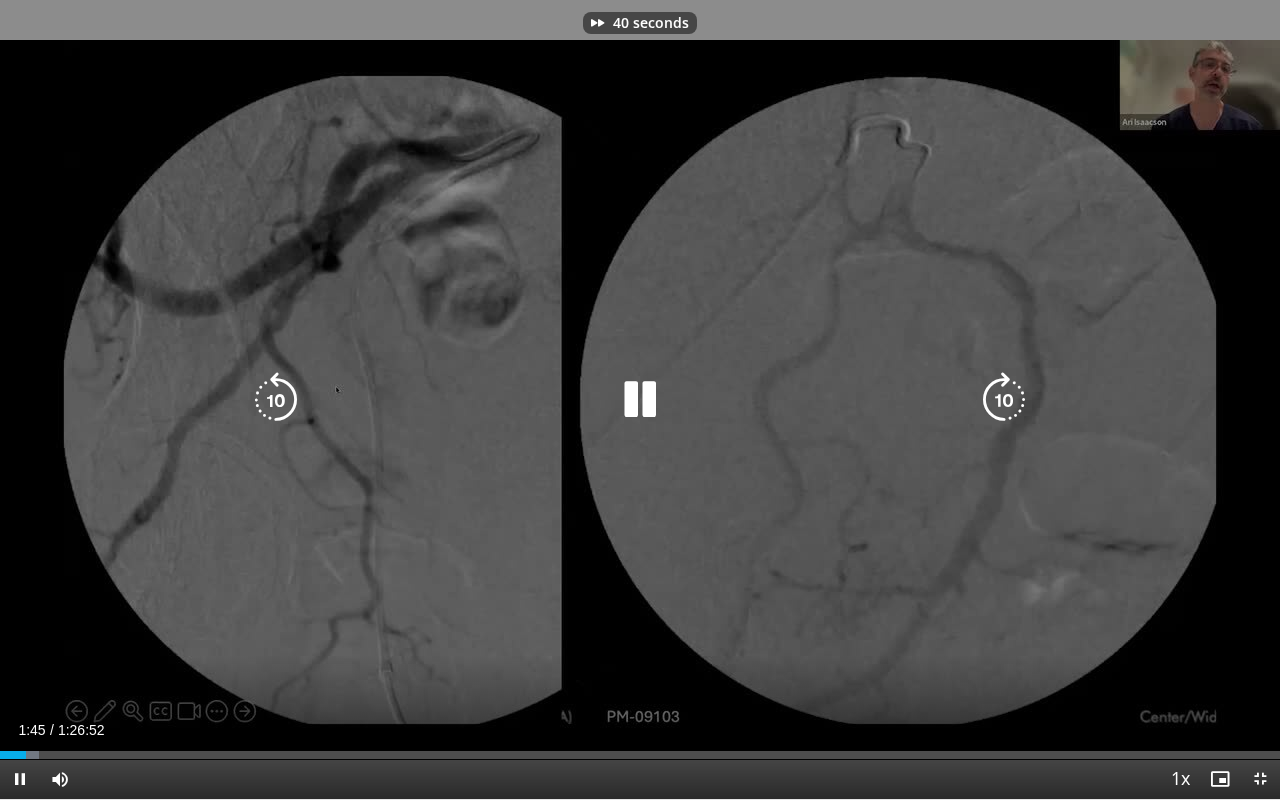 click at bounding box center [1004, 400] 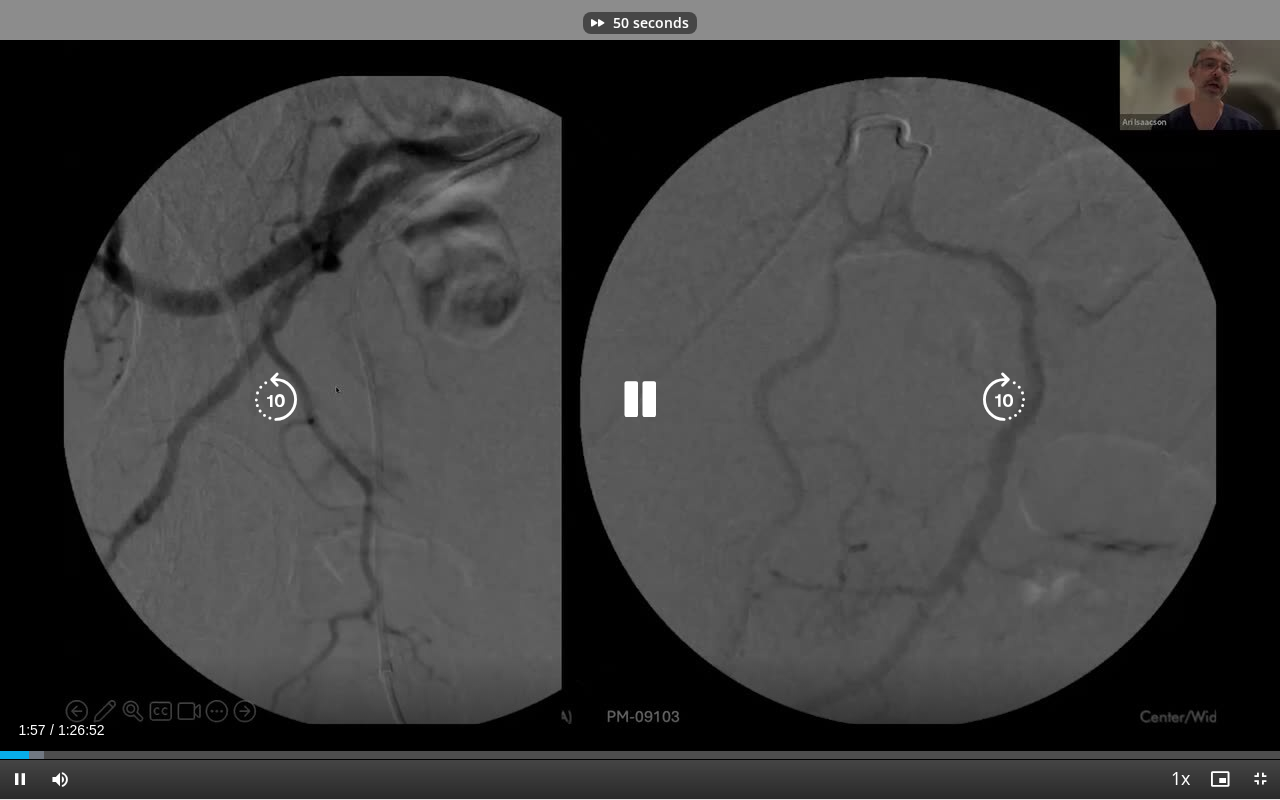 click at bounding box center [1004, 400] 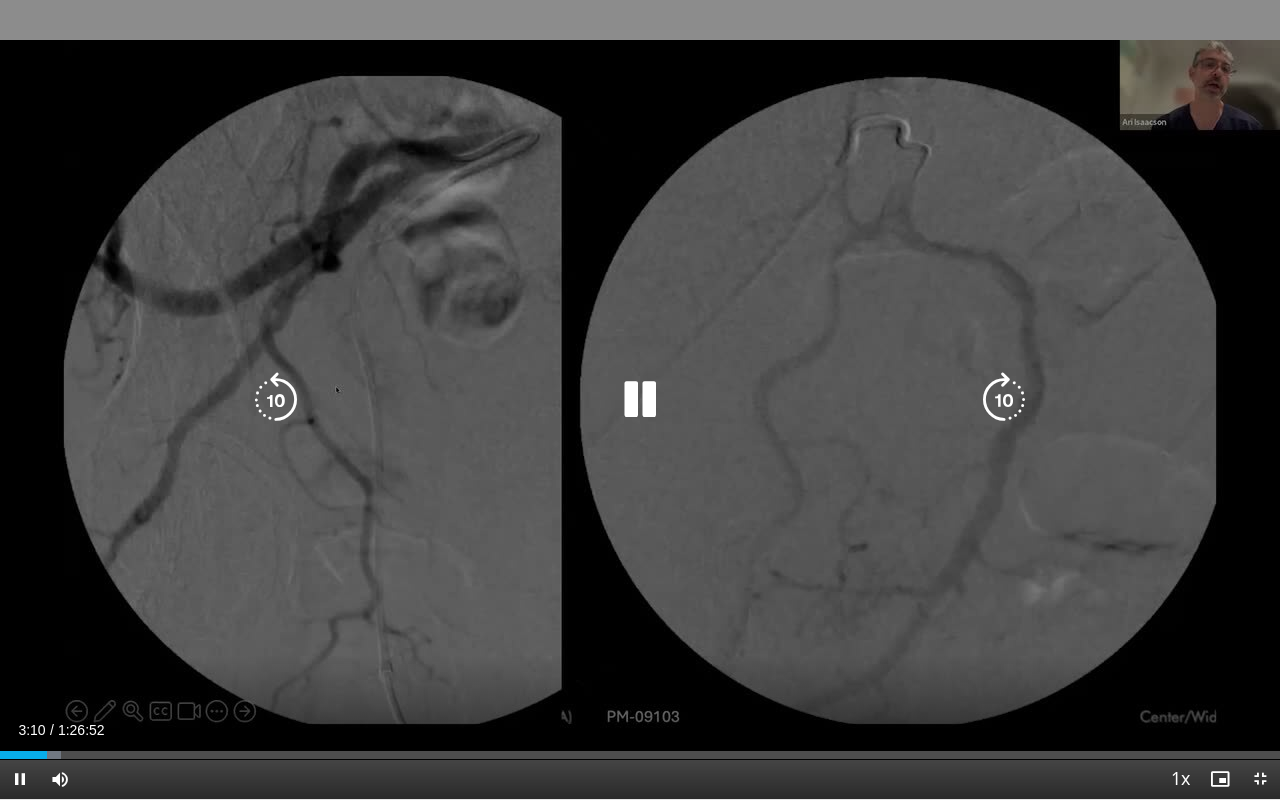 click at bounding box center [1004, 400] 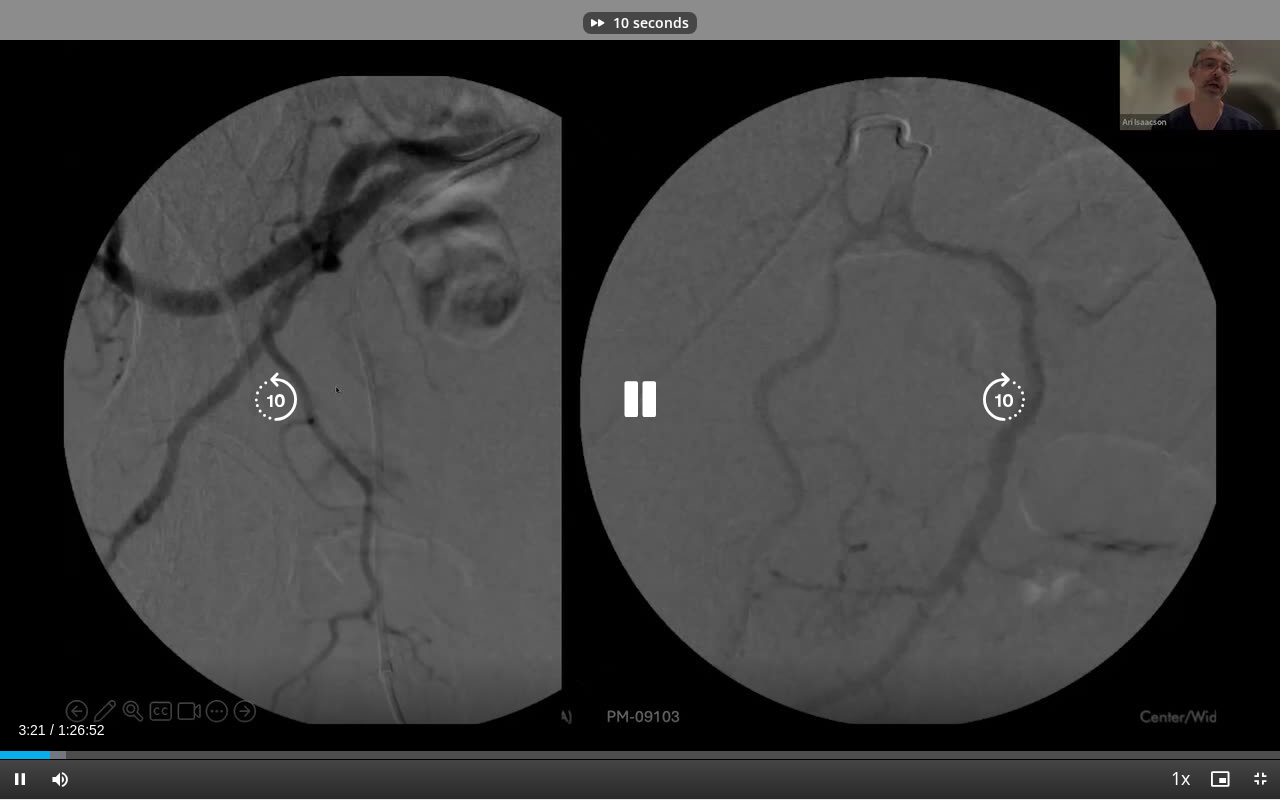 click at bounding box center (1004, 400) 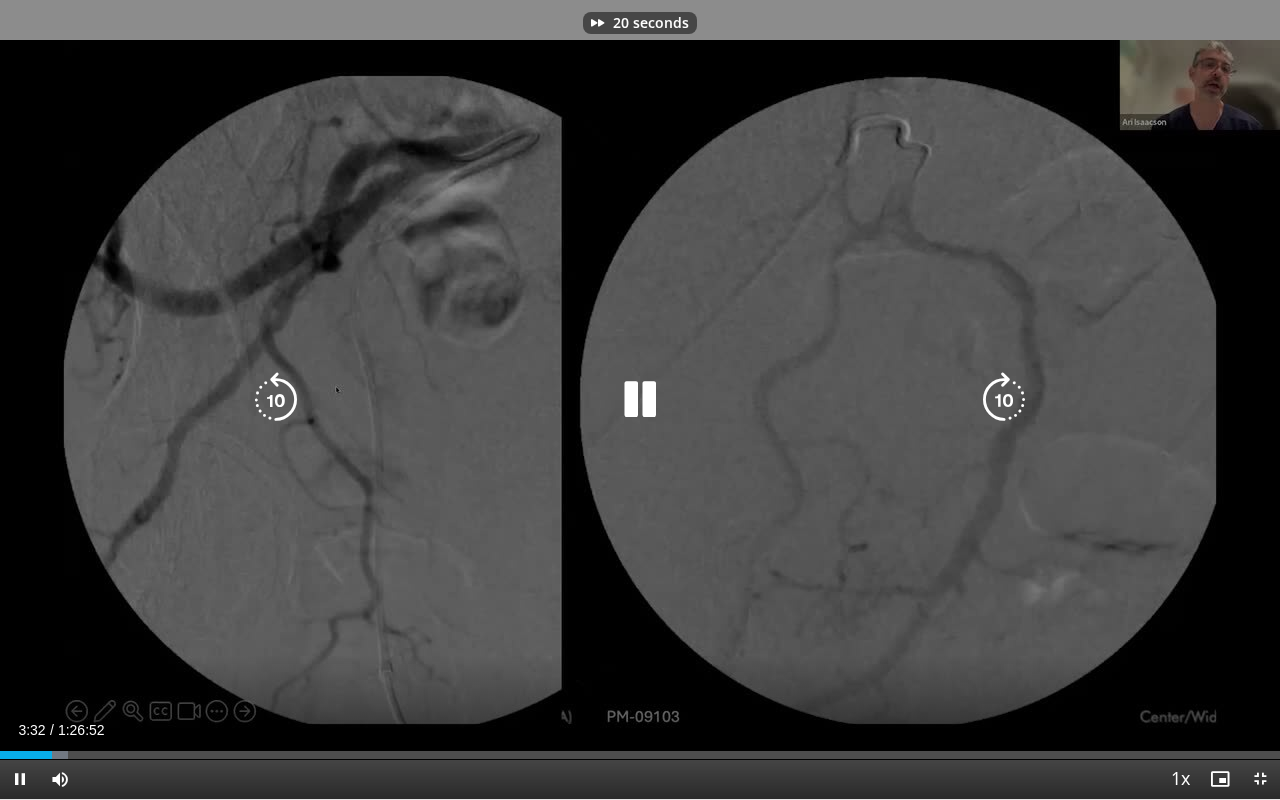 click at bounding box center [1004, 400] 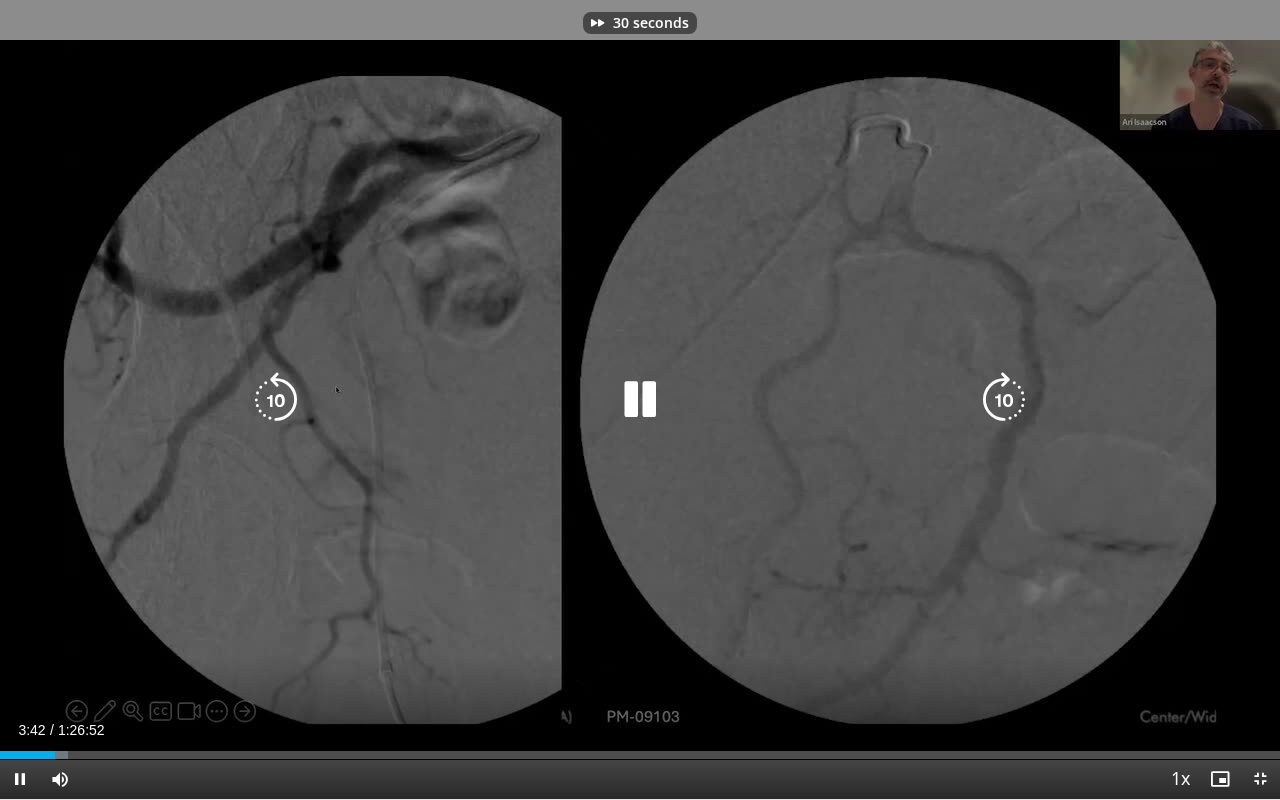 click at bounding box center (1004, 400) 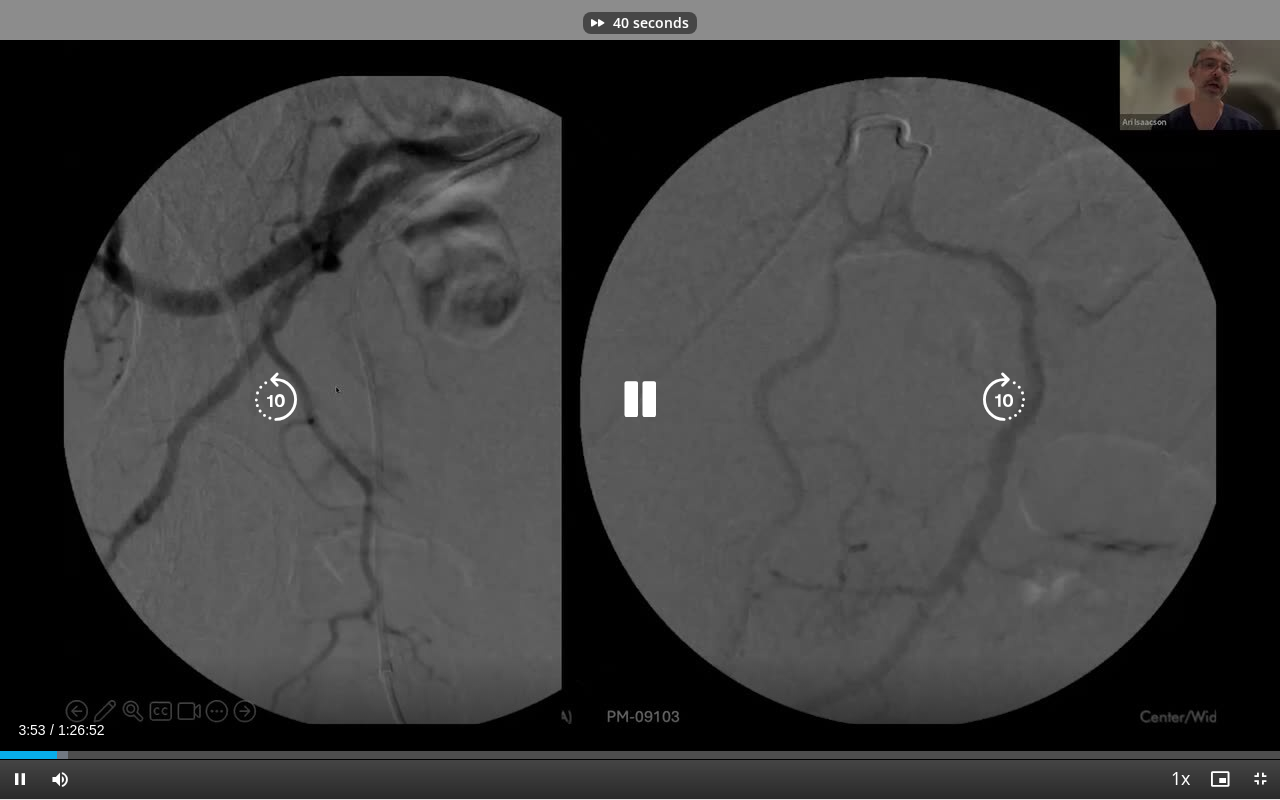 click at bounding box center (1004, 400) 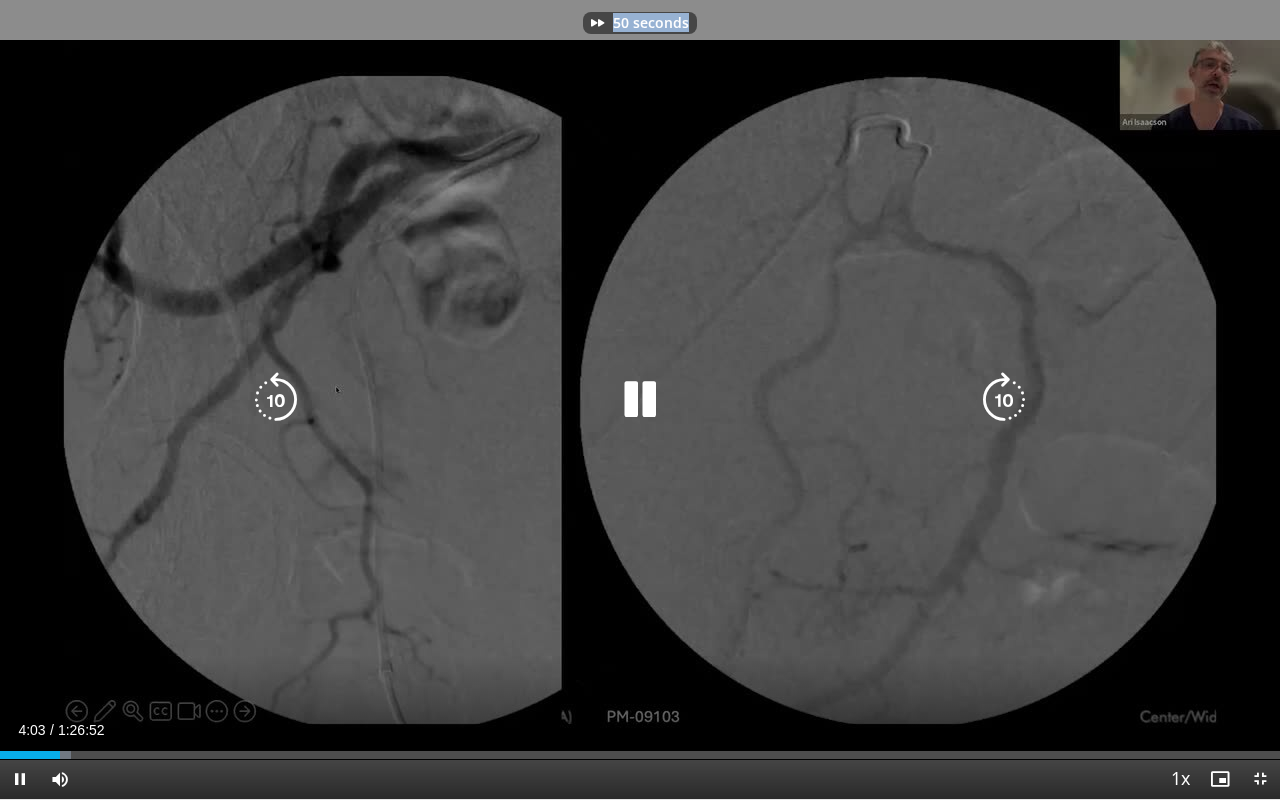 click on "50 seconds
Tap to unmute" at bounding box center (640, 399) 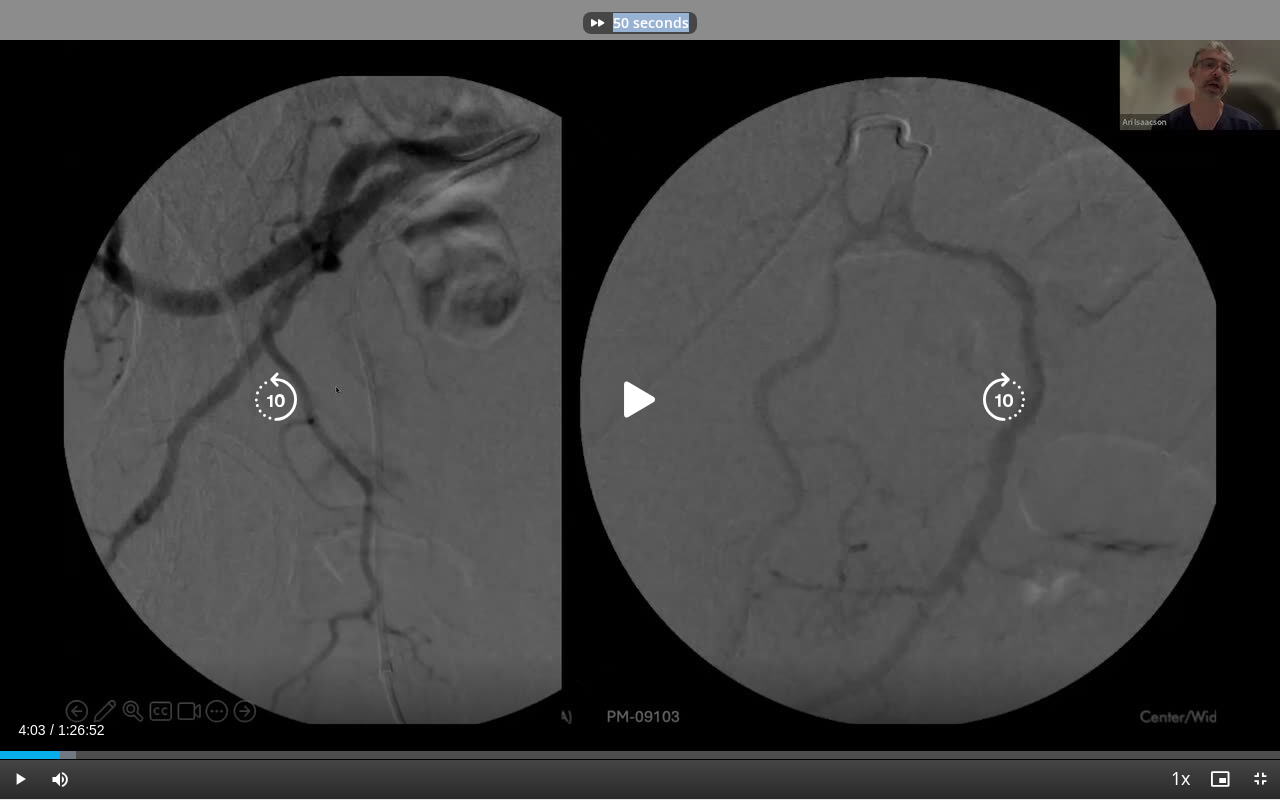 click on "50 seconds
Tap to unmute" at bounding box center [640, 399] 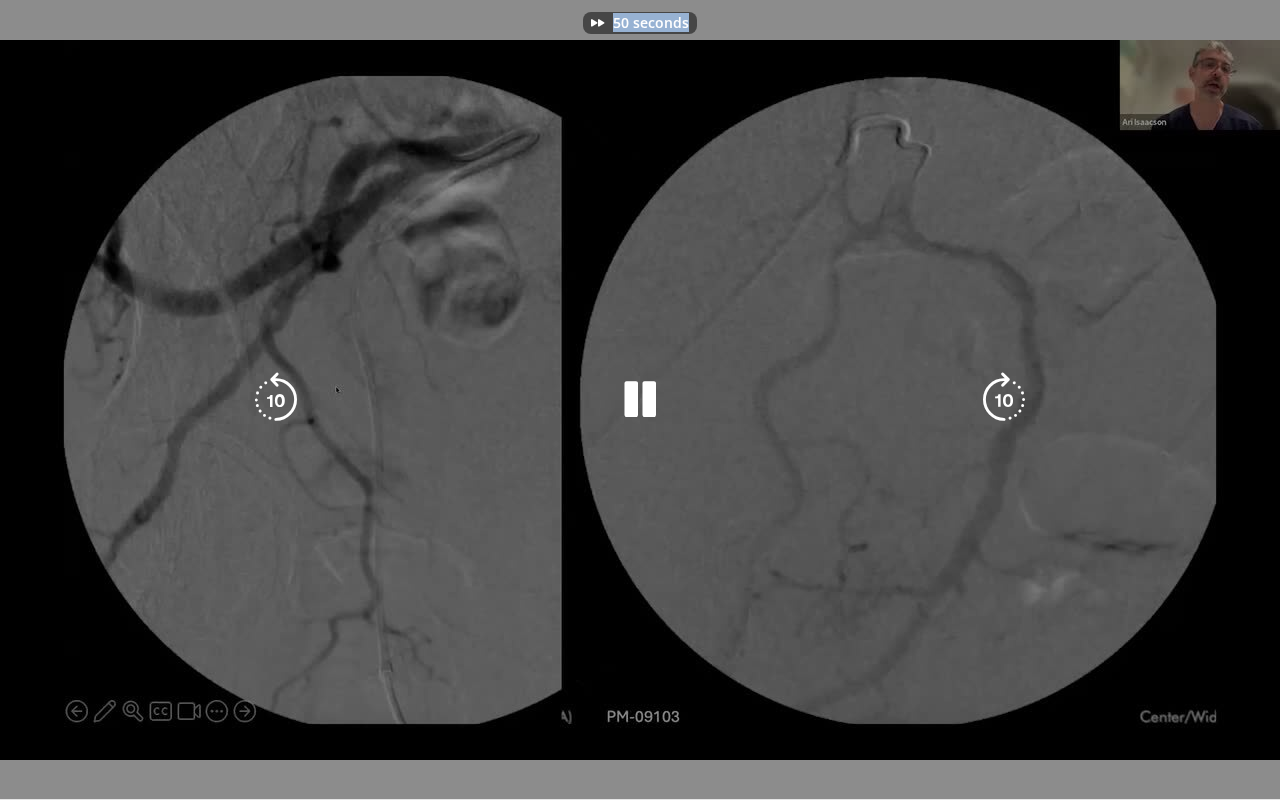 click on "50 seconds
Tap to unmute" at bounding box center [640, 399] 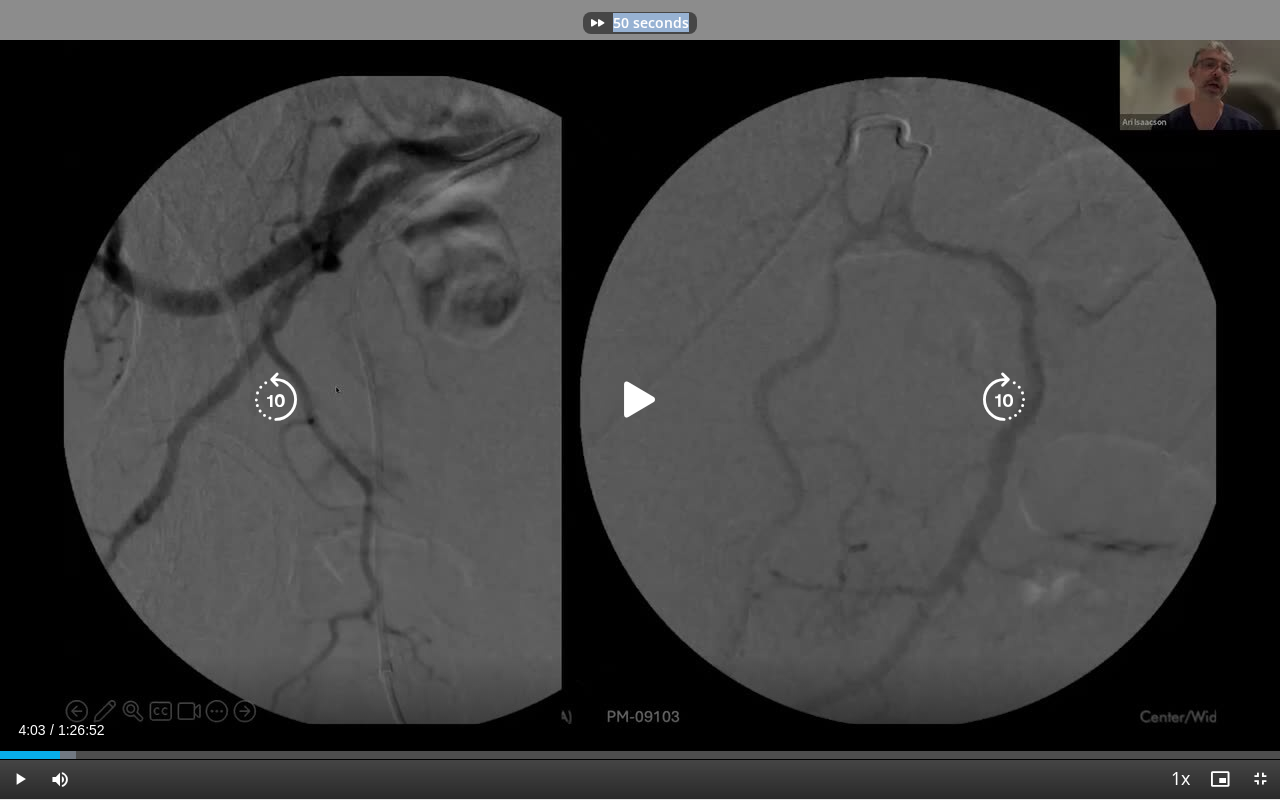 click at bounding box center (1004, 400) 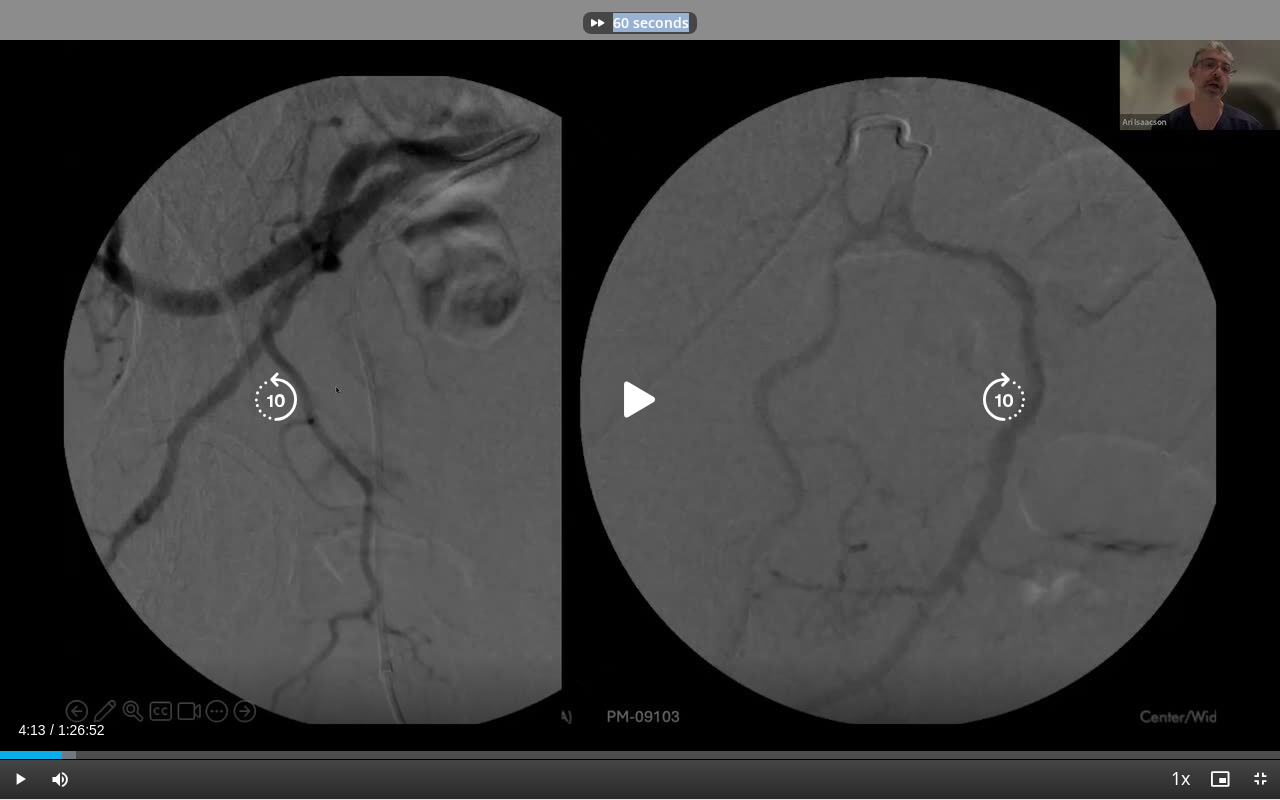click at bounding box center [1004, 400] 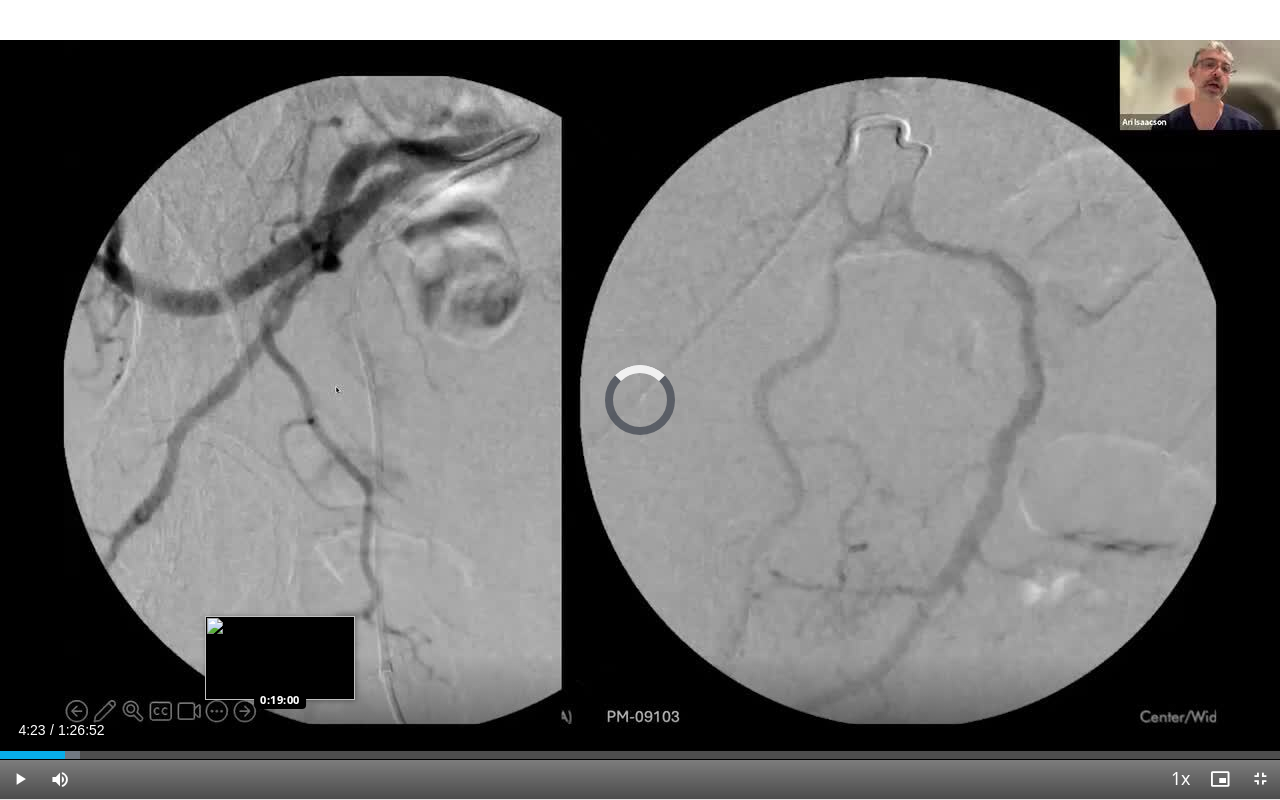 click on "Loaded :  6.28% 0:04:23 0:19:00" at bounding box center [640, 755] 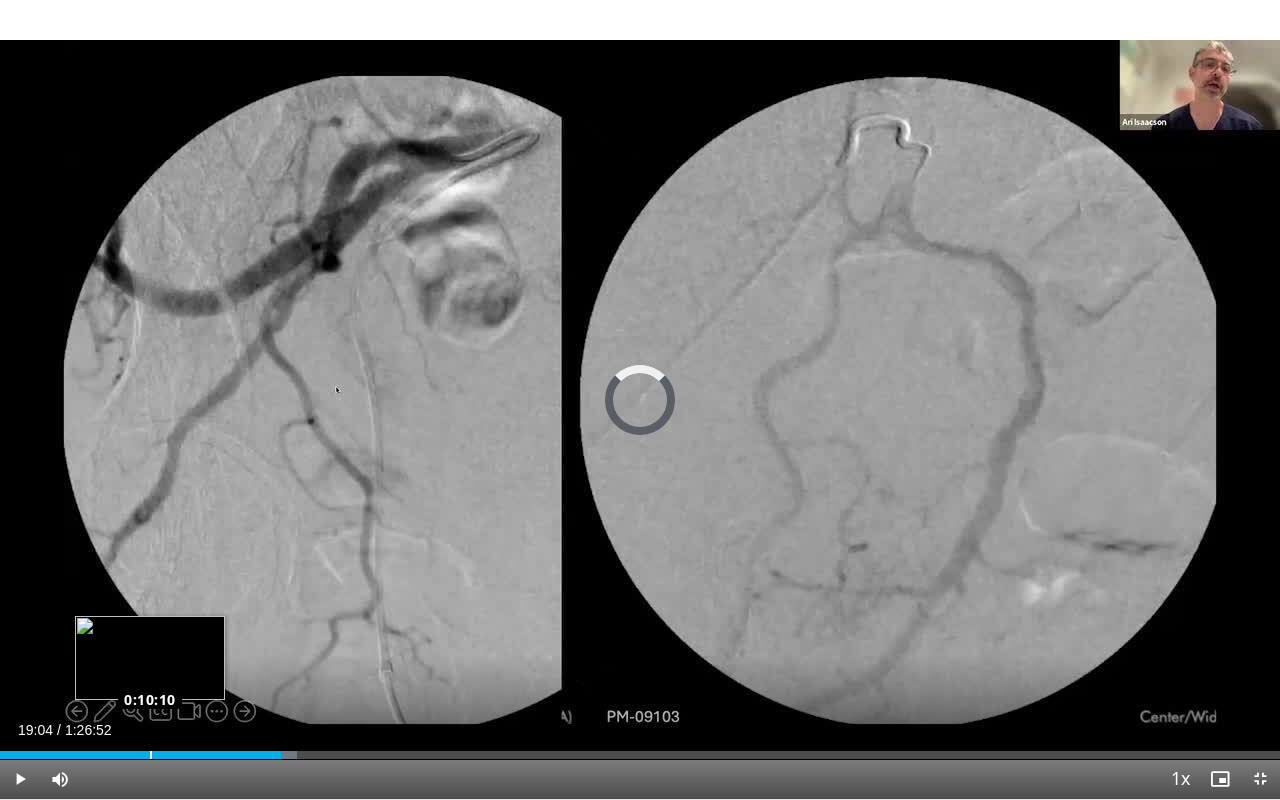 click on "Loaded :  23.21% 0:10:10 0:10:10" at bounding box center [640, 749] 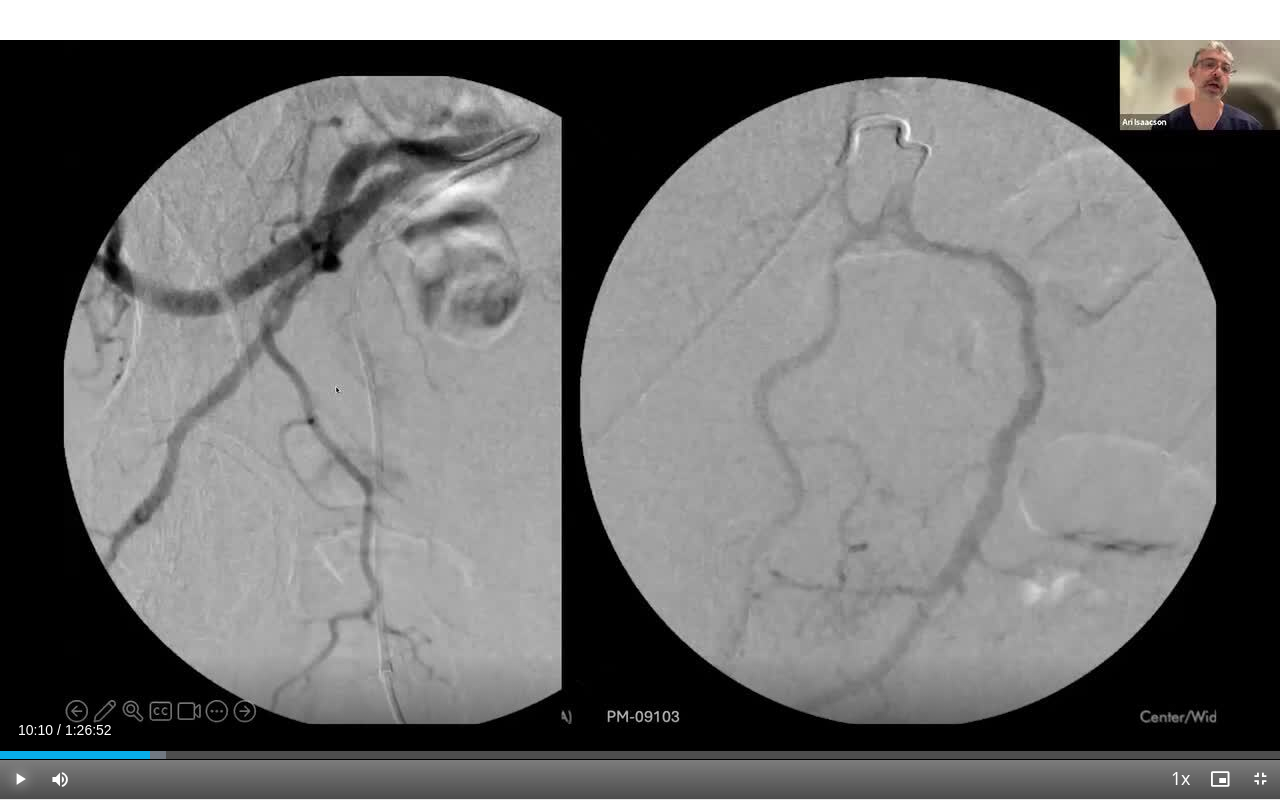 click at bounding box center (20, 779) 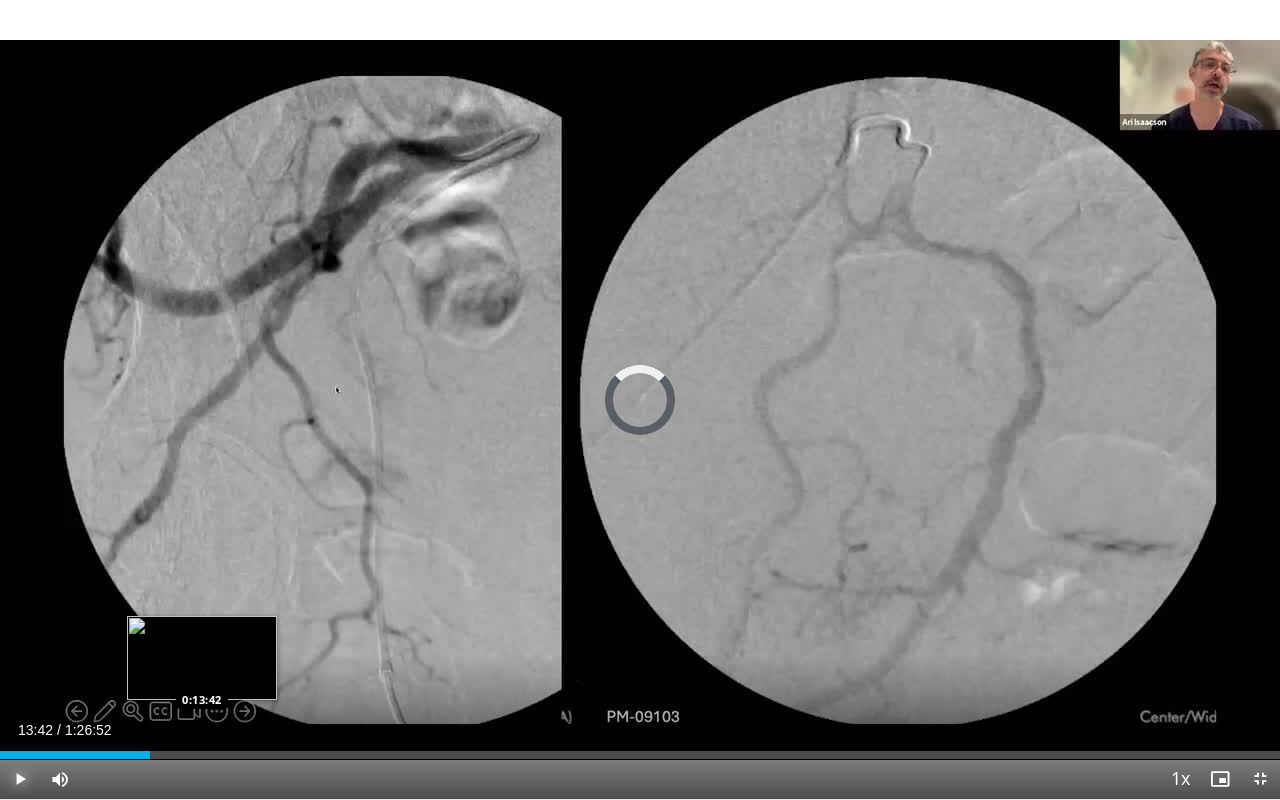 click on "Loaded :  0.00% 0:13:42 0:13:42" at bounding box center [640, 749] 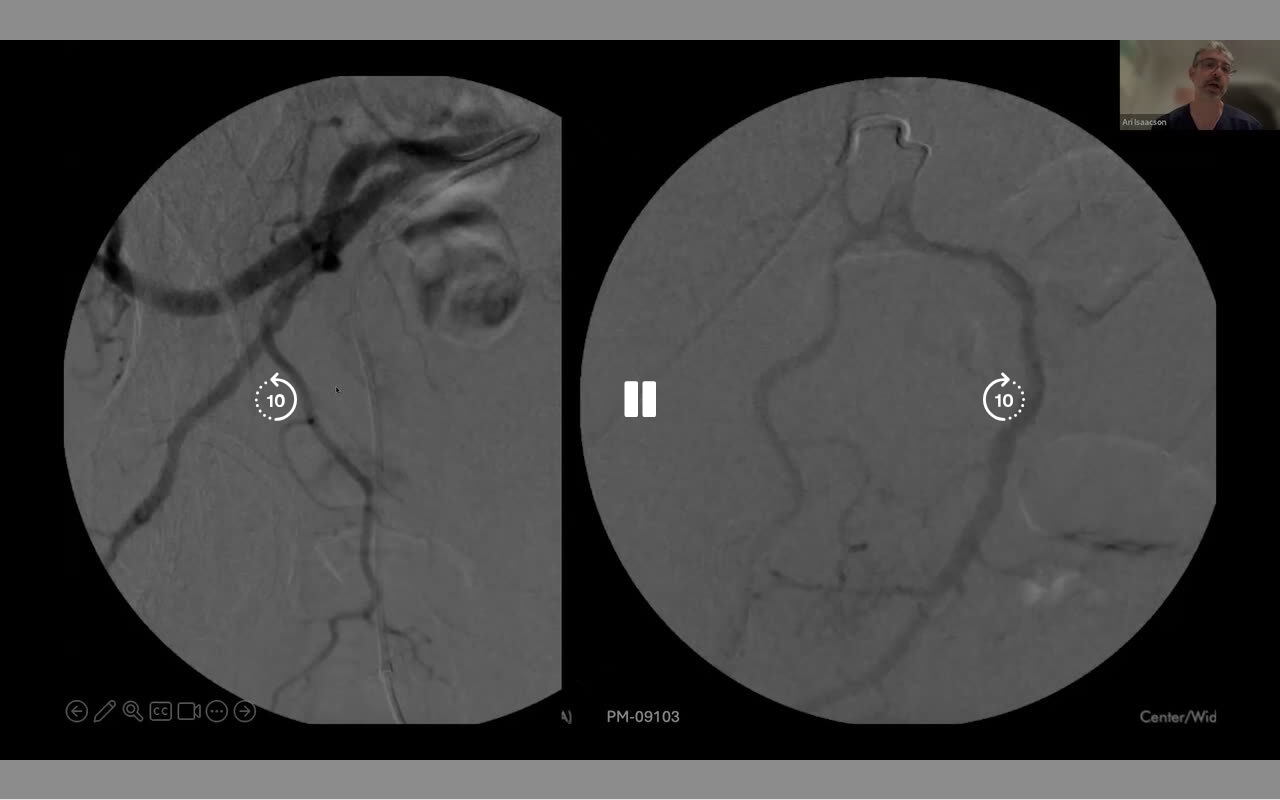 click on "**********" at bounding box center [640, 400] 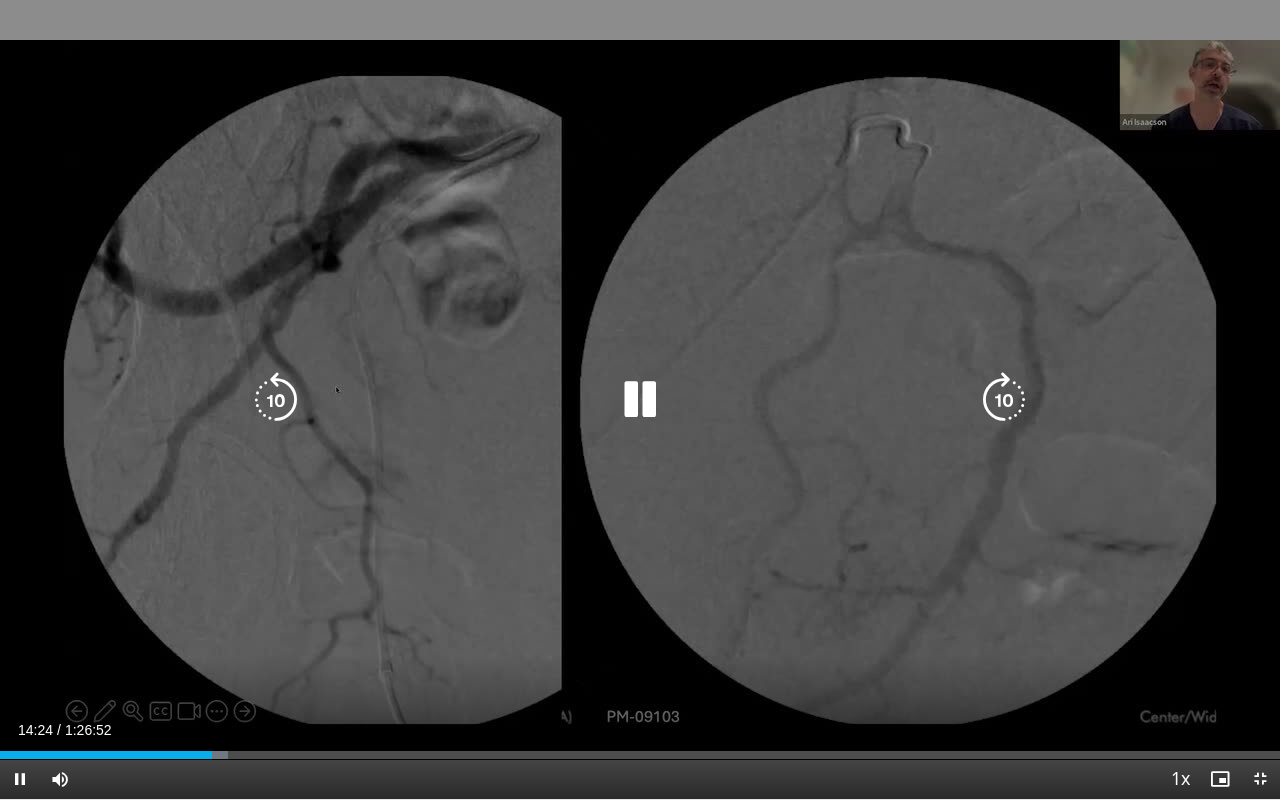 click at bounding box center [1004, 400] 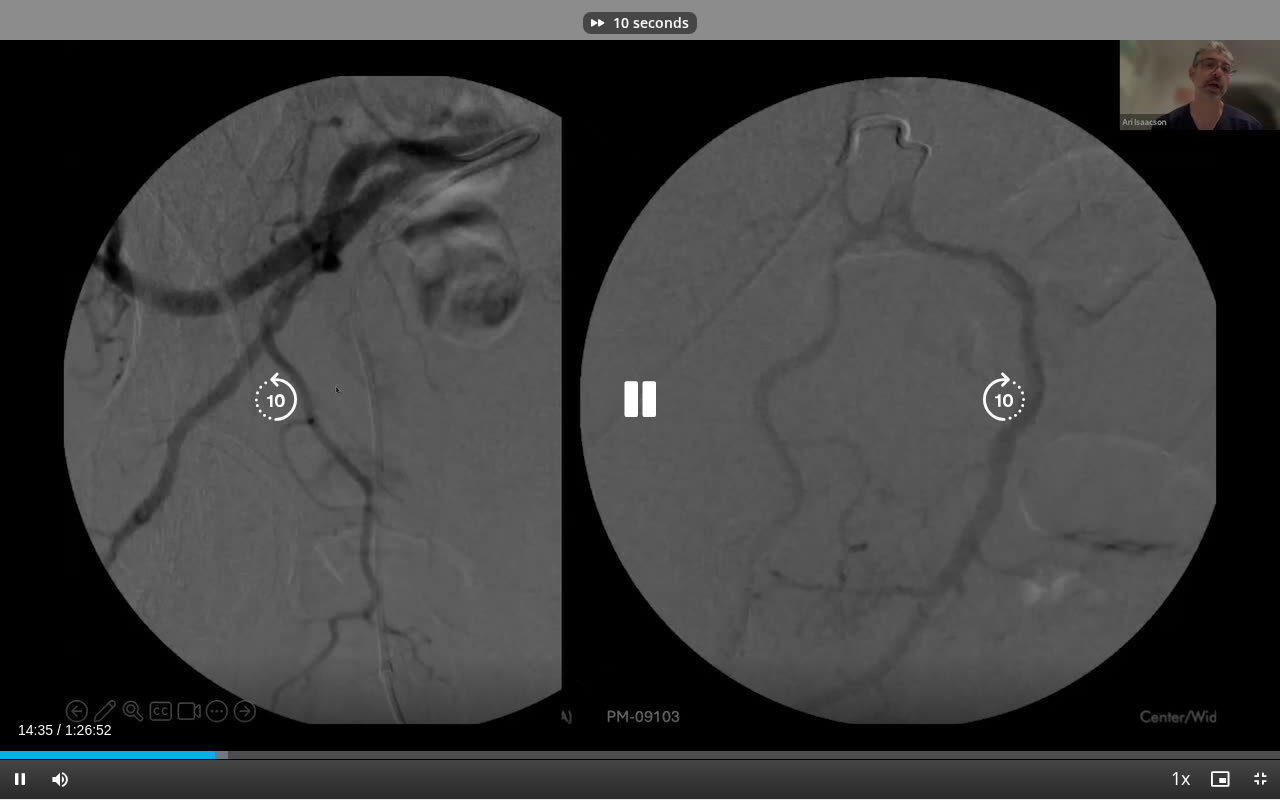 click at bounding box center (1004, 400) 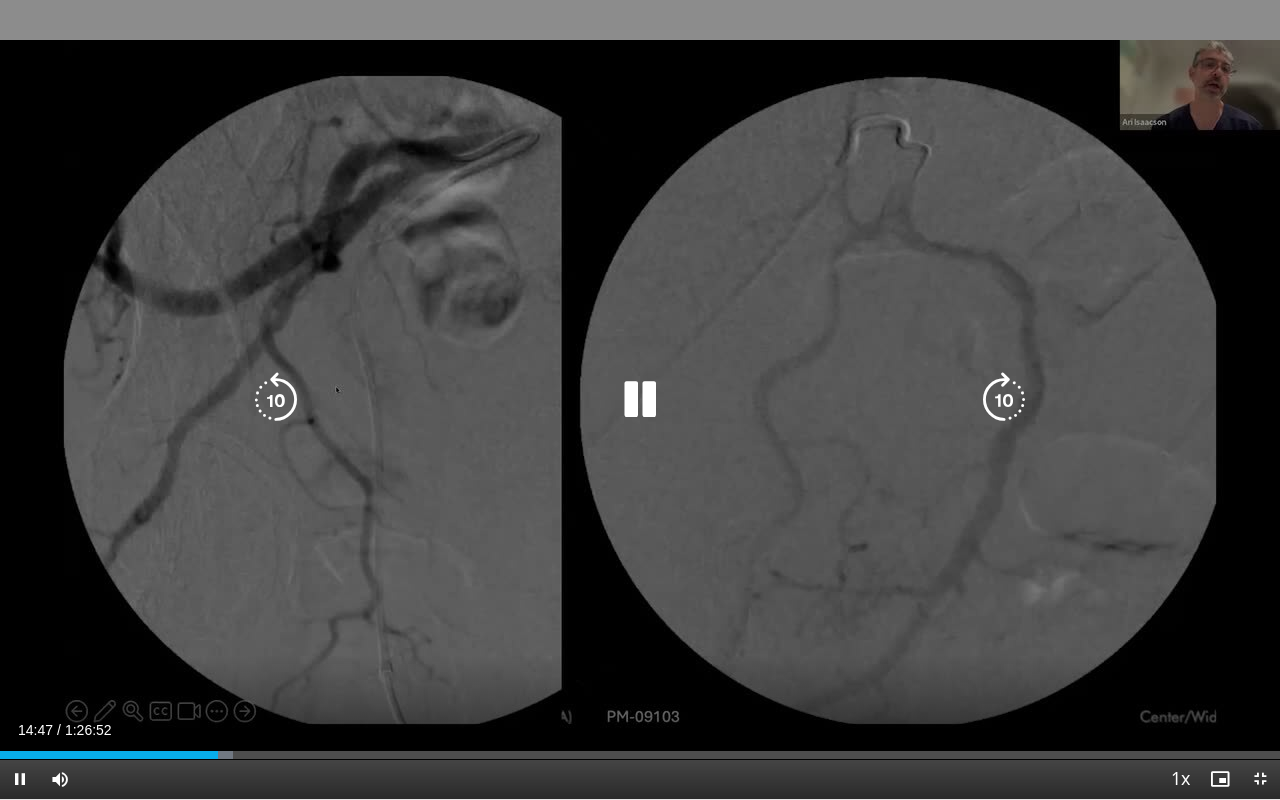click at bounding box center [1004, 400] 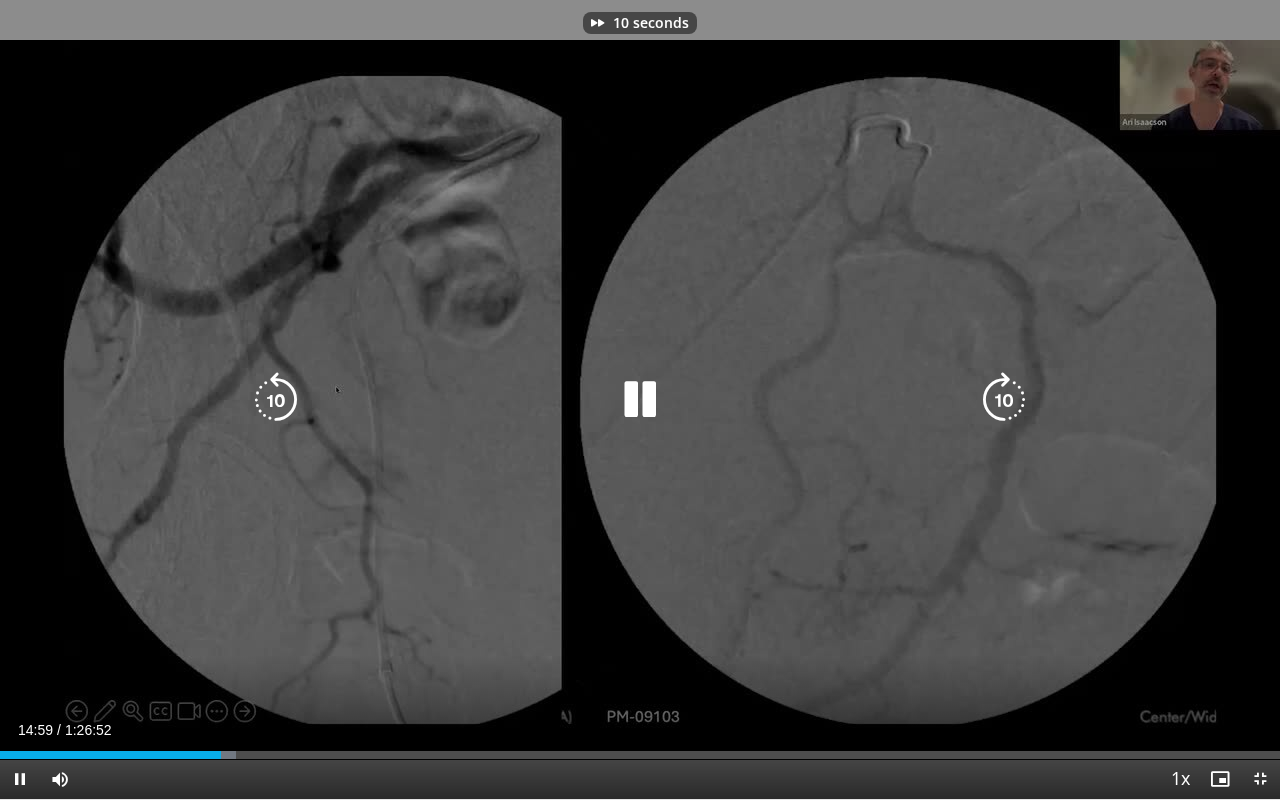 click at bounding box center [1004, 400] 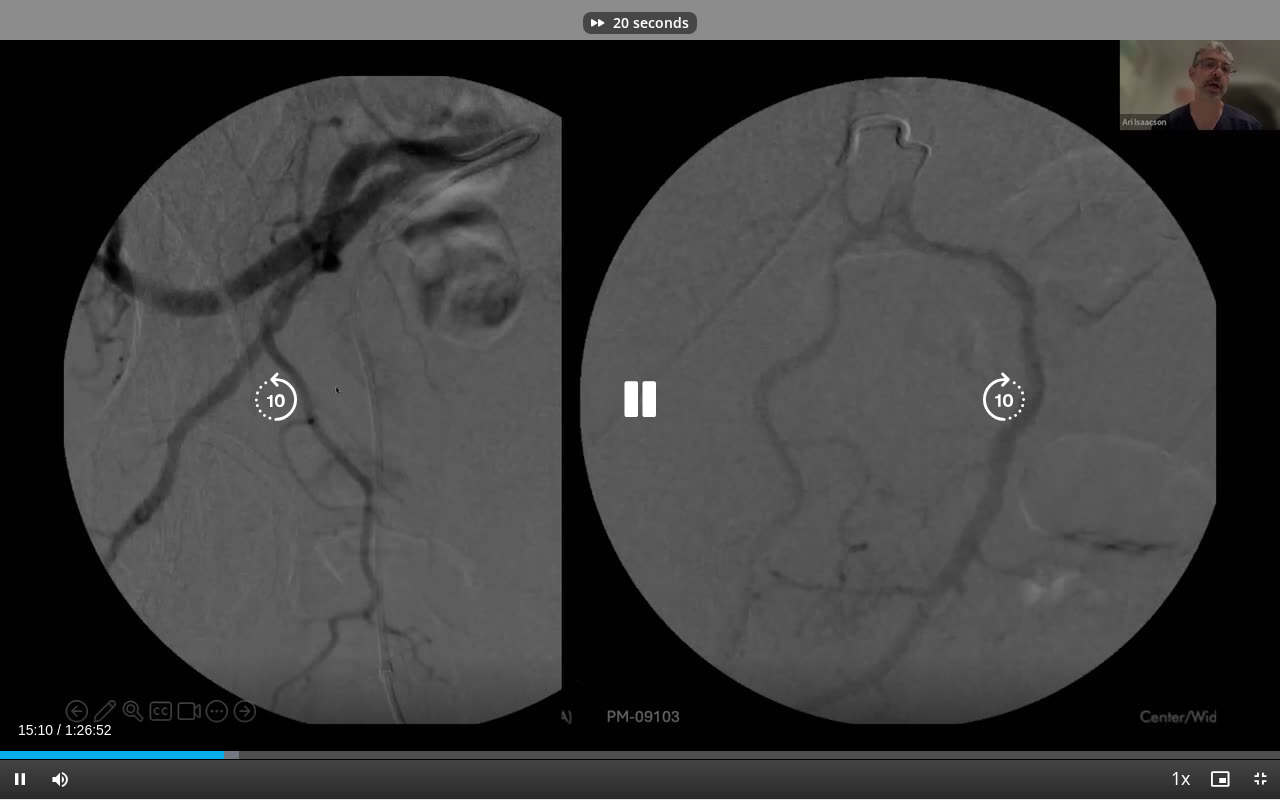 click at bounding box center (1004, 400) 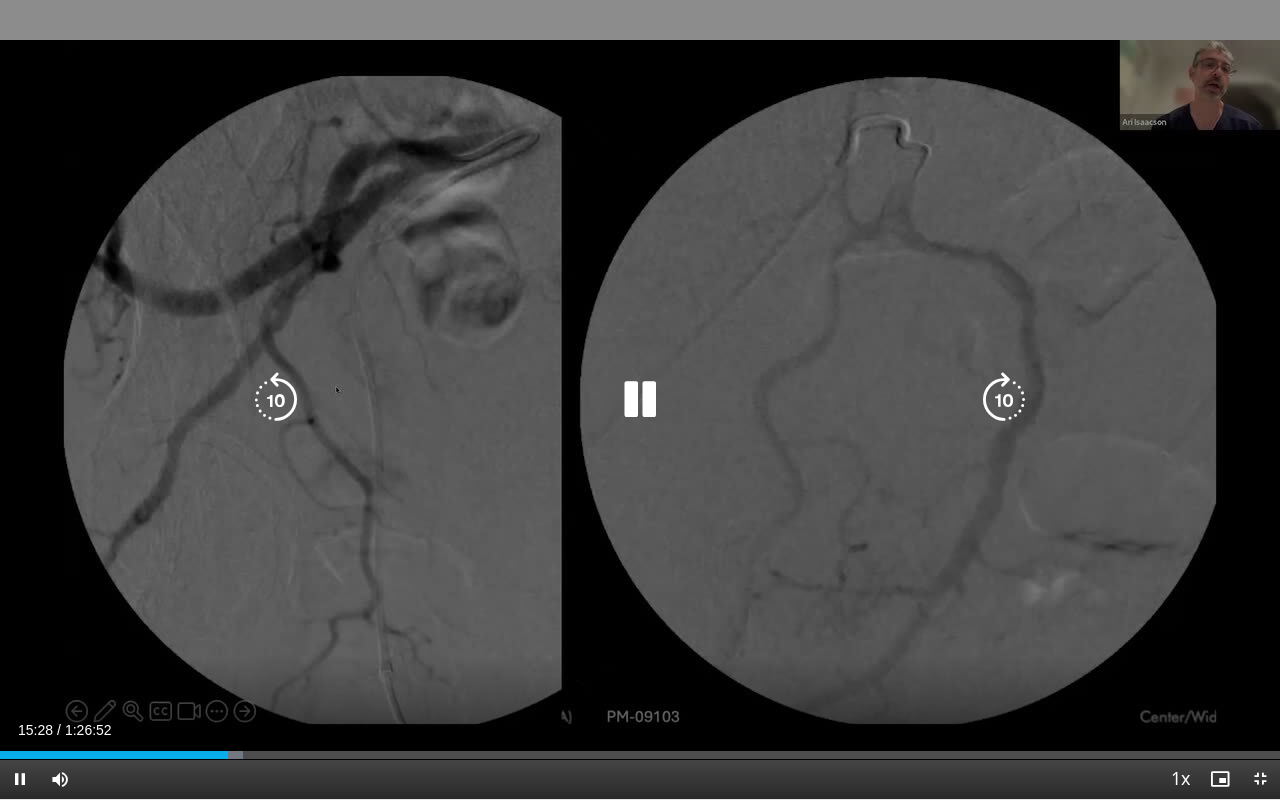 click at bounding box center [1004, 400] 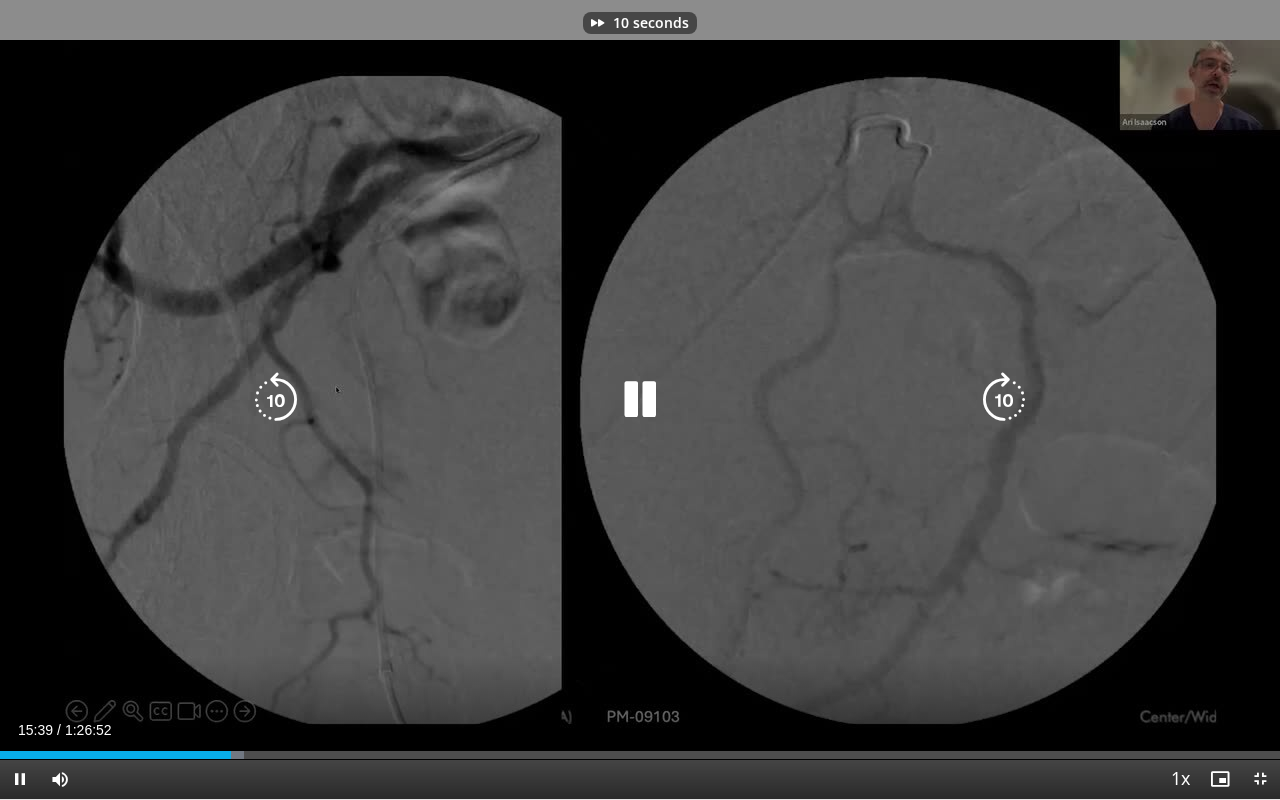 click at bounding box center [1004, 400] 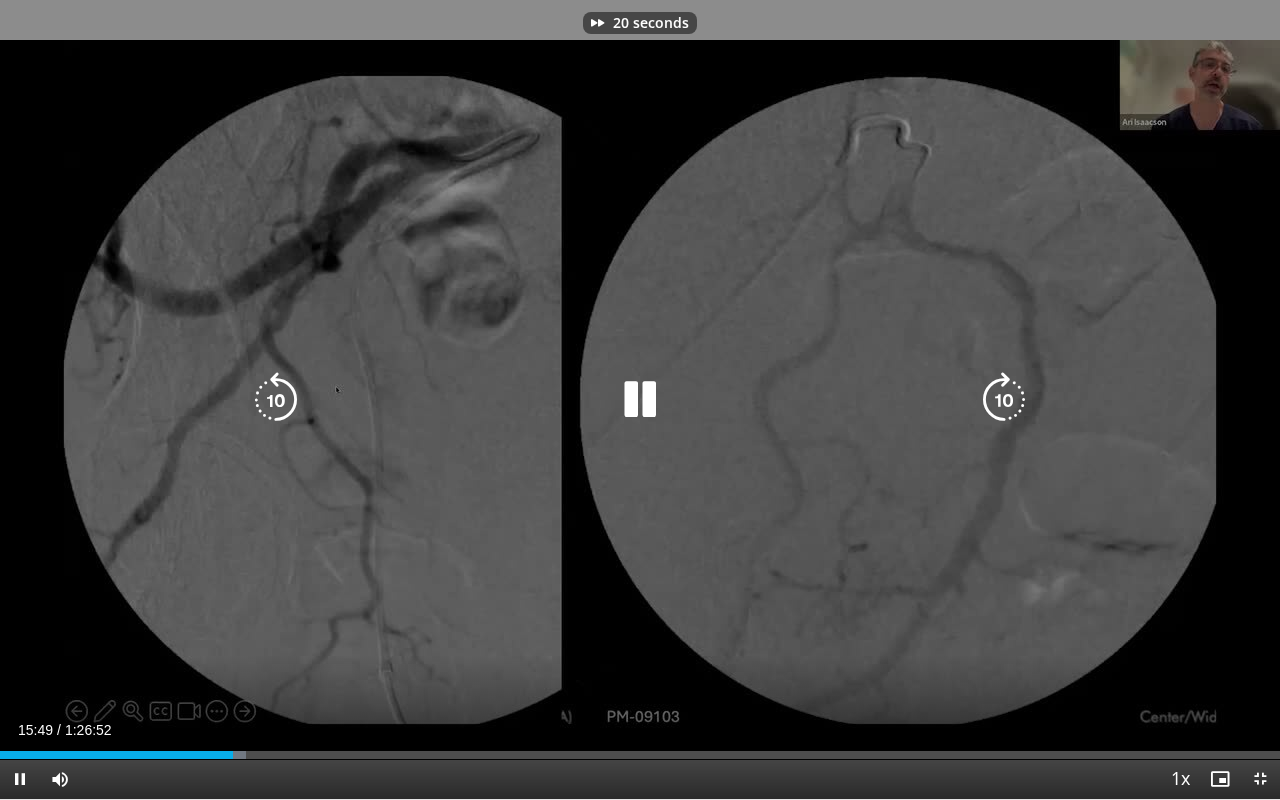 click at bounding box center (1004, 400) 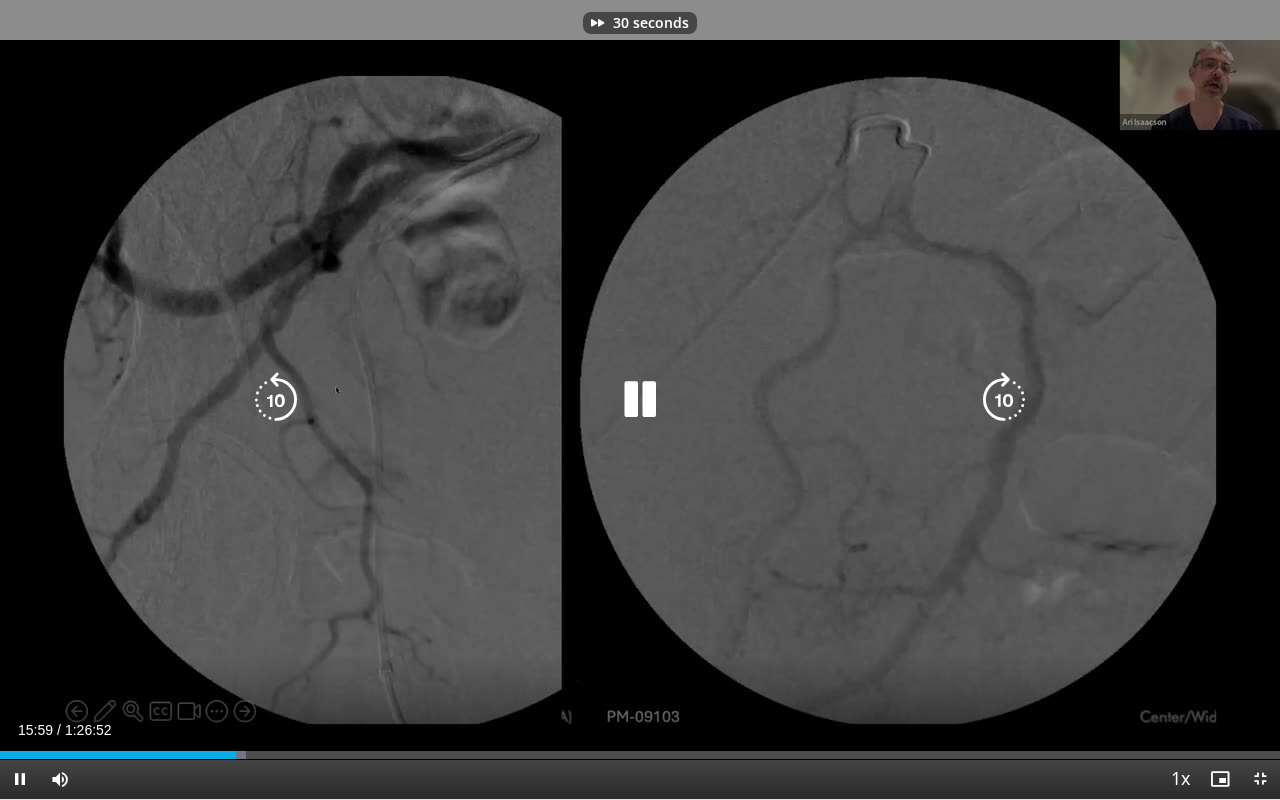 click at bounding box center (1004, 400) 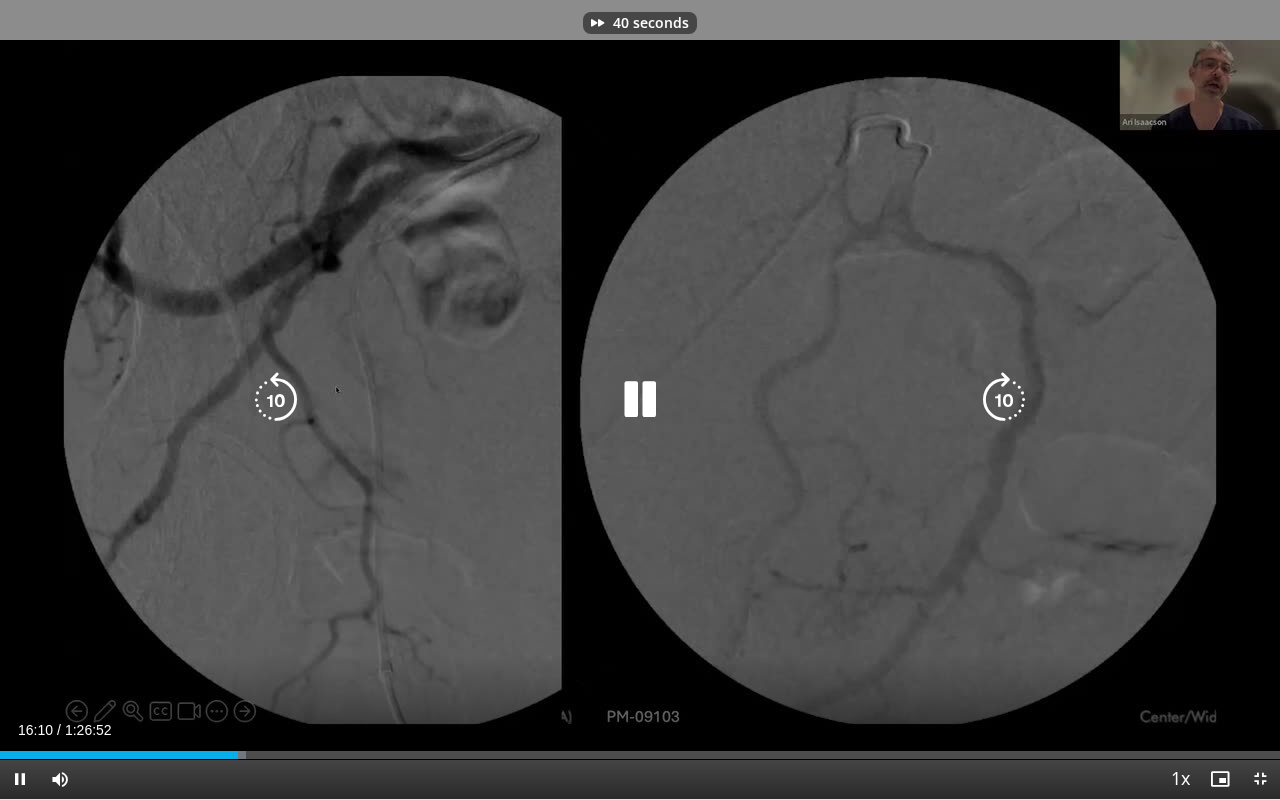 click at bounding box center (1004, 400) 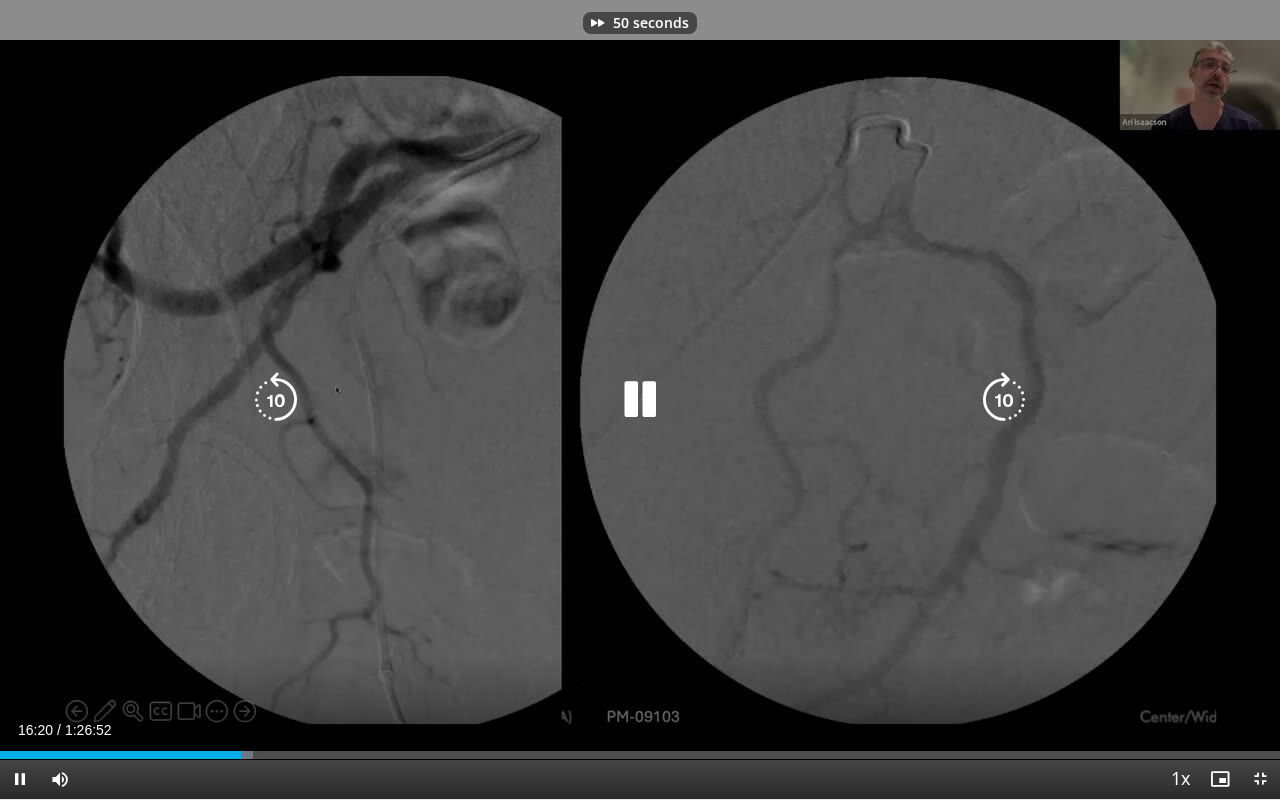 click at bounding box center [1004, 400] 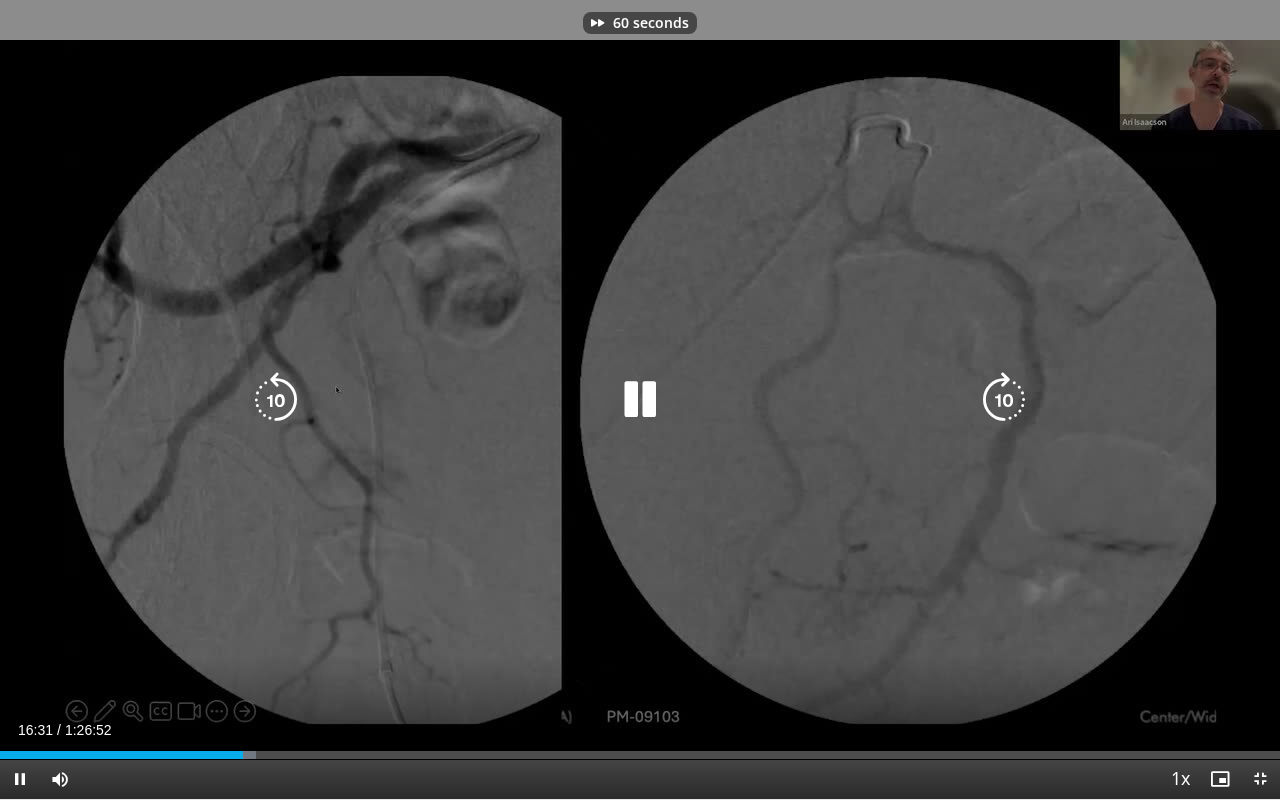 click on "60 seconds
Tap to unmute" at bounding box center [640, 399] 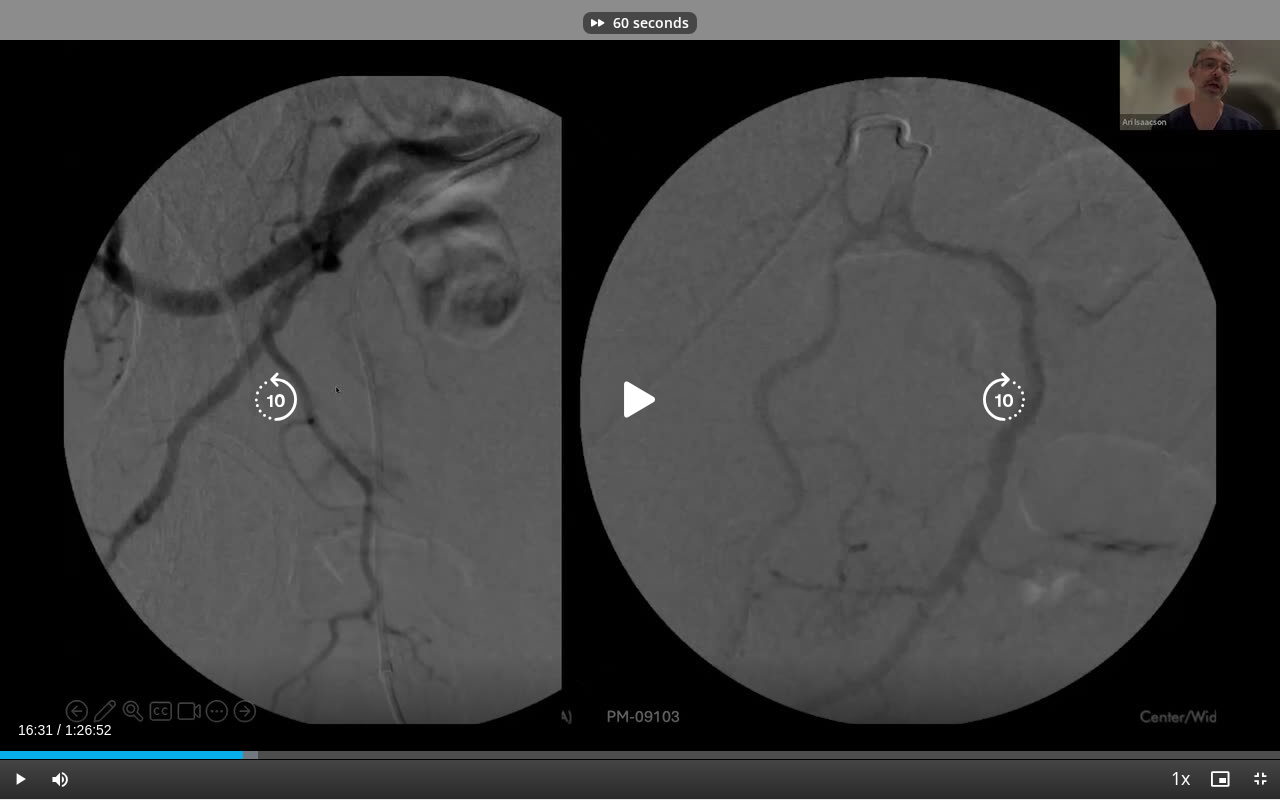 click at bounding box center (1004, 400) 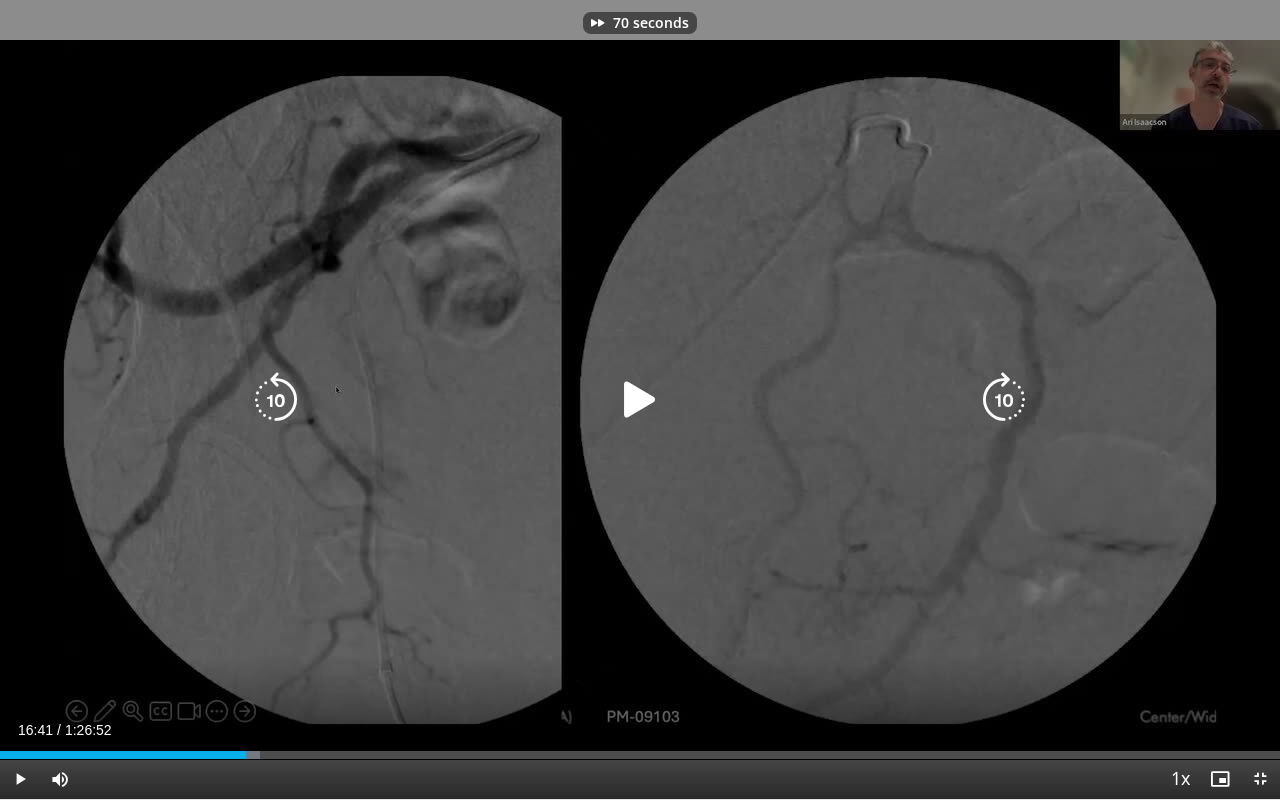 click at bounding box center [1004, 400] 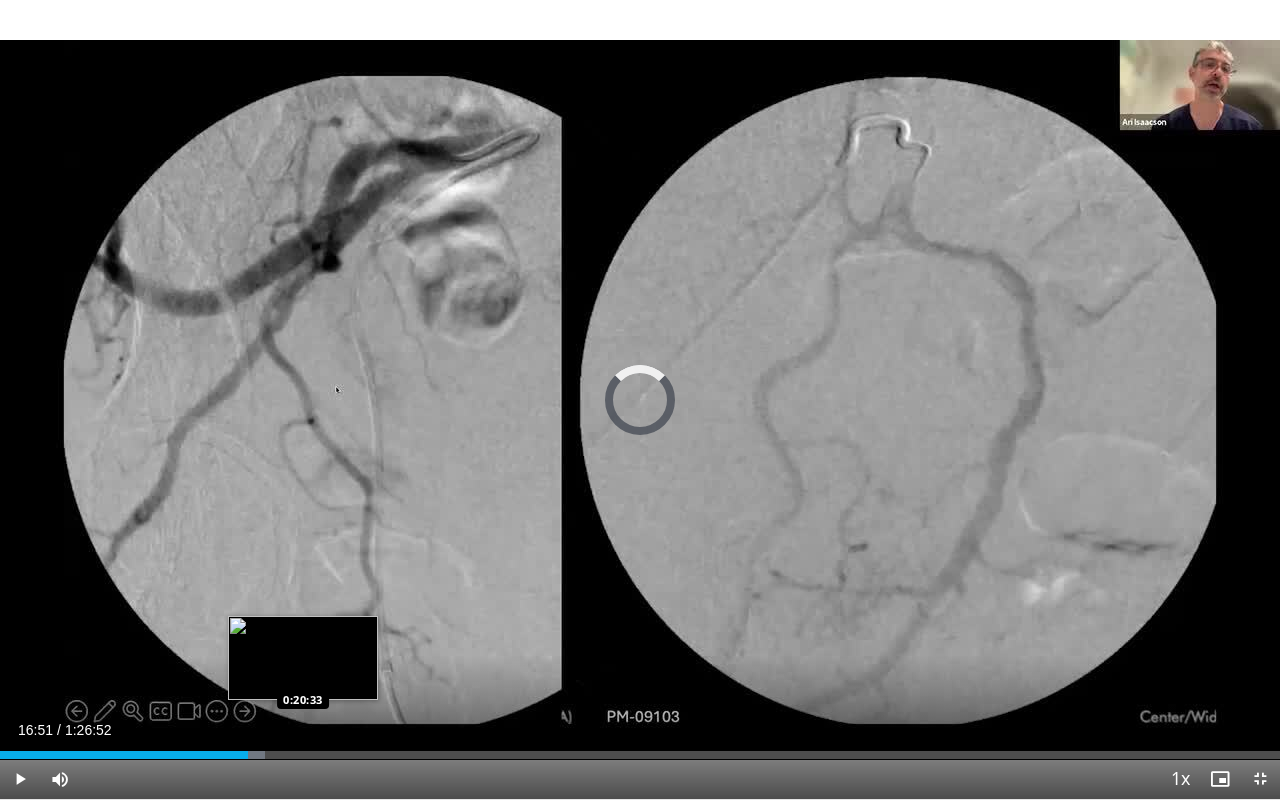 click on "Loaded :  20.72% 0:16:51 0:20:33" at bounding box center (640, 755) 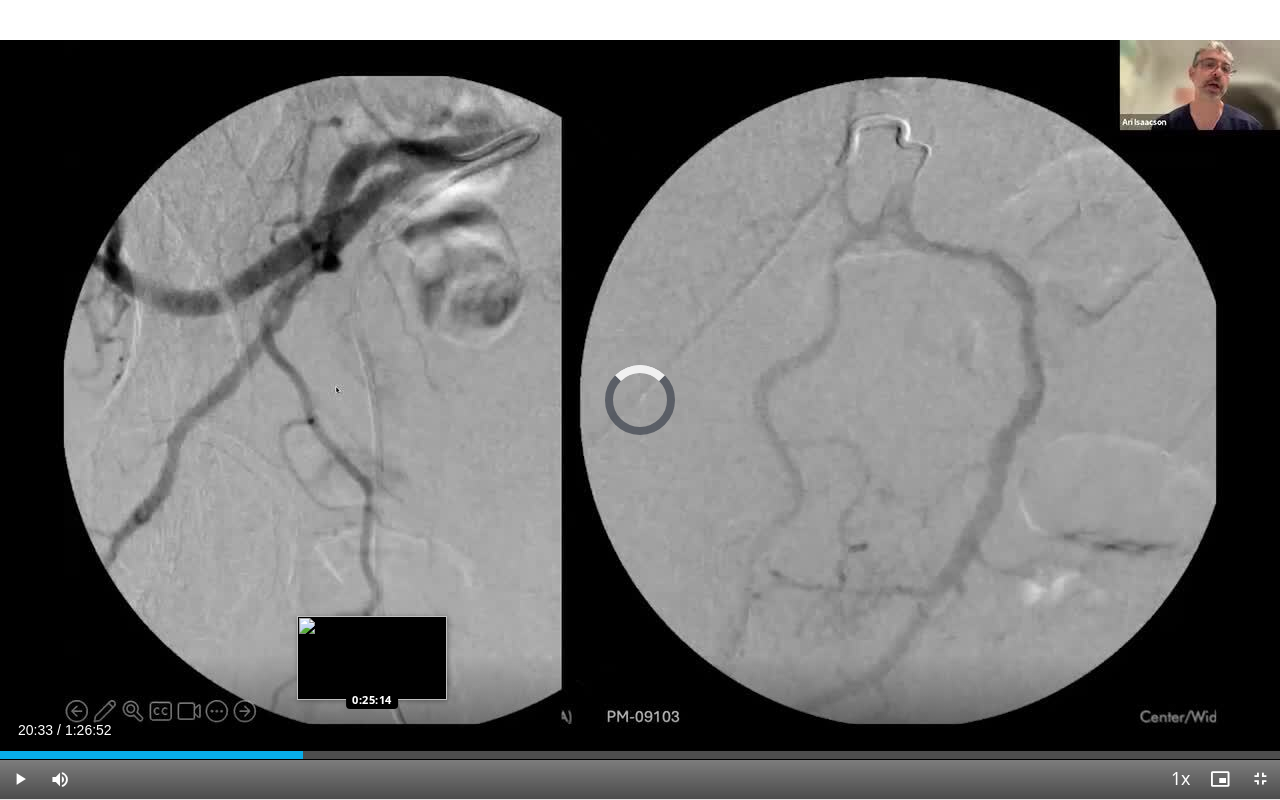 click on "Loaded :  0.00% 0:20:33 0:25:14" at bounding box center [640, 749] 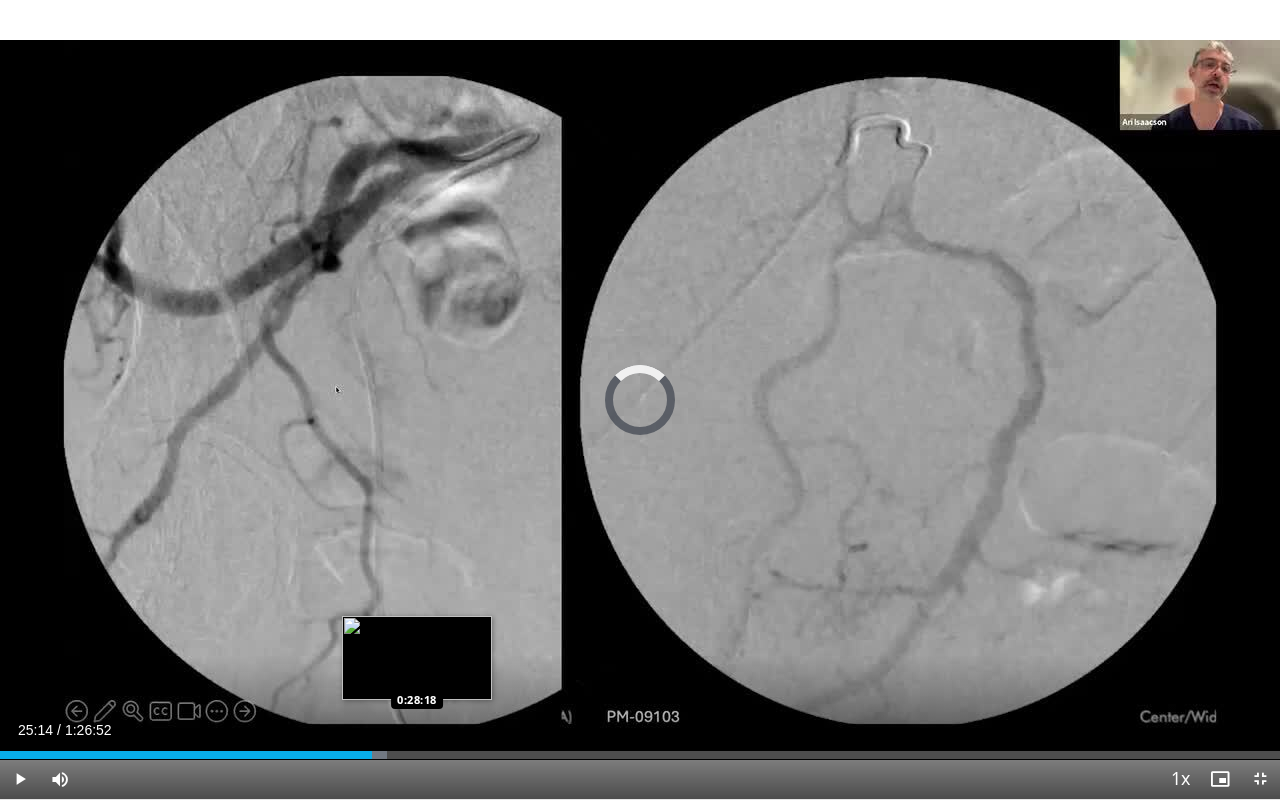 click on "Loaded :  30.26% 0:25:14 0:28:18" at bounding box center (640, 749) 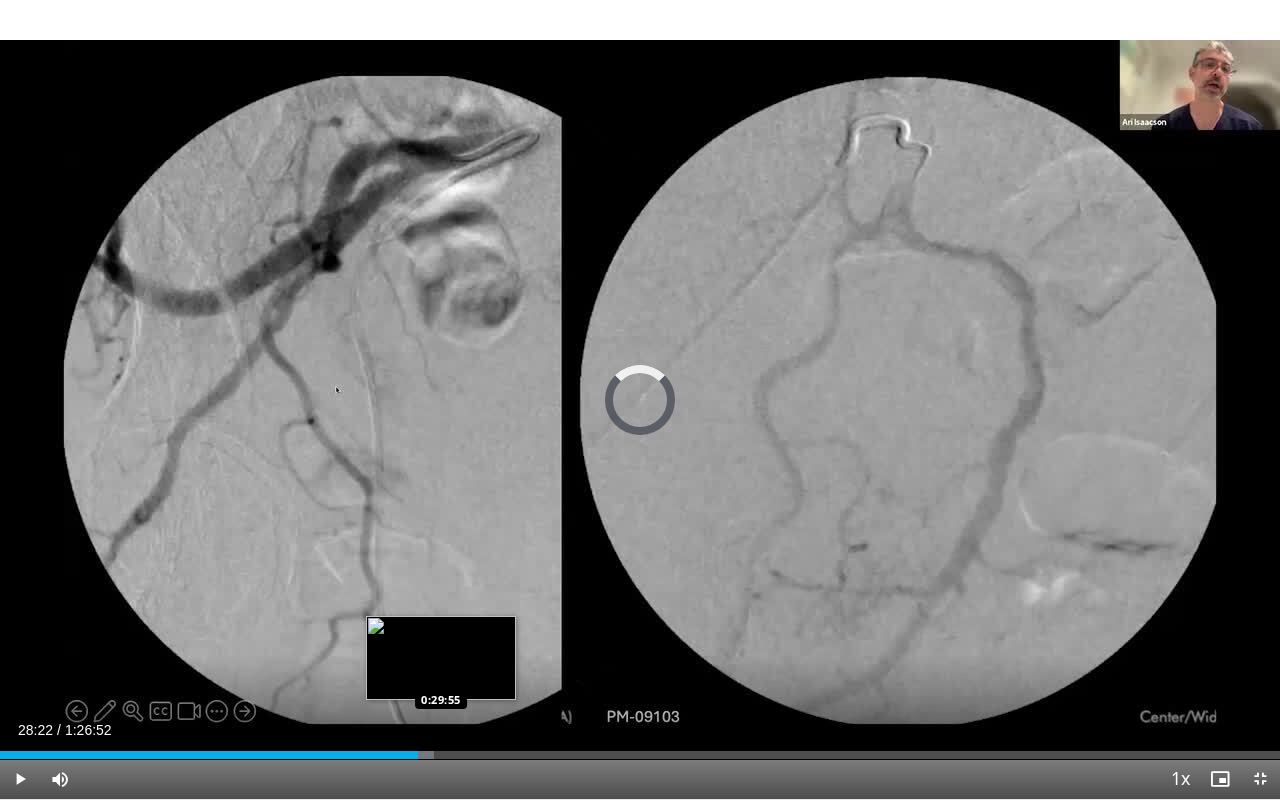 click on "Loaded :  33.88% 0:28:22 0:29:55" at bounding box center [640, 749] 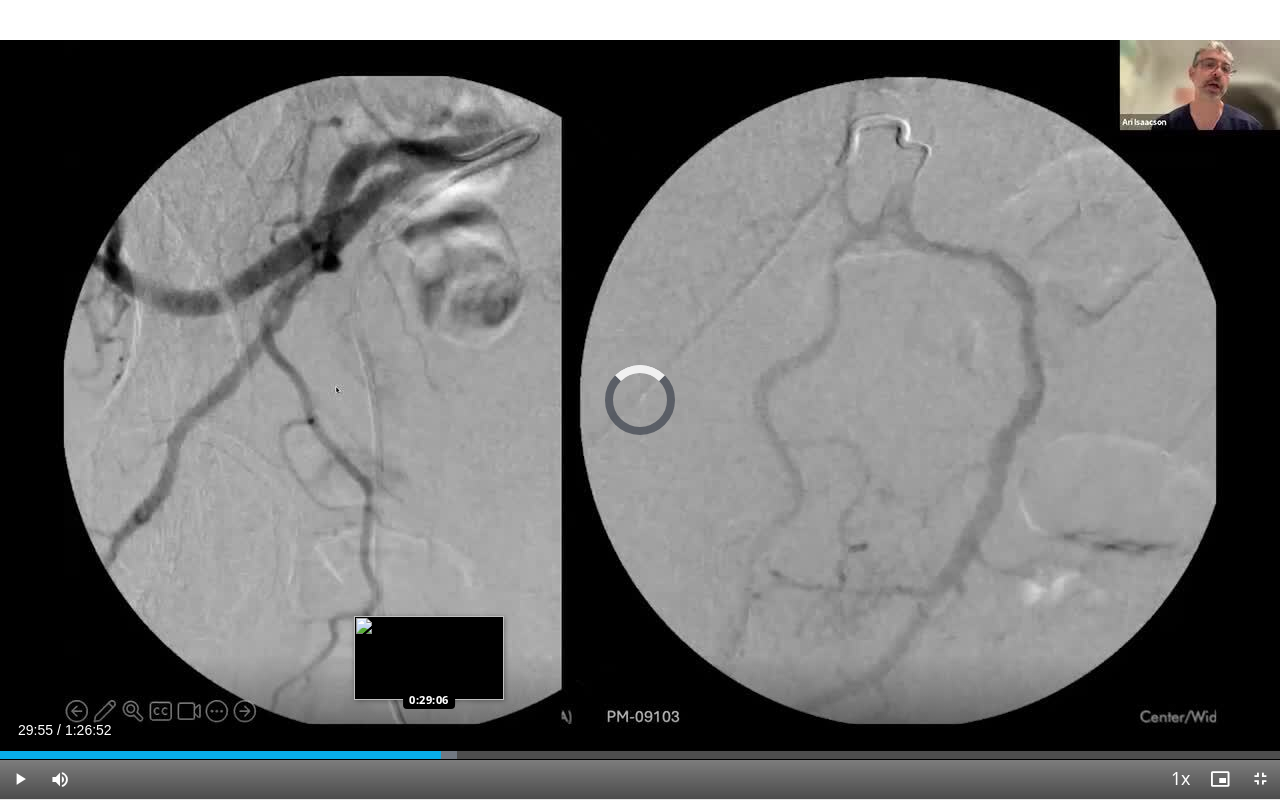 click on "Loaded :  35.68% 0:29:55 0:29:06" at bounding box center [640, 749] 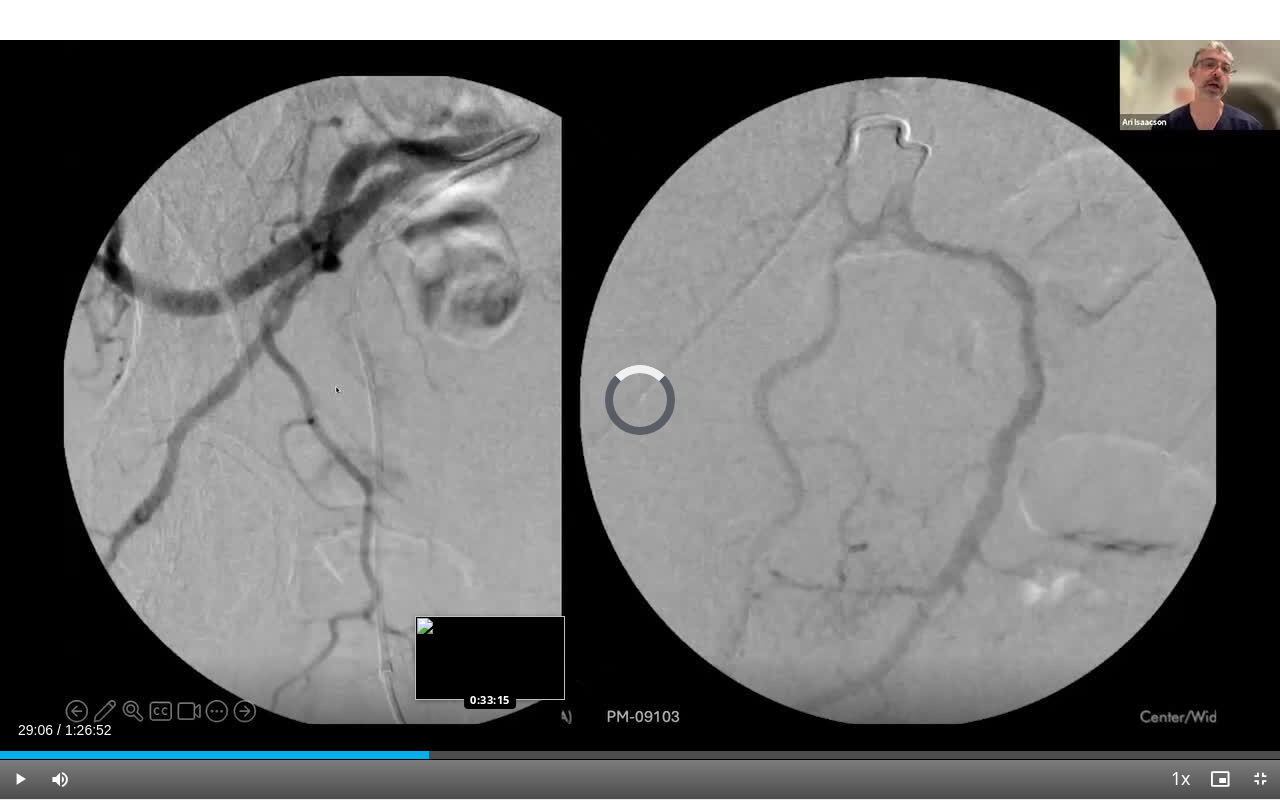 click on "Loaded :  0.00% 0:29:06 0:33:15" at bounding box center [640, 749] 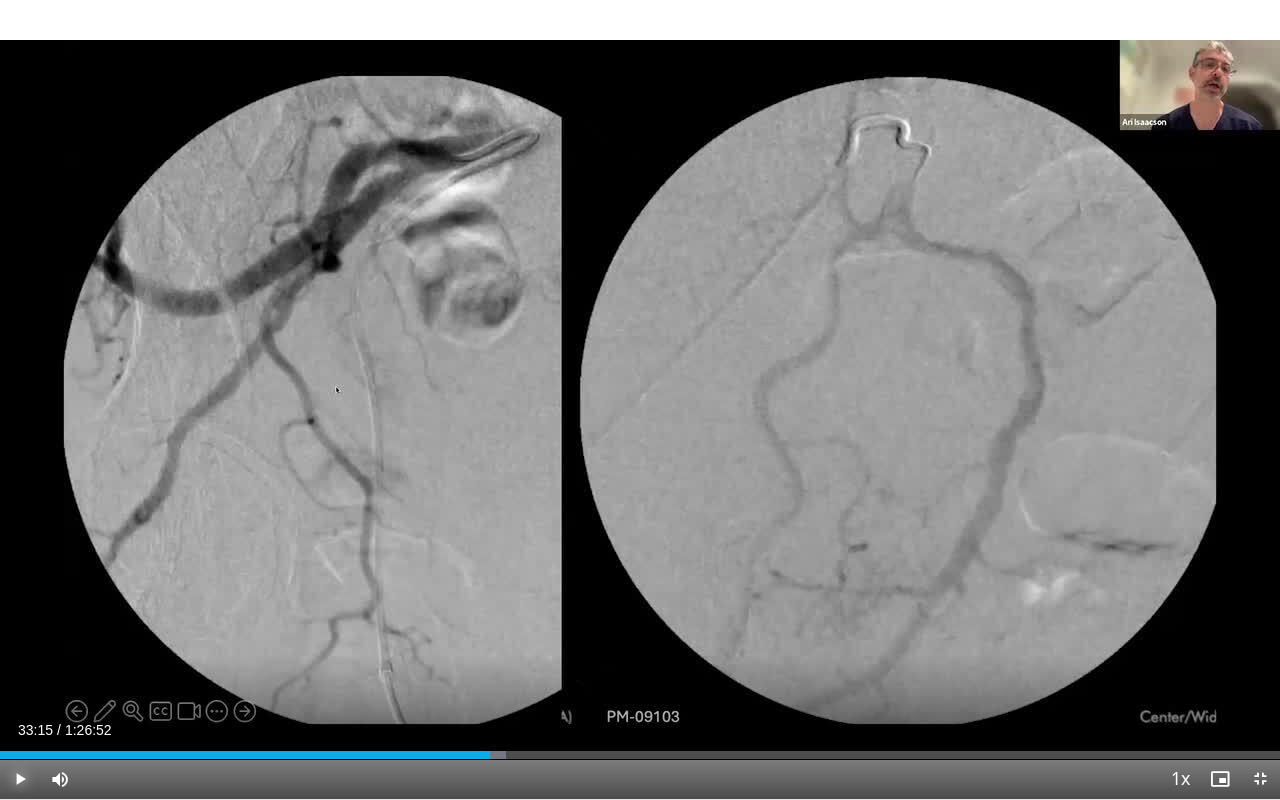 click at bounding box center [20, 779] 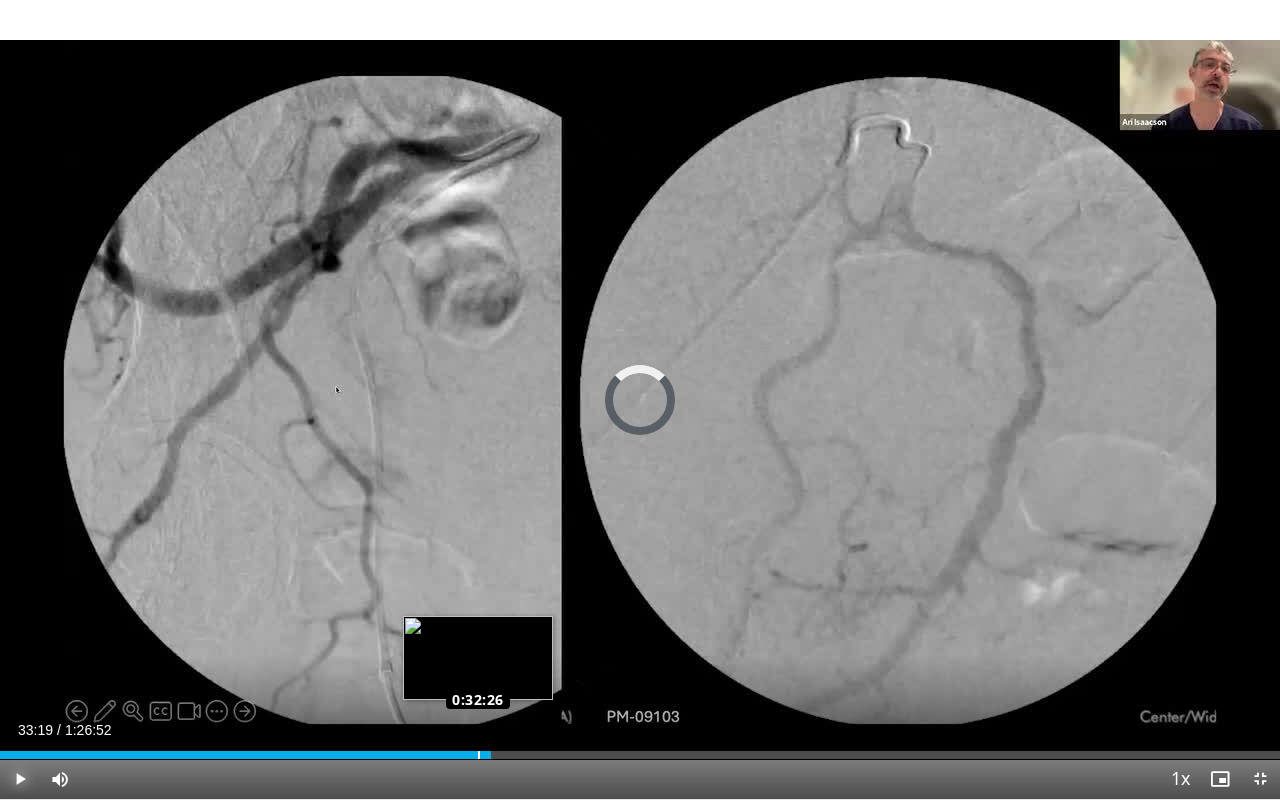 drag, startPoint x: 491, startPoint y: 747, endPoint x: 478, endPoint y: 747, distance: 13 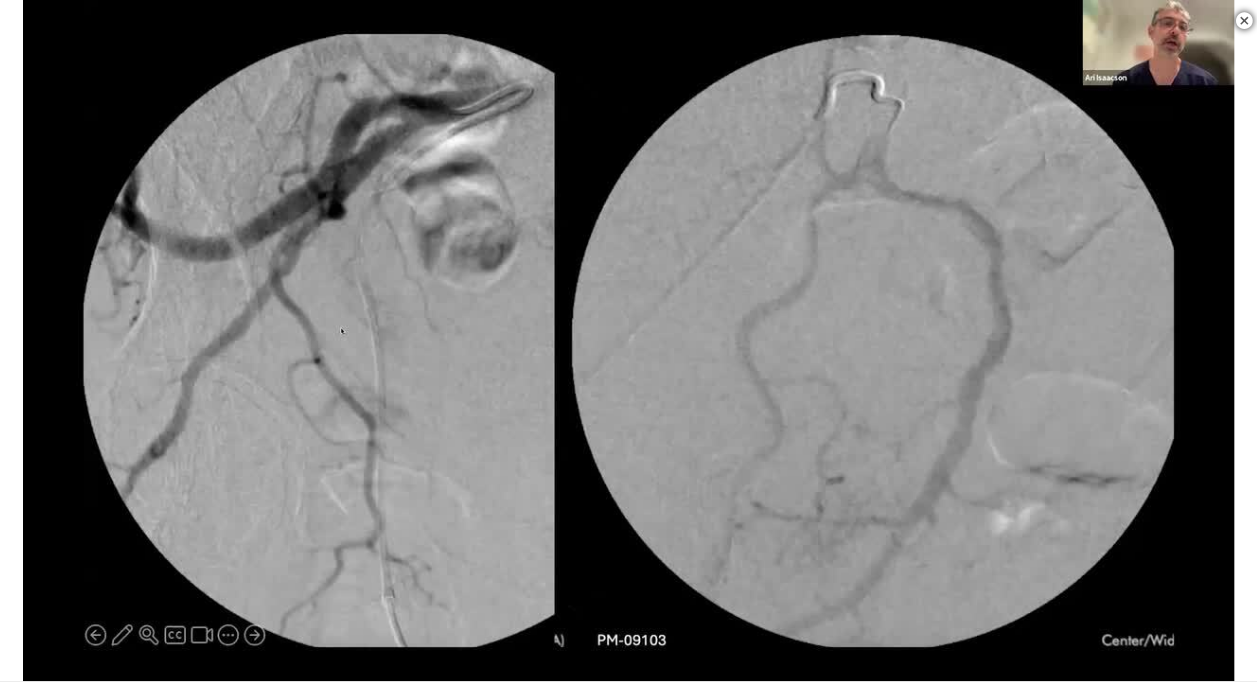 scroll, scrollTop: 448, scrollLeft: 0, axis: vertical 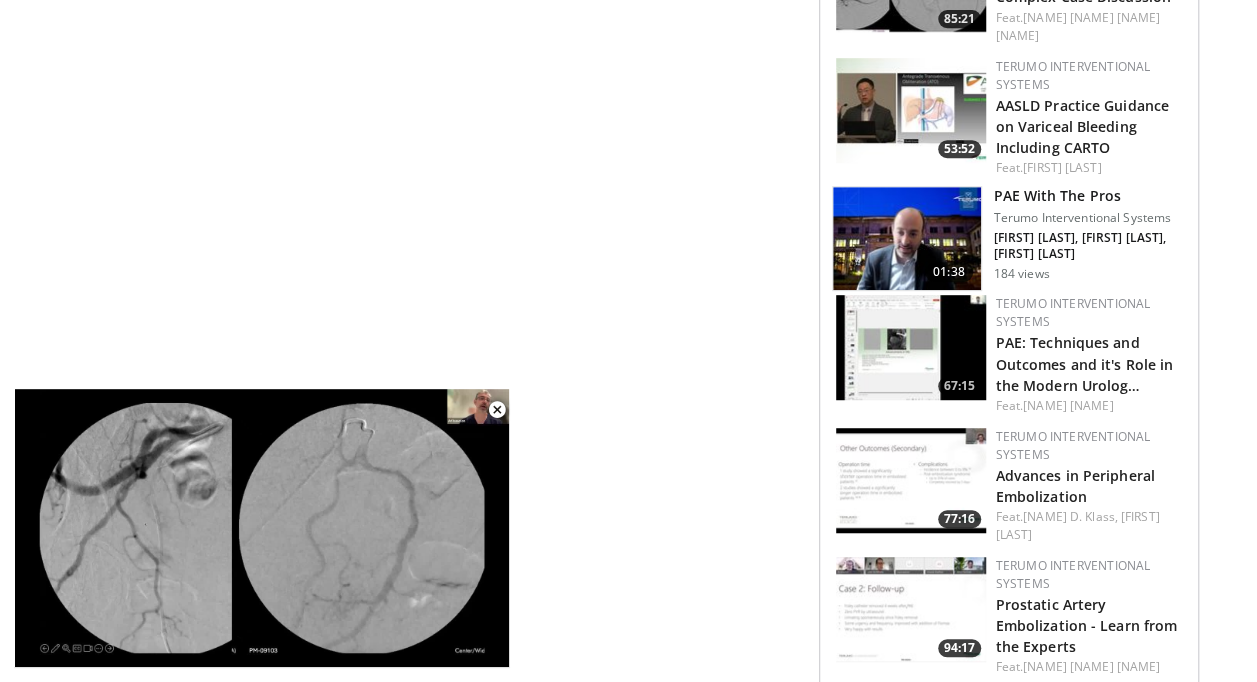click on "**********" at bounding box center (439, 1101) 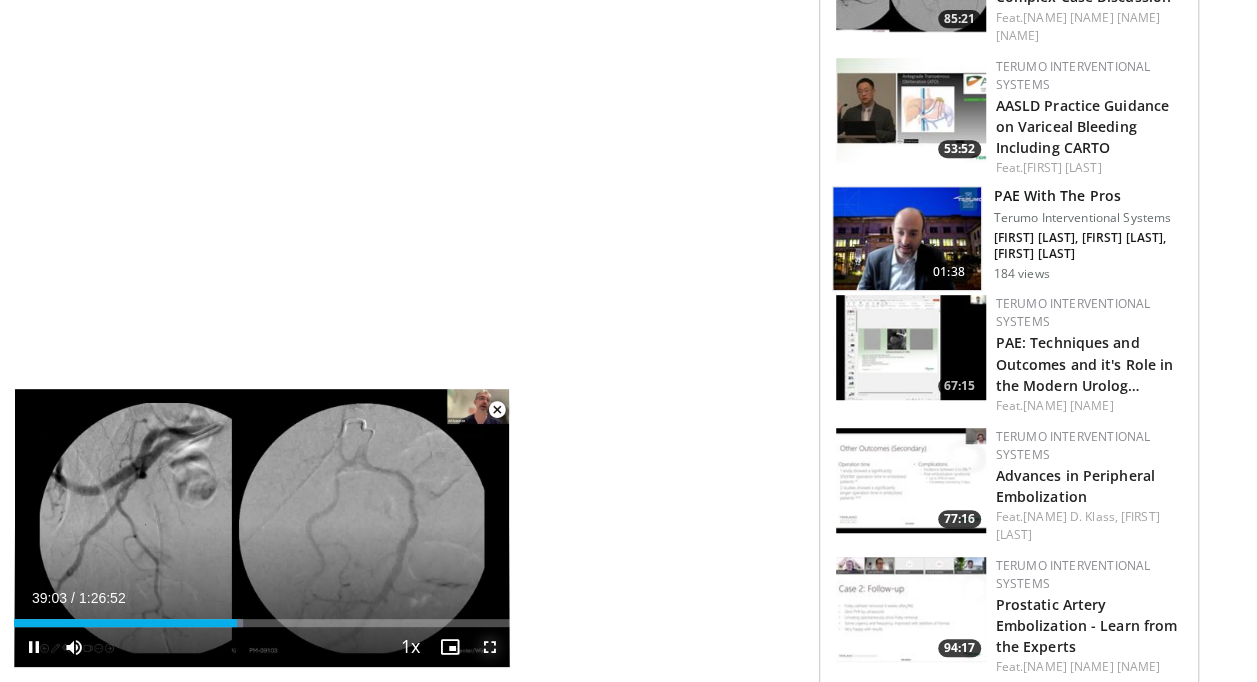 click at bounding box center (490, 647) 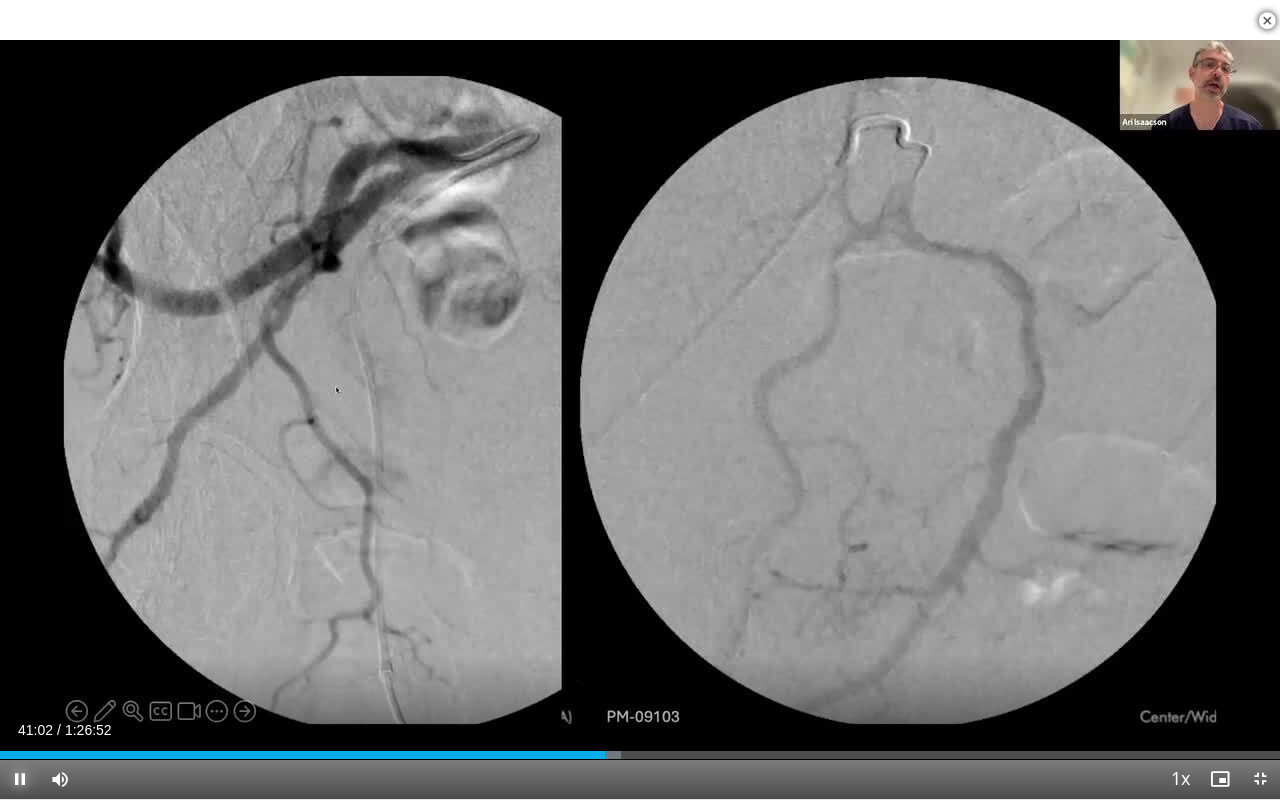 click at bounding box center (20, 779) 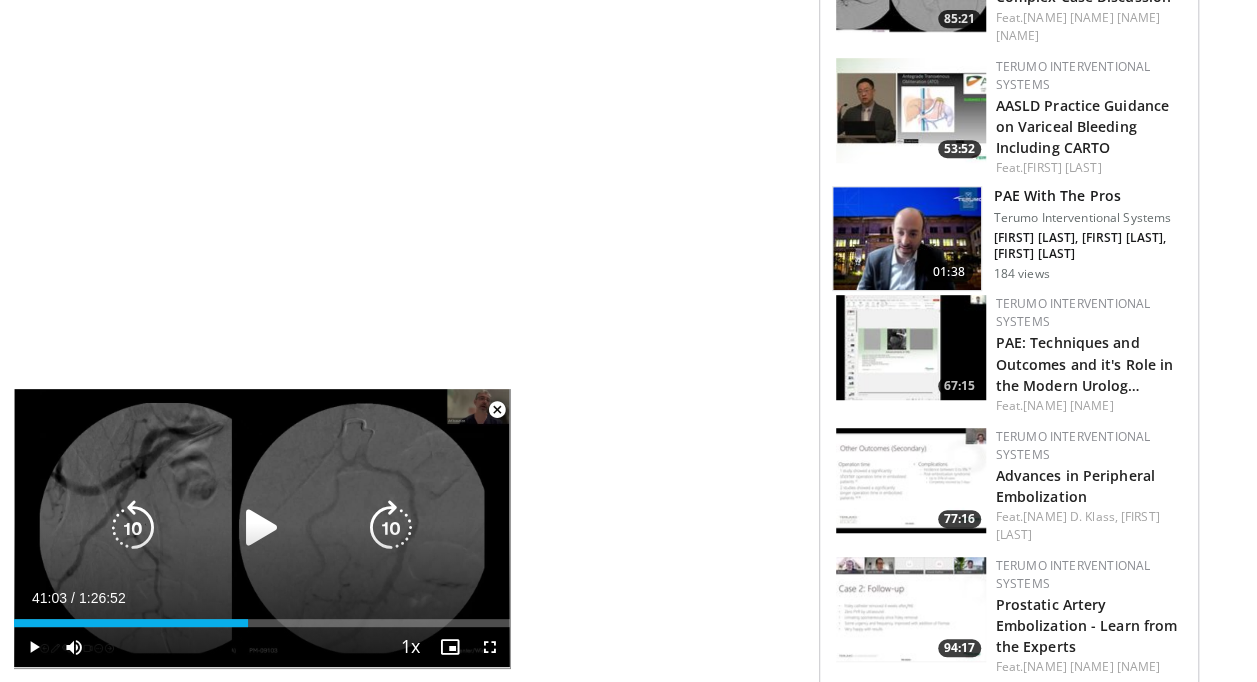 click on "80 seconds
Tap to unmute" at bounding box center [262, 528] 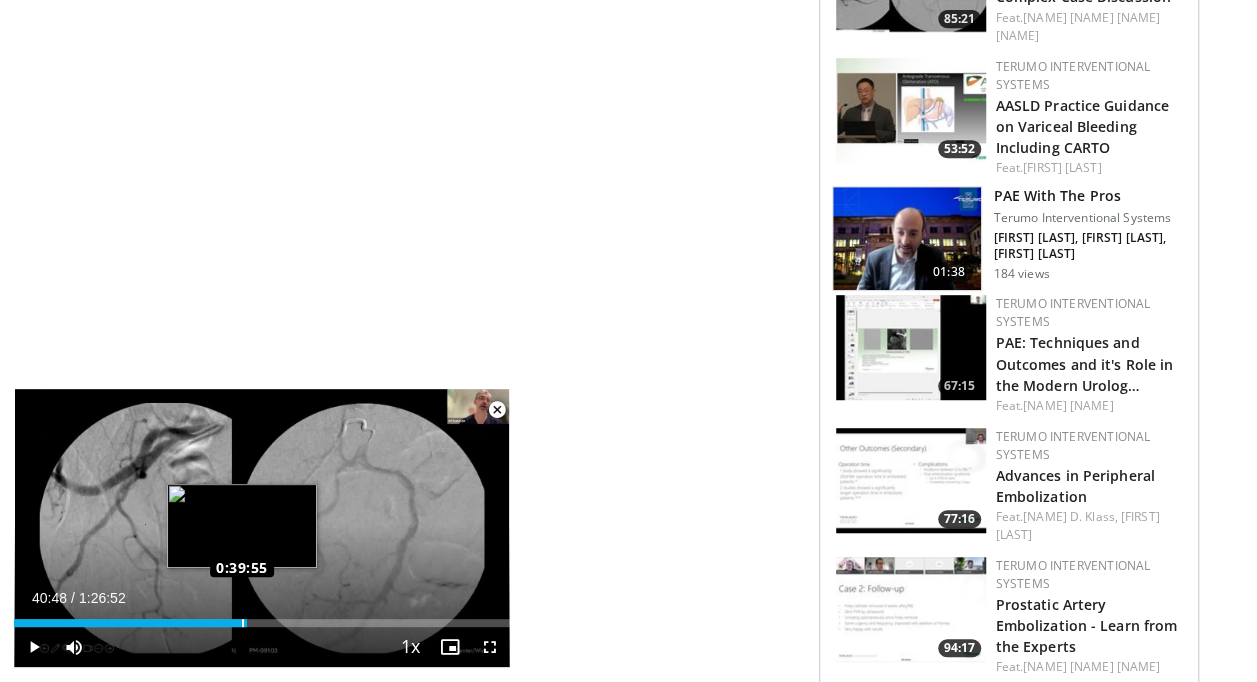 click on "Loaded :  0.00% 0:40:06 0:39:55" at bounding box center (262, 623) 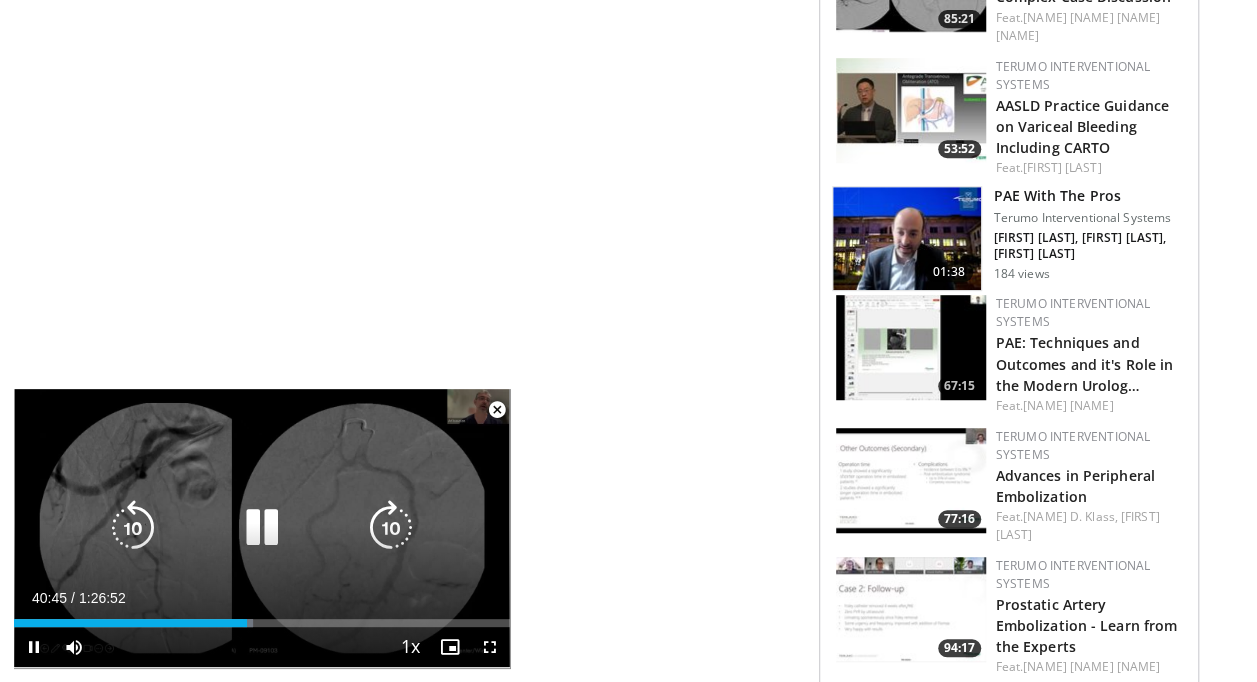 click at bounding box center (262, 528) 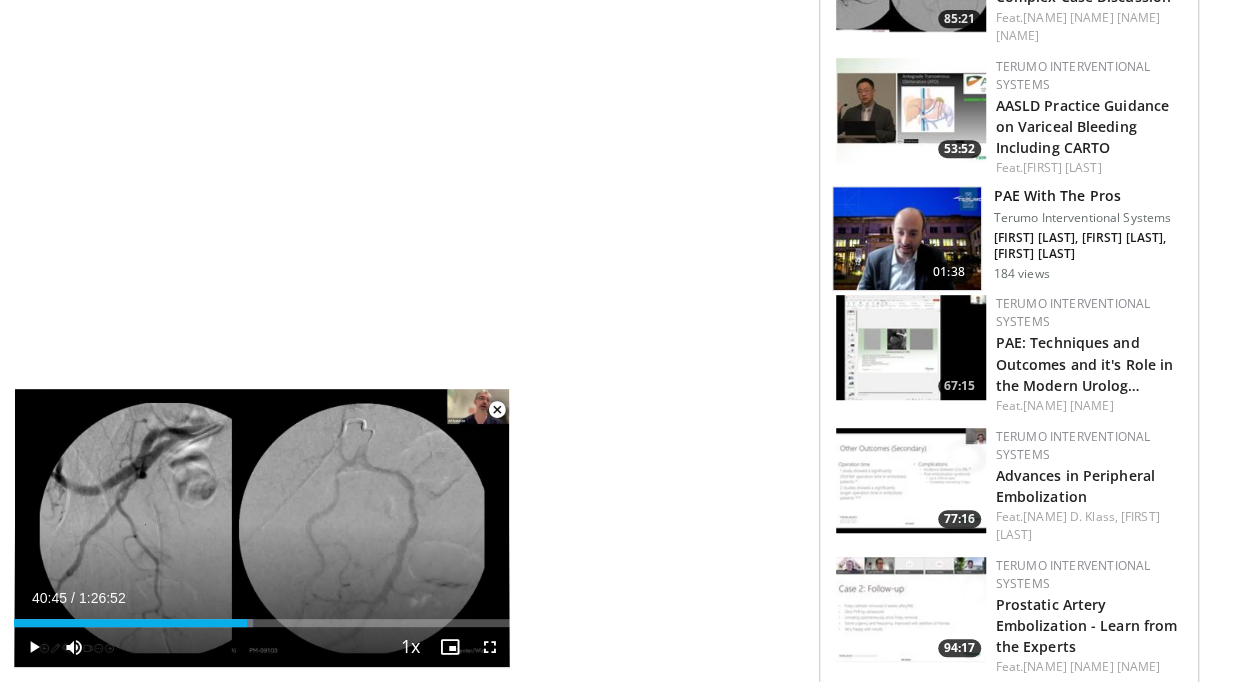 click on "Specialties
Adult & Family Medicine
Allergy, Asthma, Immunology
Anesthesiology
Cardiology
Dental
Dermatology
Endocrinology
Gastroenterology & Hepatology
General Surgery
Hematology & Oncology
Infectious Disease
Nephrology
Neurology
Neurosurgery
Obstetrics & Gynecology
Ophthalmology
Oral Maxillofacial
Orthopaedics
Otolaryngology
Pediatrics
Plastic Surgery
Podiatry
Psychiatry
Pulmonology
Radiation Oncology
Radiology
Rheumatology
Urology" at bounding box center [628, 1123] 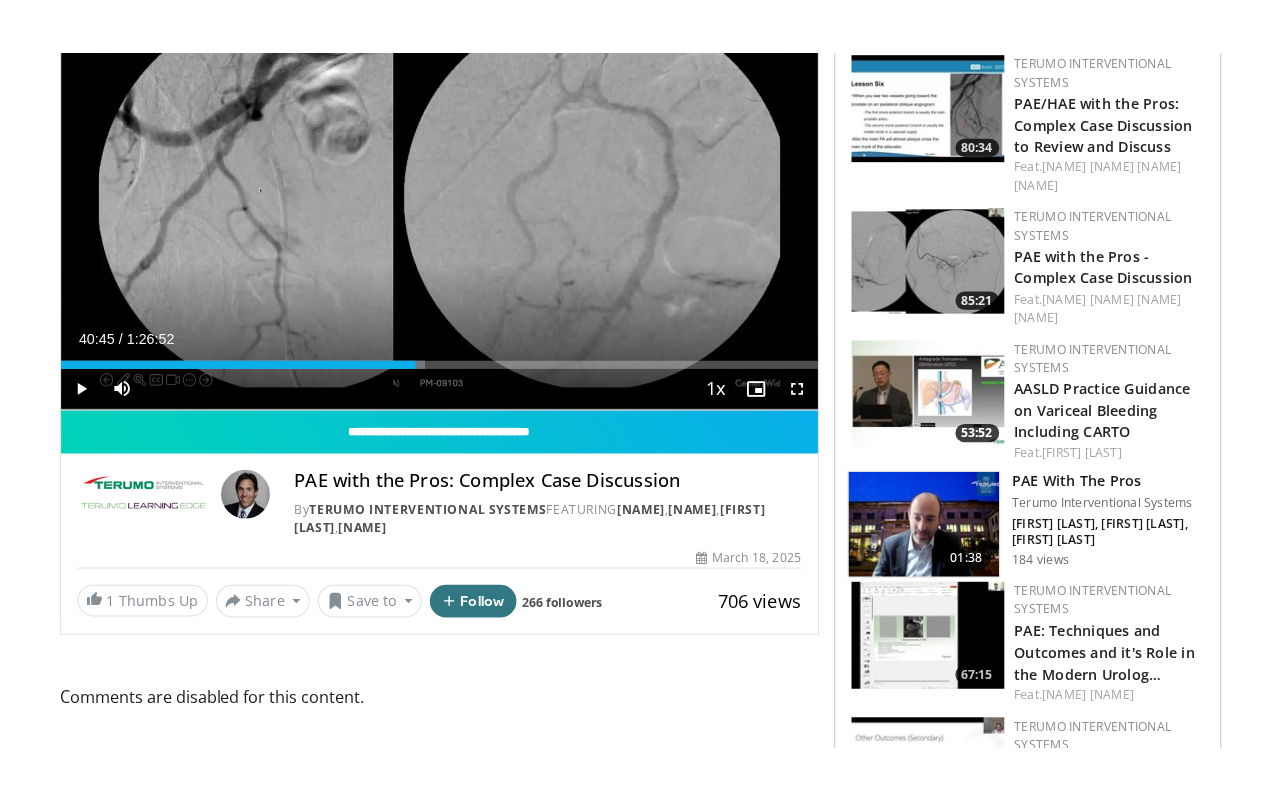 scroll, scrollTop: 201, scrollLeft: 0, axis: vertical 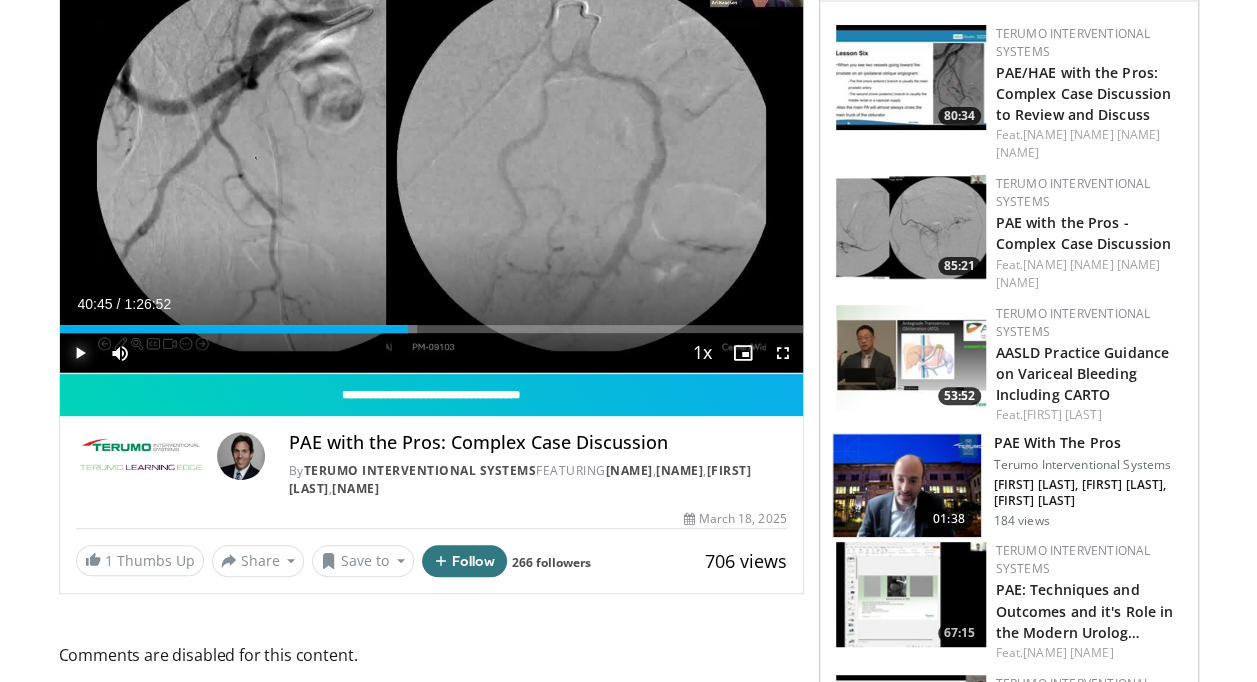 click at bounding box center [80, 353] 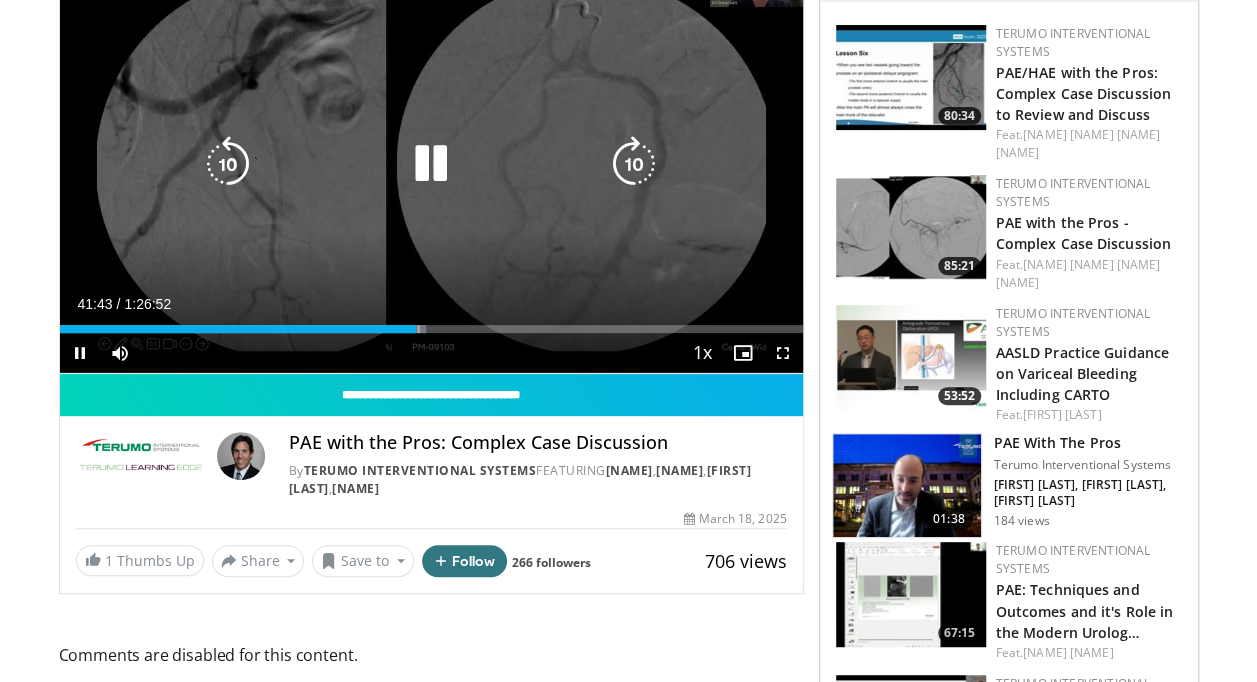 click on "80 seconds
Tap to unmute" at bounding box center [431, 163] 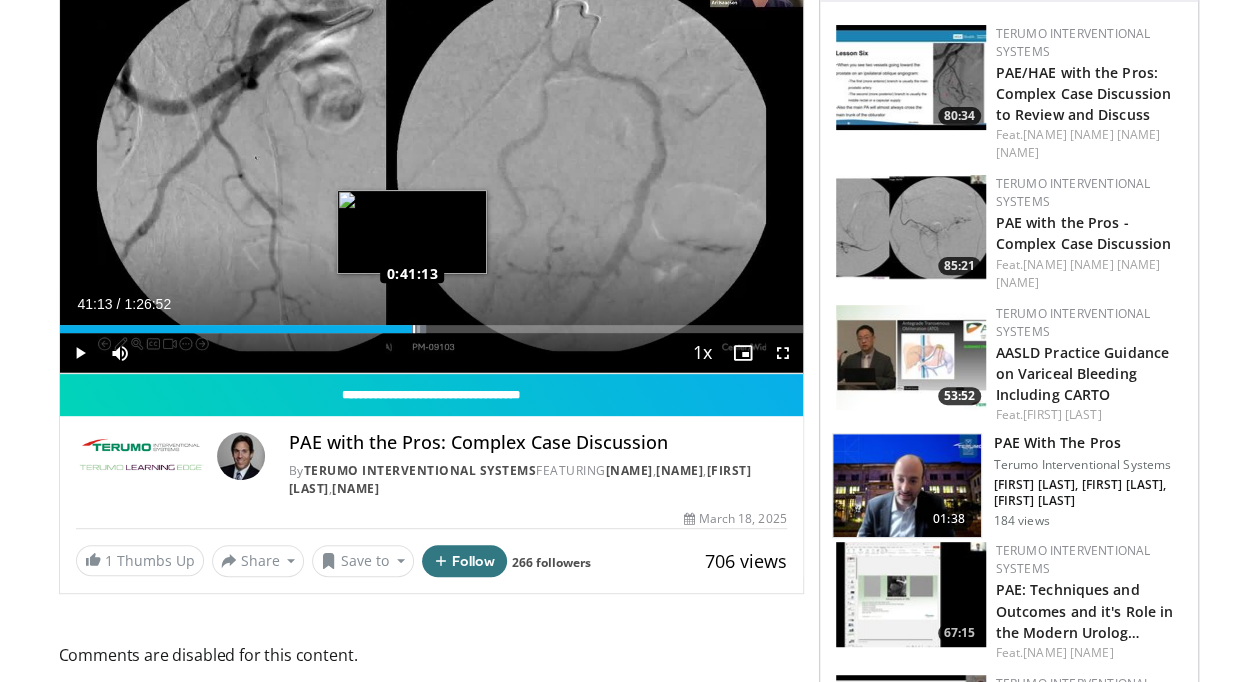 click on "Loaded :  49.31% 0:41:13 0:41:13" at bounding box center (431, 329) 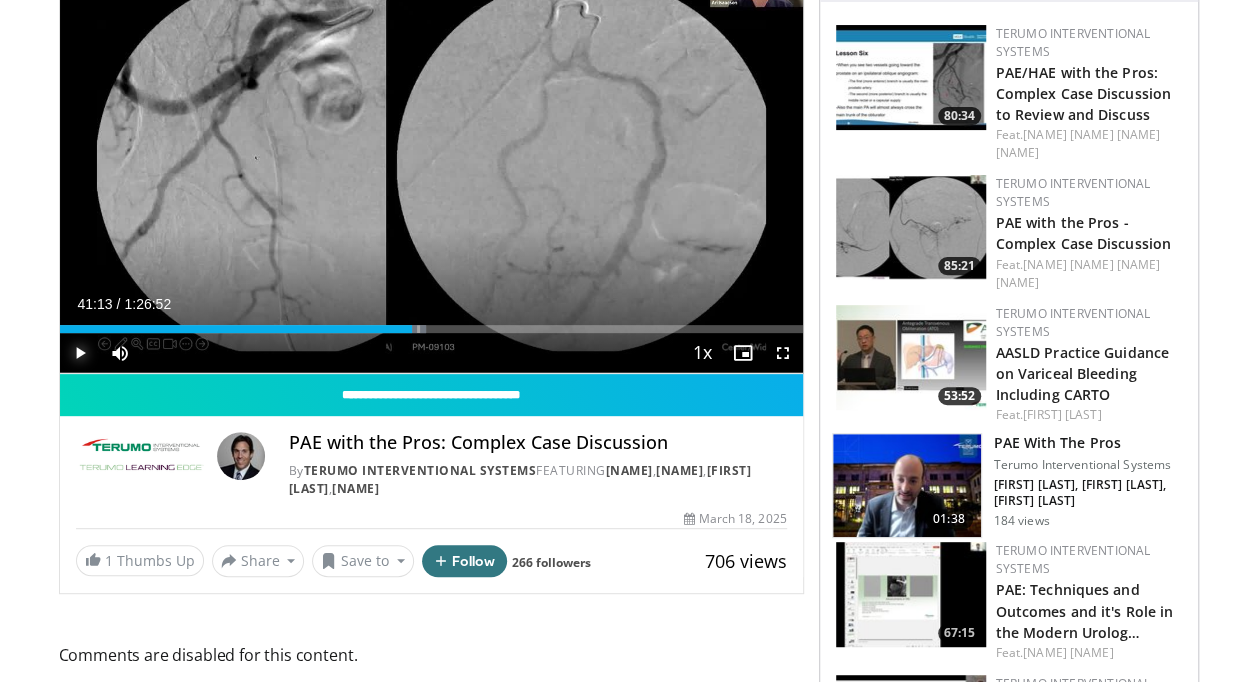 click at bounding box center [80, 353] 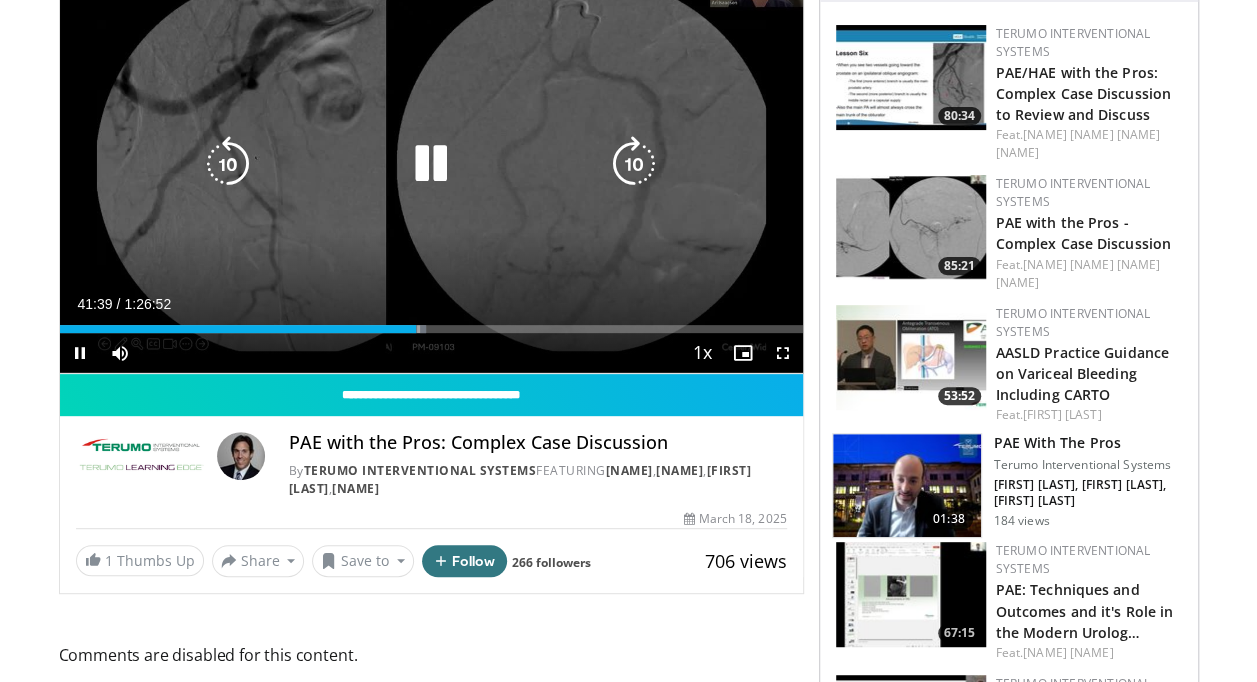 click on "80 seconds
Tap to unmute" at bounding box center [431, 163] 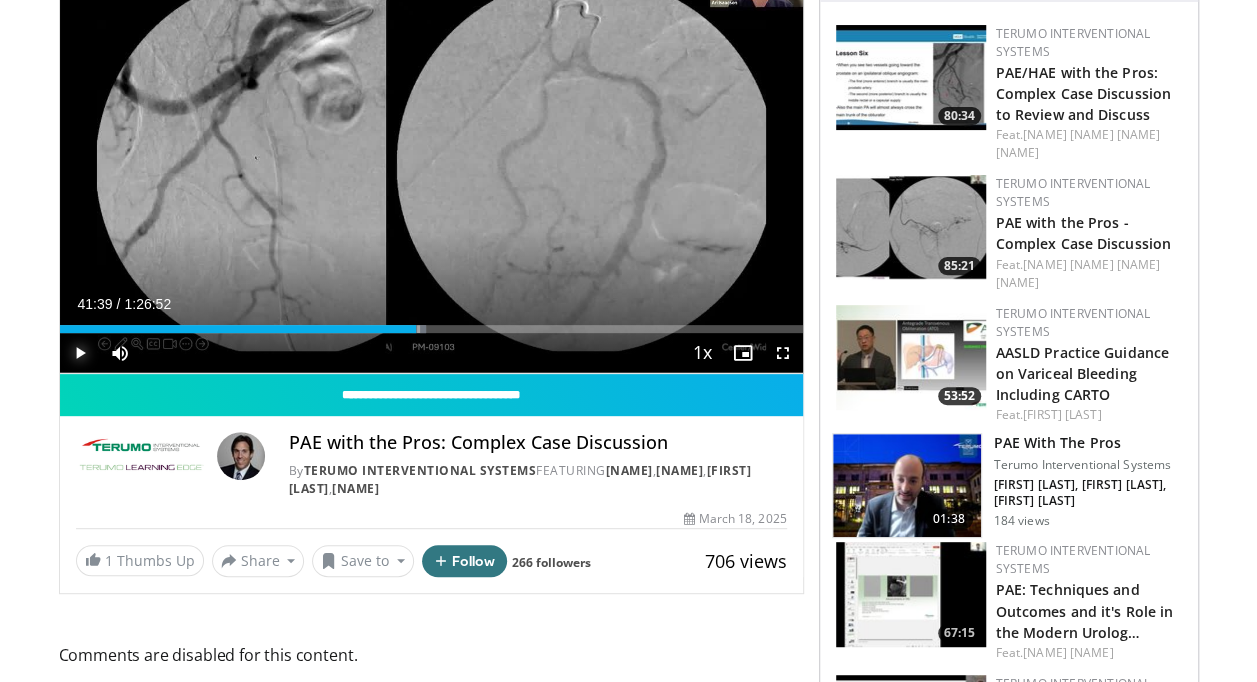 click at bounding box center [80, 353] 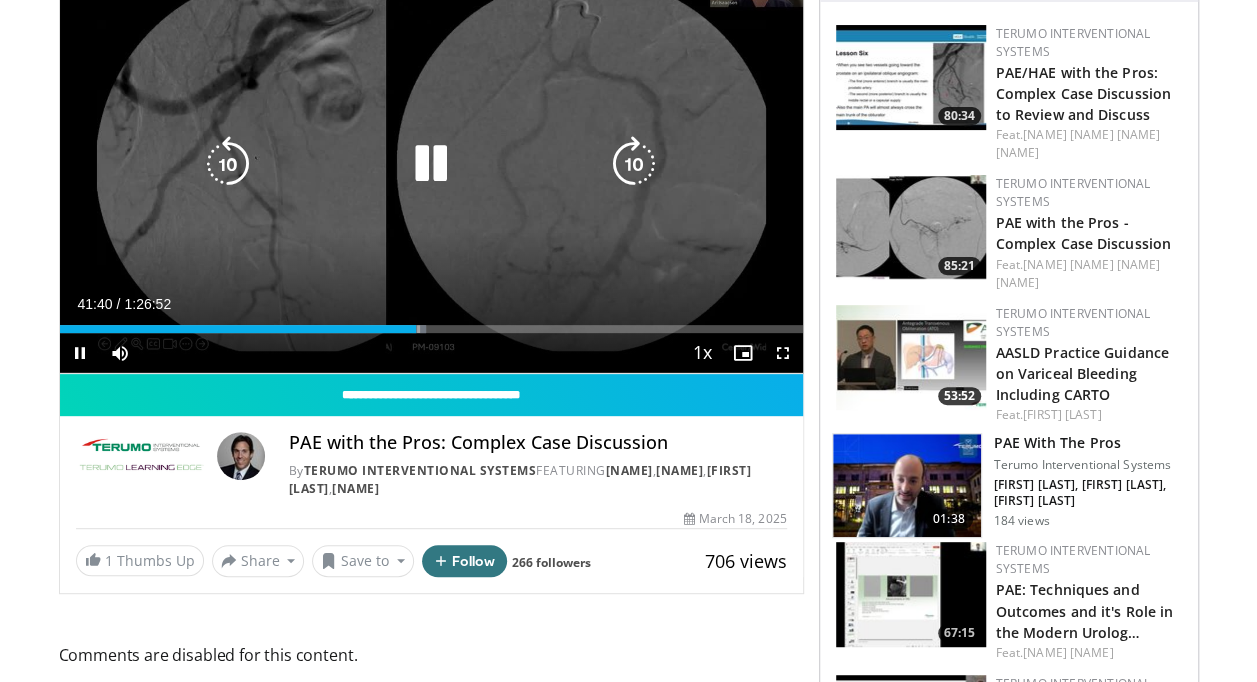 click at bounding box center [228, 164] 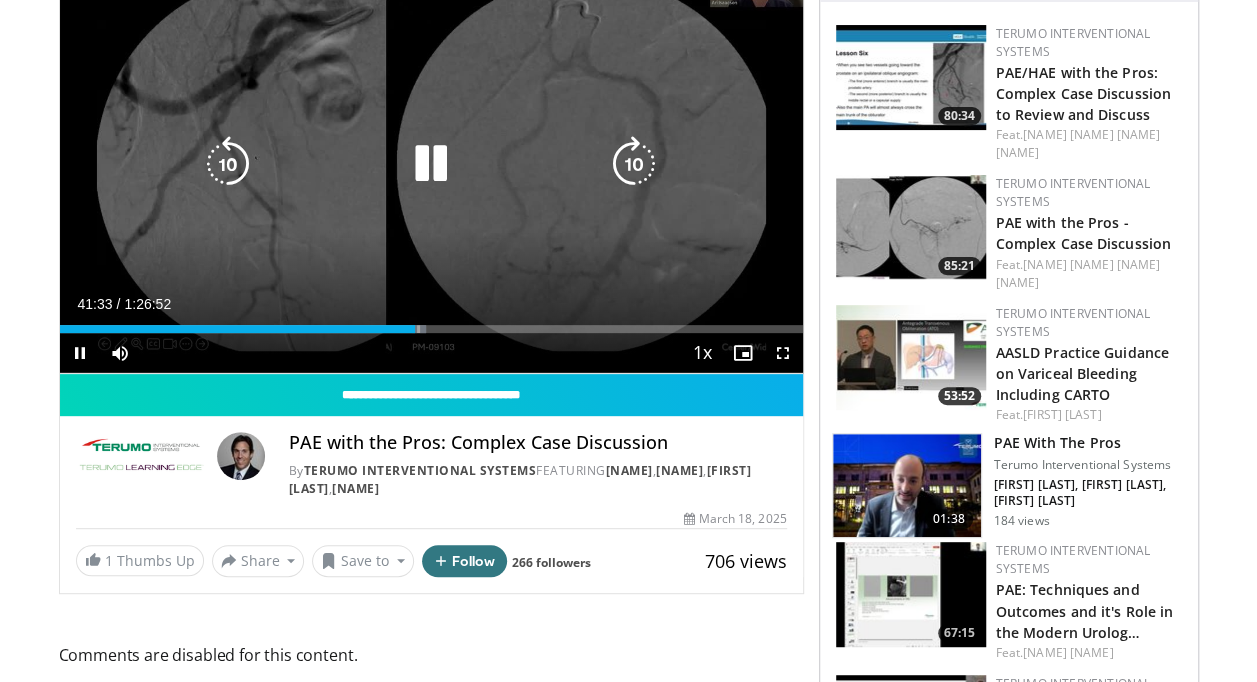 click at bounding box center [228, 164] 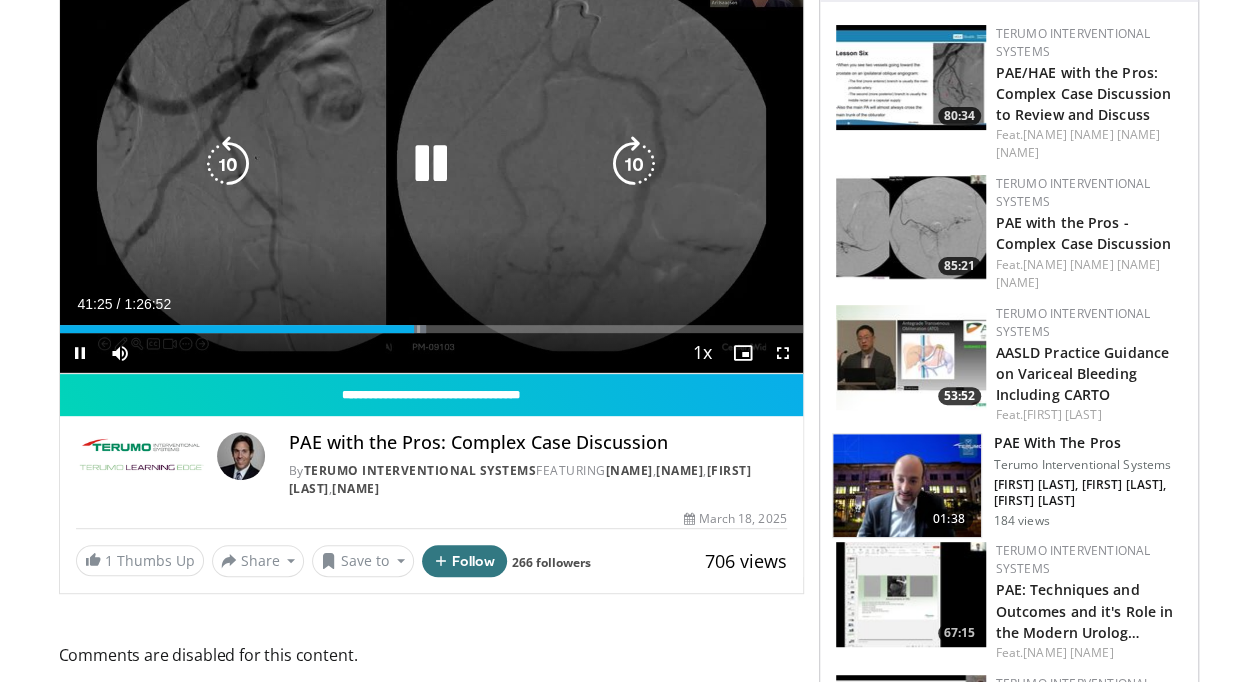 click at bounding box center [228, 164] 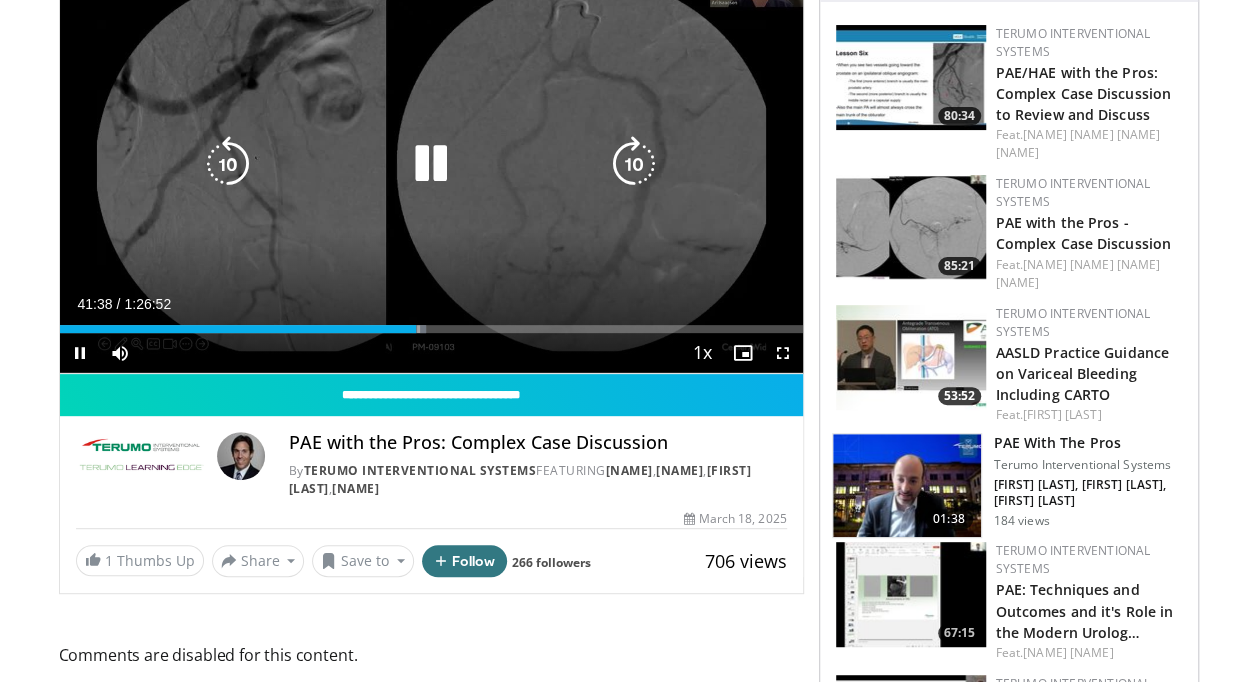 click on "20 seconds
Tap to unmute" at bounding box center [431, 163] 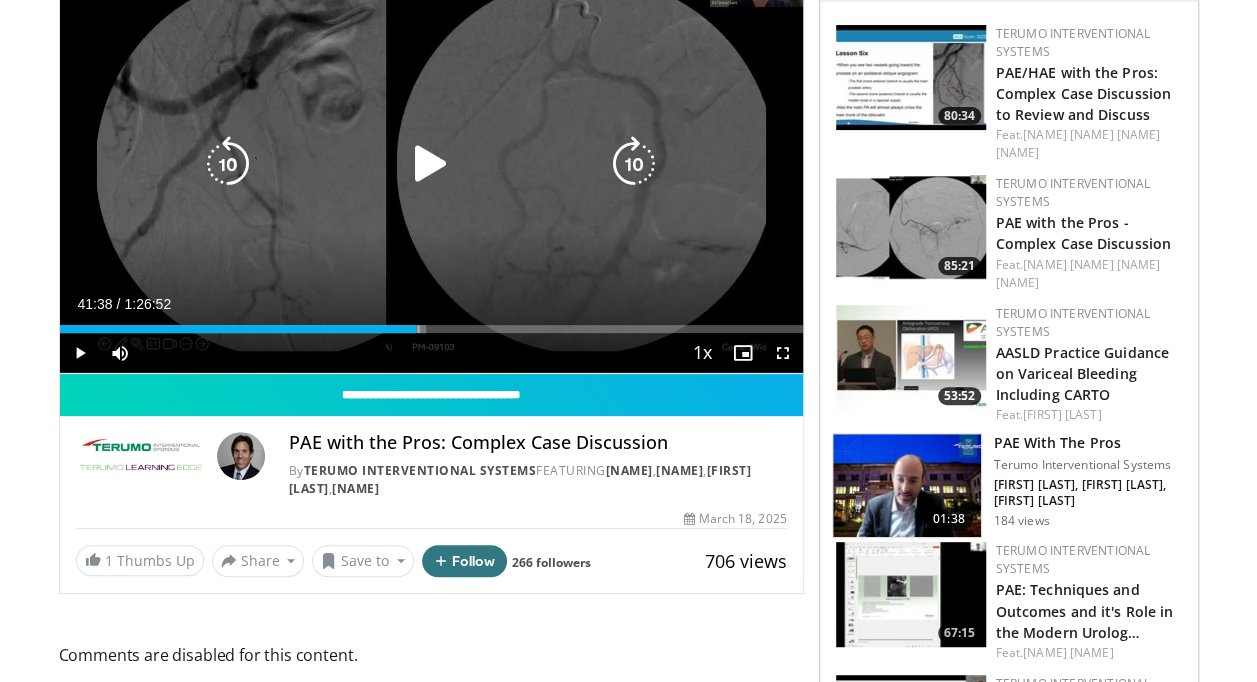 click at bounding box center [228, 164] 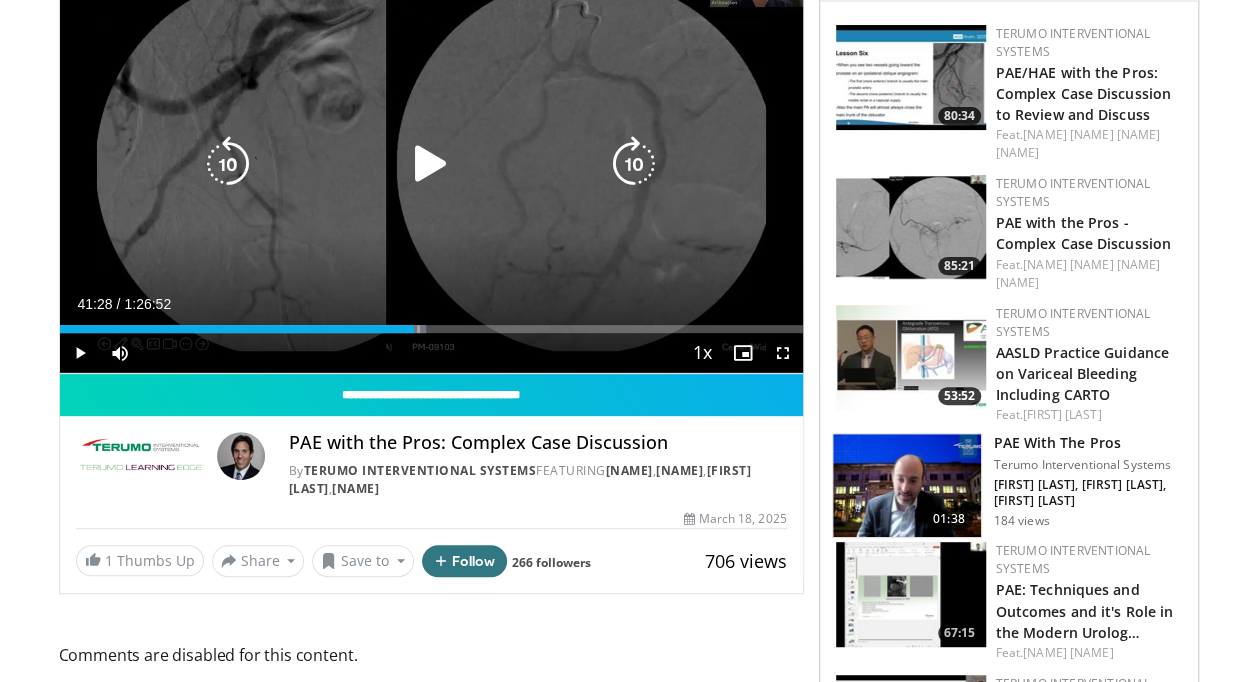 click at bounding box center (228, 164) 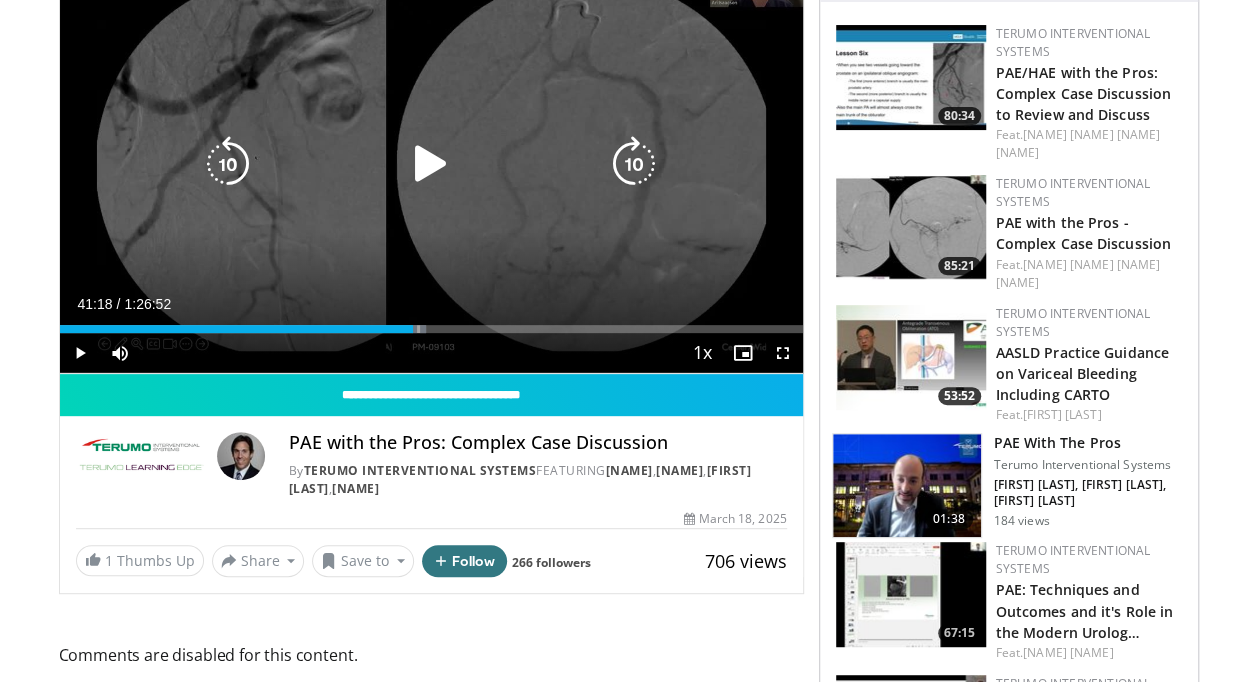 click at bounding box center [431, 164] 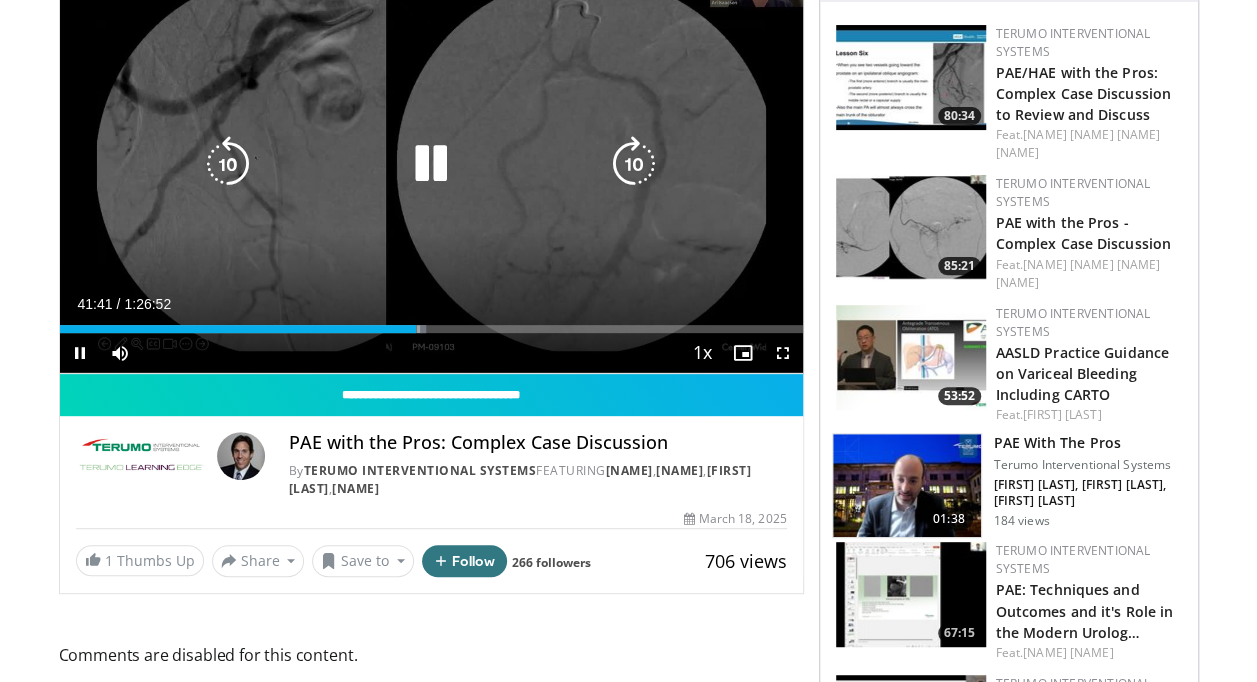 click at bounding box center [228, 164] 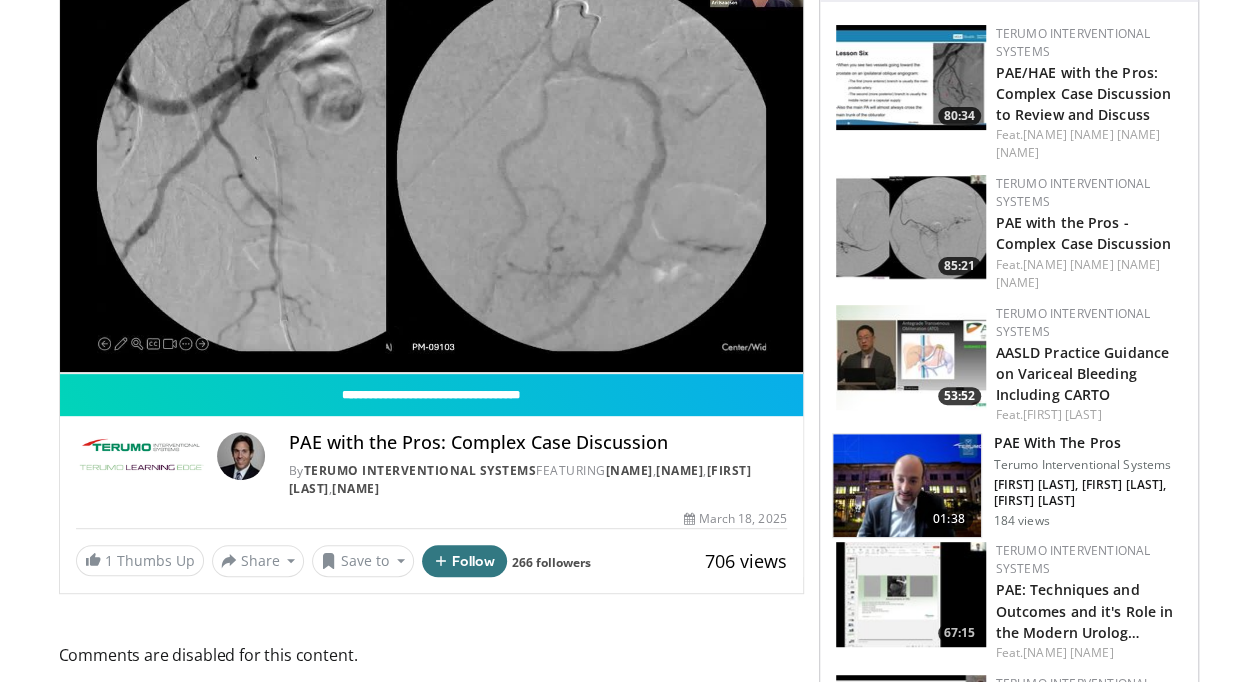 click on "Specialties
Adult & Family Medicine
Allergy, Asthma, Immunology
Anesthesiology
Cardiology
Dental
Dermatology
Endocrinology
Gastroenterology & Hepatology
General Surgery
Hematology & Oncology
Infectious Disease
Nephrology
Neurology
Neurosurgery
Obstetrics & Gynecology
Ophthalmology
Oral Maxillofacial
Orthopaedics
Otolaryngology
Pediatrics
Plastic Surgery
Podiatry
Psychiatry
Pulmonology
Radiation Oncology
Radiology
Rheumatology
Urology" at bounding box center (628, 1370) 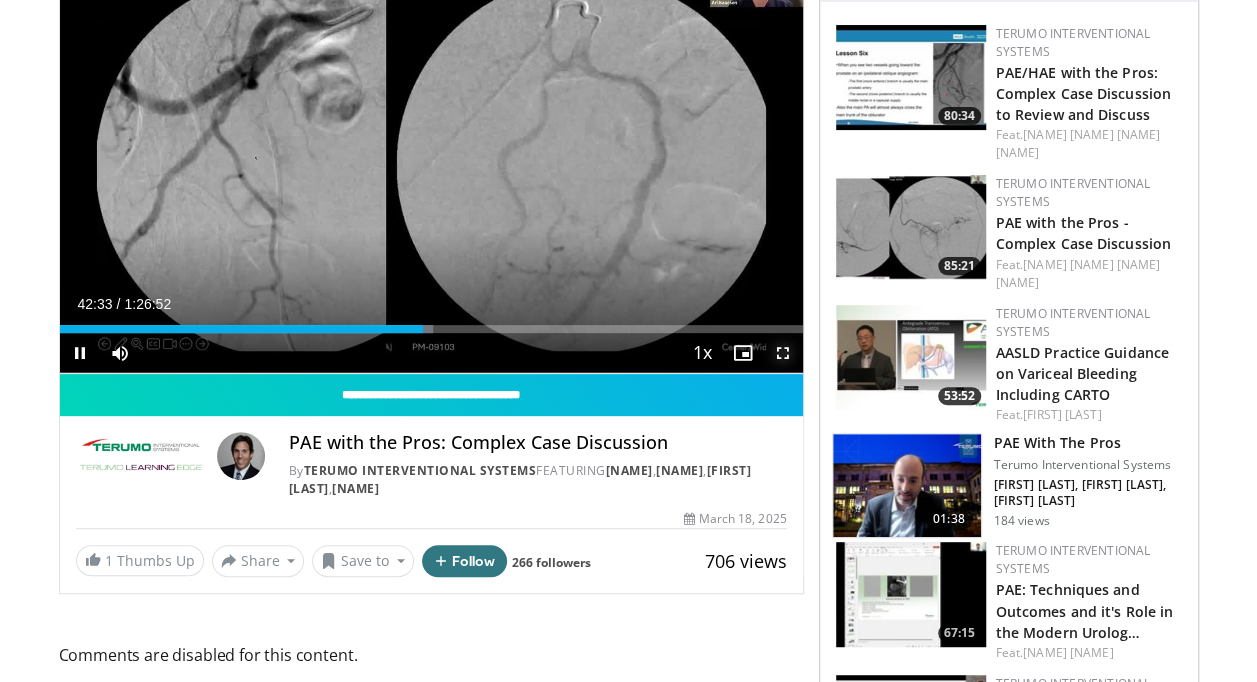 click at bounding box center (783, 353) 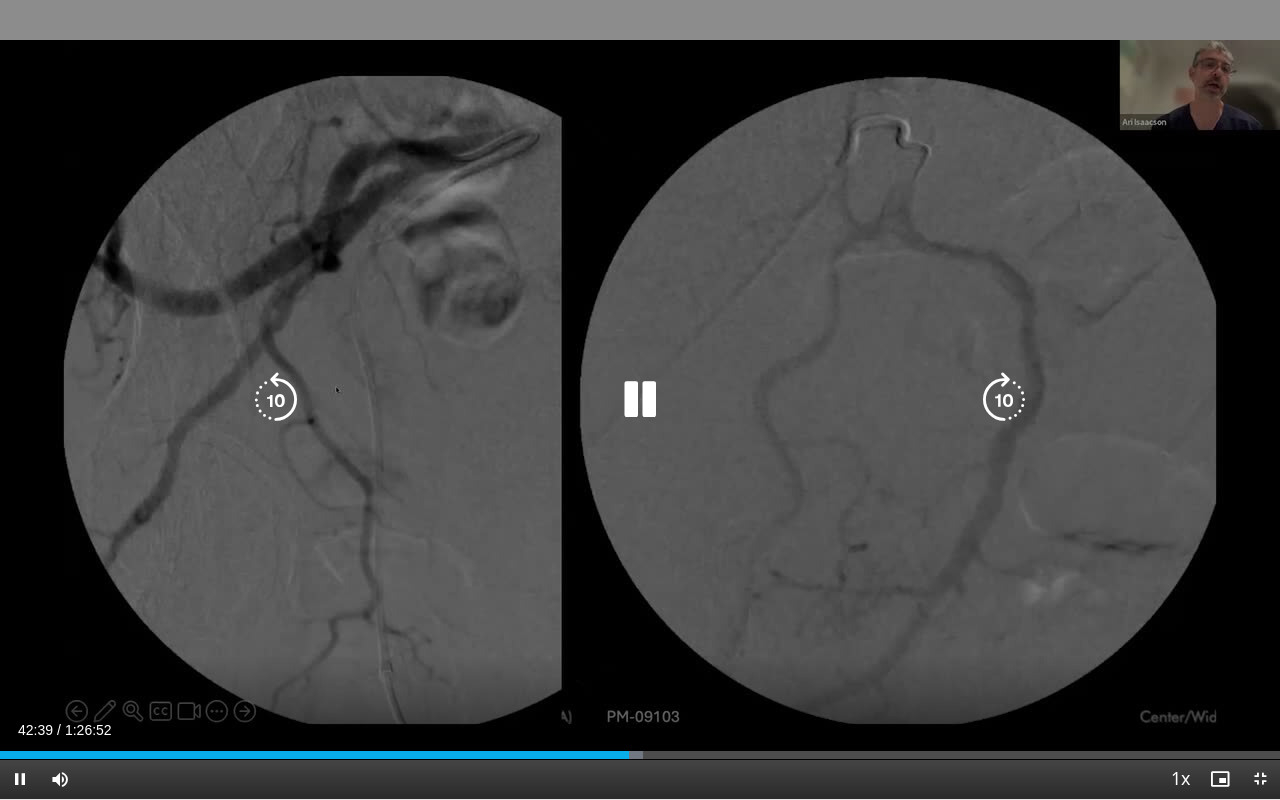 click on "10 seconds
Tap to unmute" at bounding box center (640, 399) 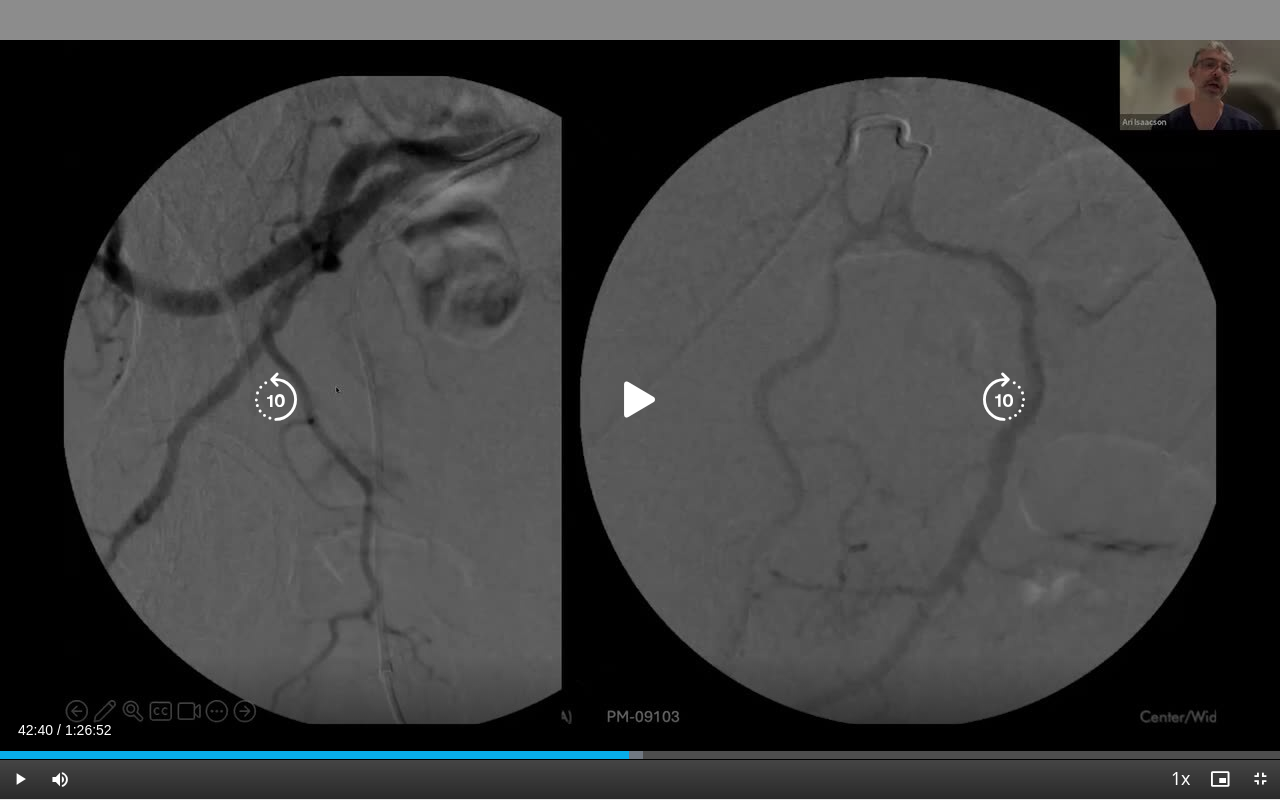 click on "10 seconds
Tap to unmute" at bounding box center [640, 399] 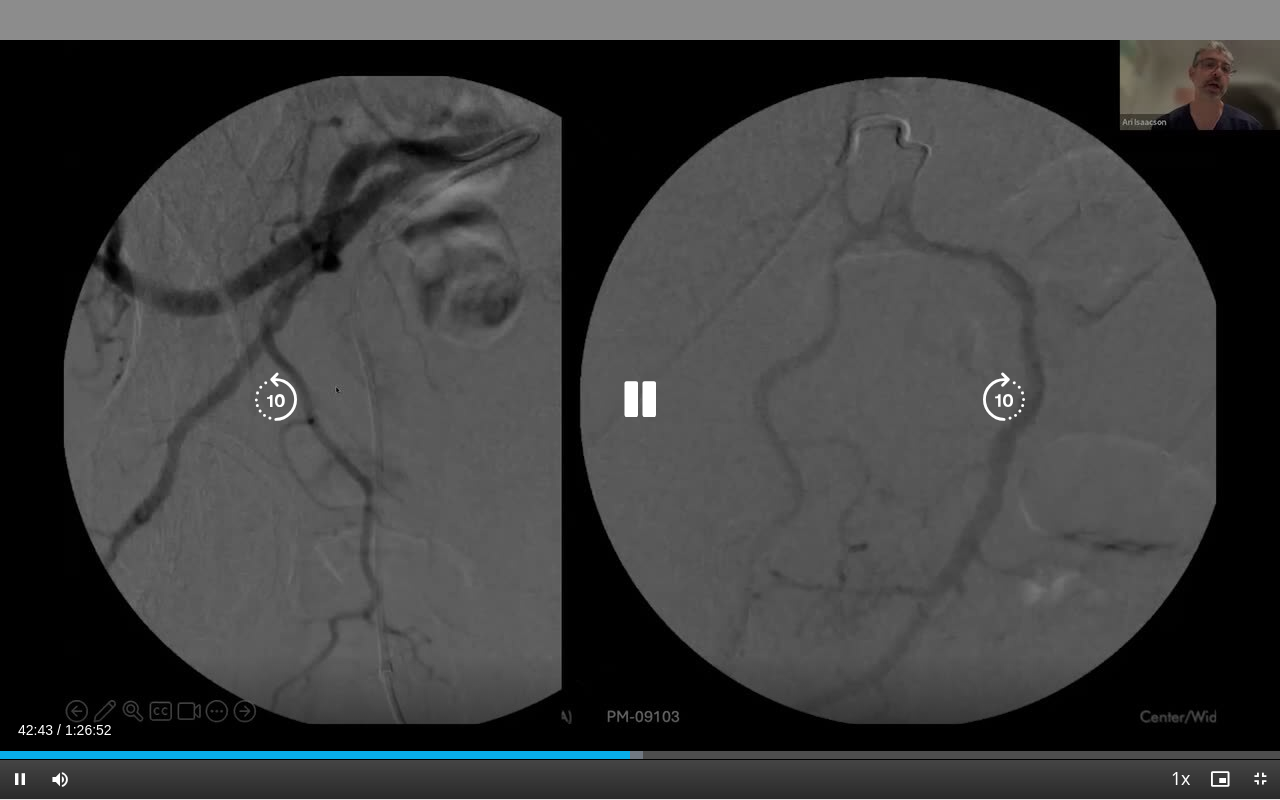 click at bounding box center (276, 400) 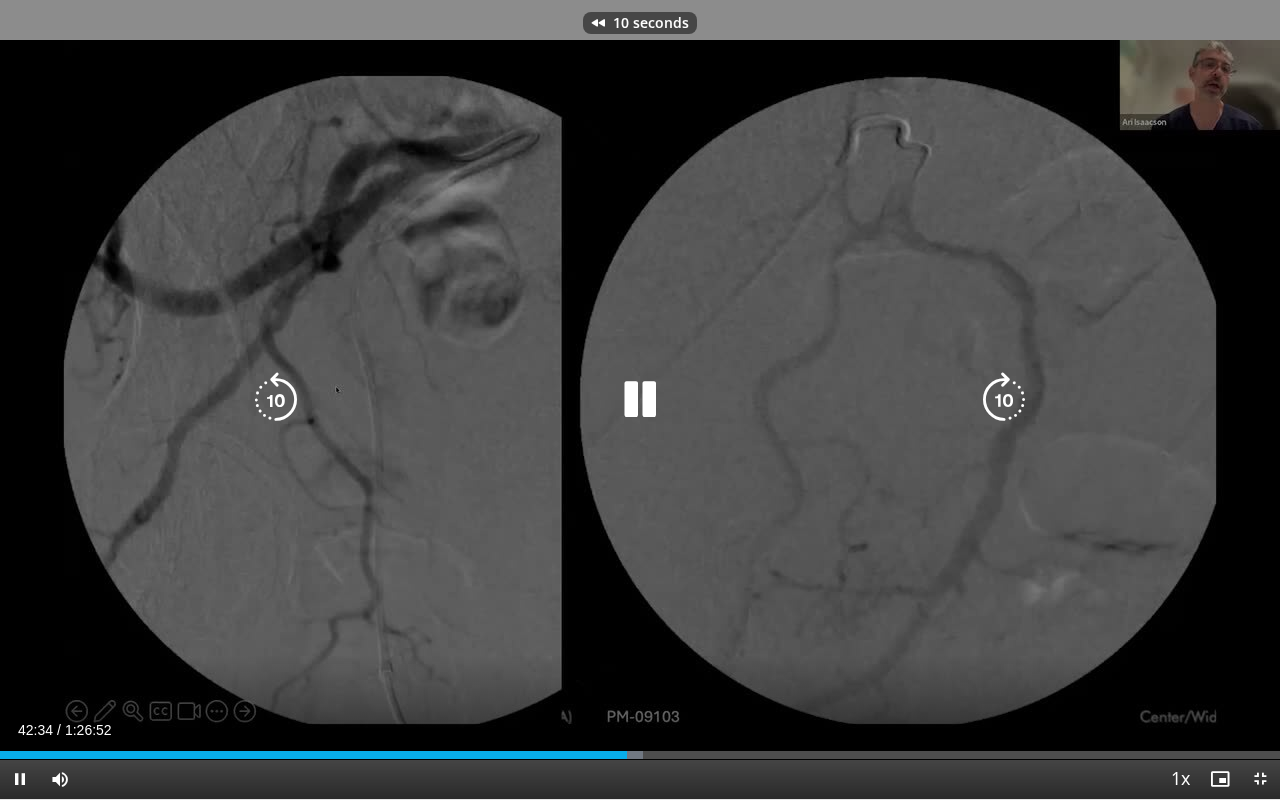 click at bounding box center (276, 400) 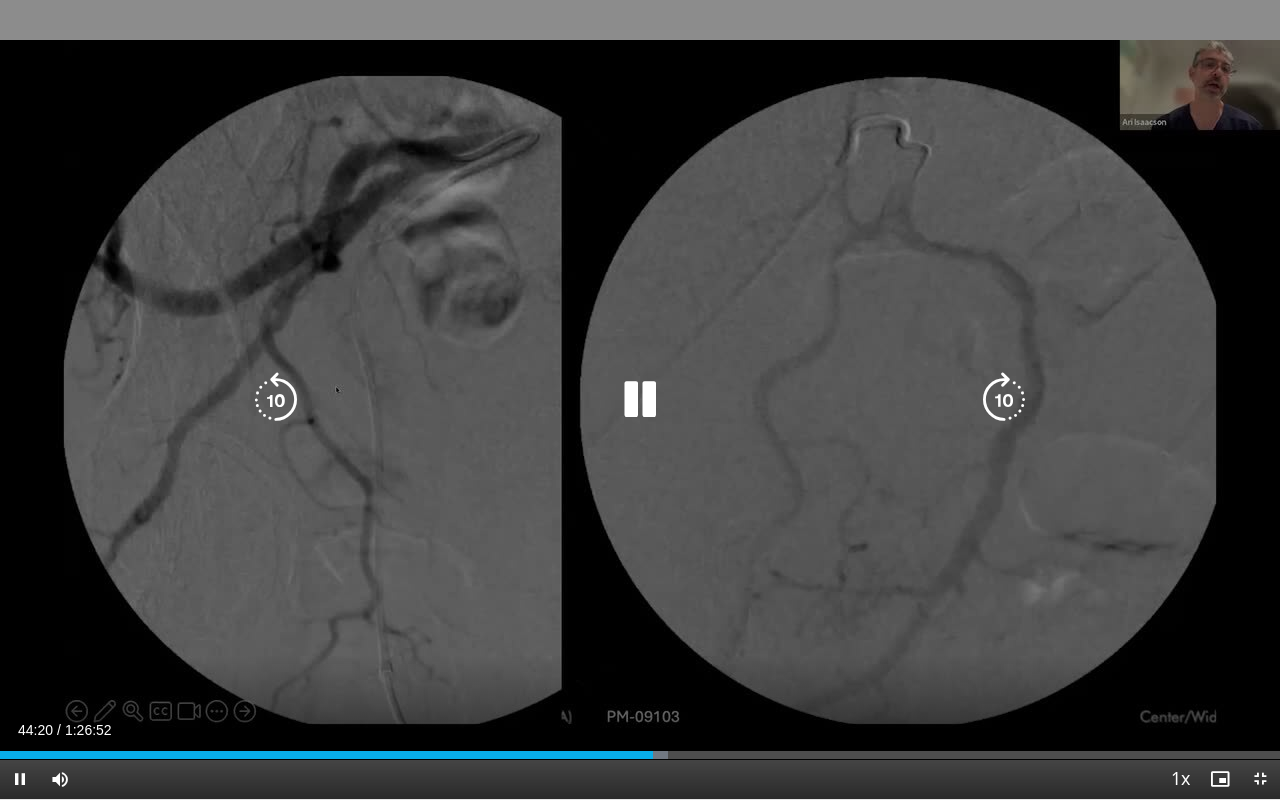click at bounding box center [640, 400] 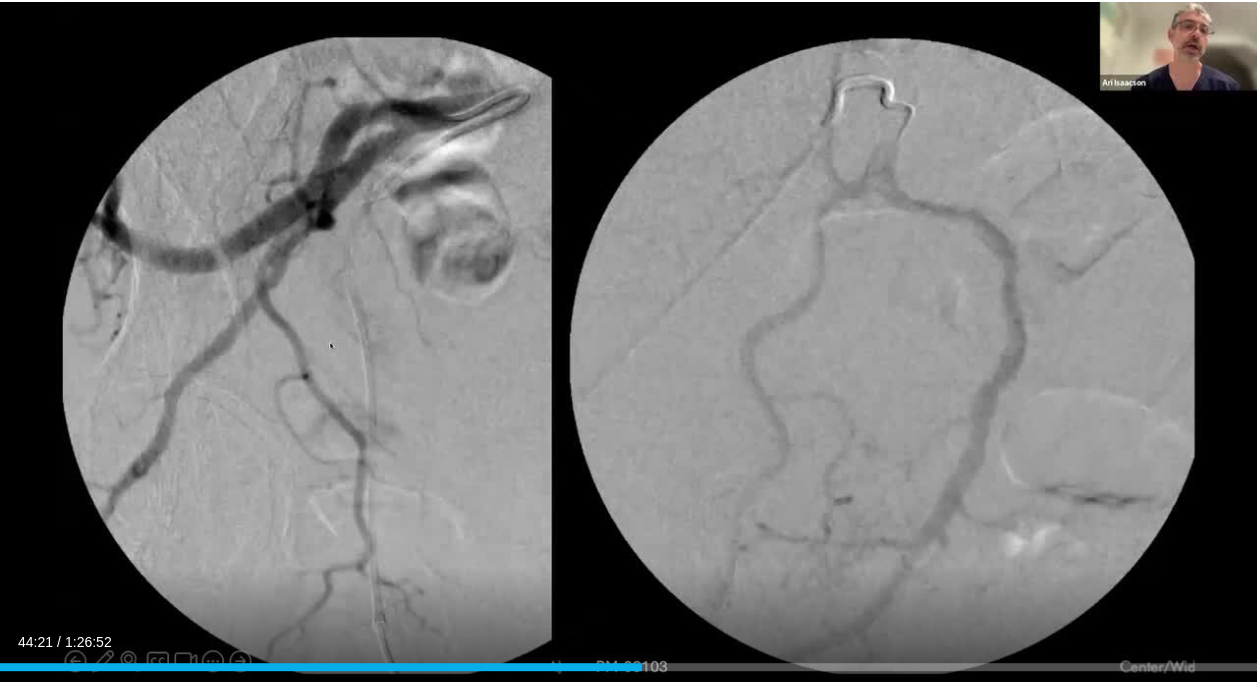 scroll, scrollTop: 182, scrollLeft: 0, axis: vertical 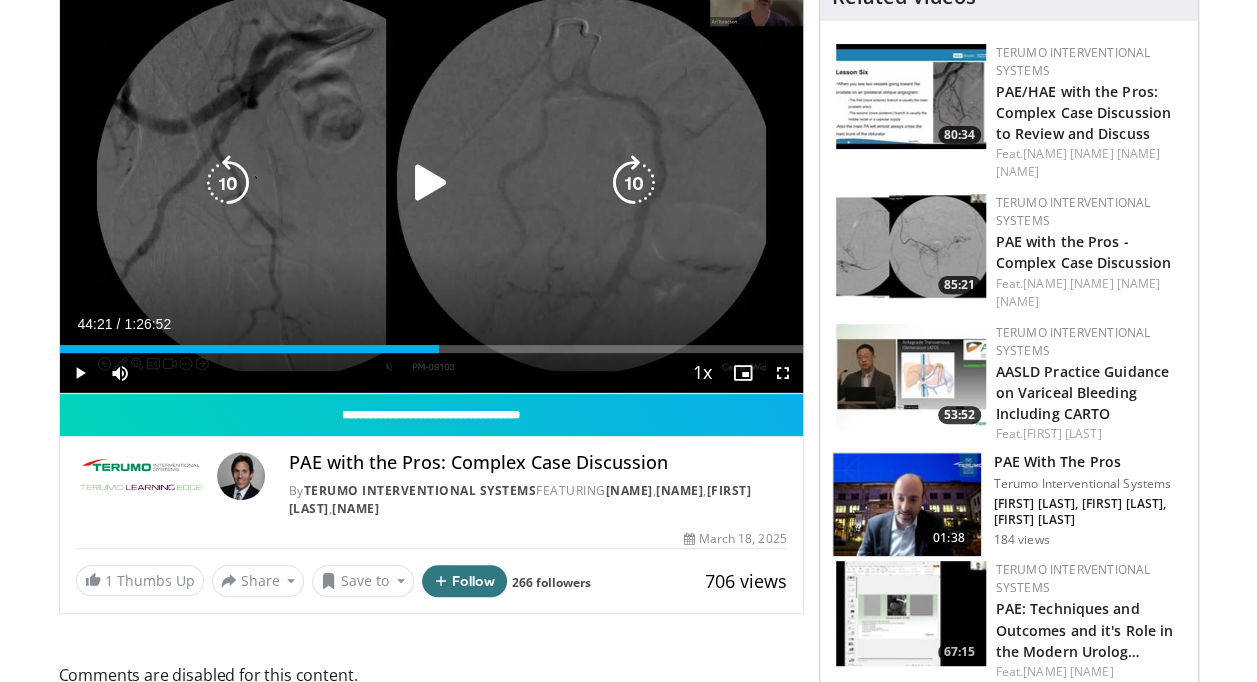 click on "20 seconds
Tap to unmute" at bounding box center (431, 183) 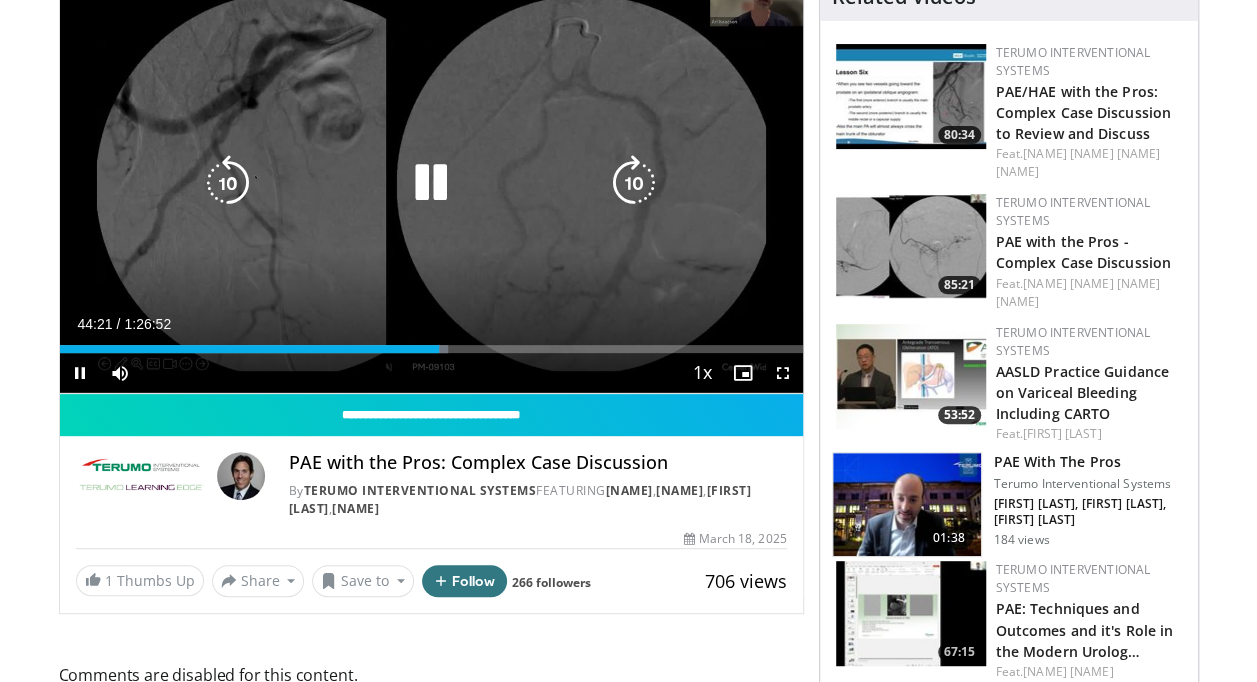 click on "20 seconds
Tap to unmute" at bounding box center (431, 183) 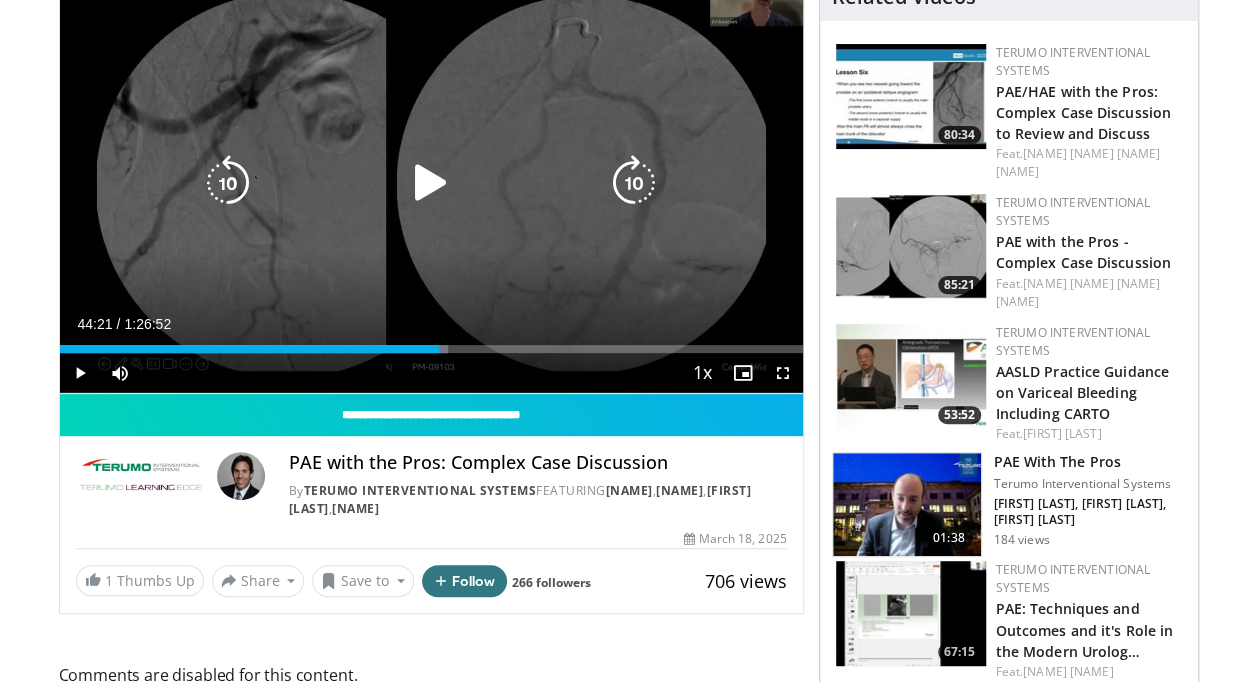 click on "20 seconds
Tap to unmute" at bounding box center [431, 183] 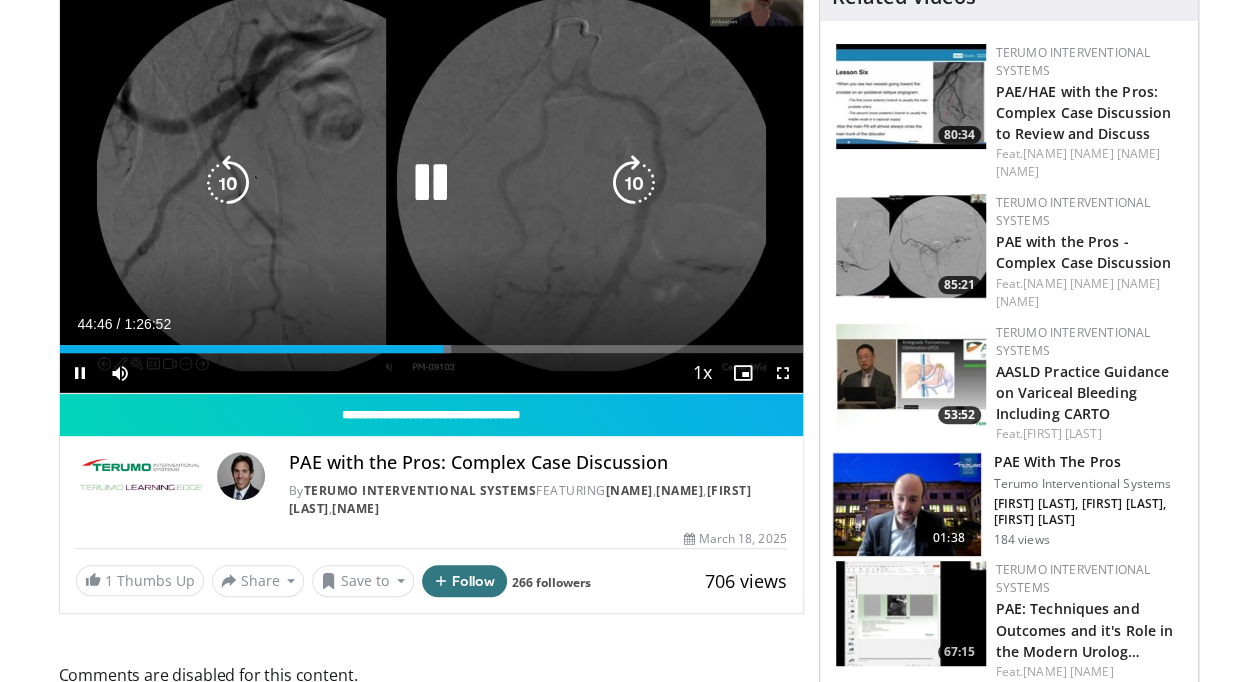 click at bounding box center (228, 183) 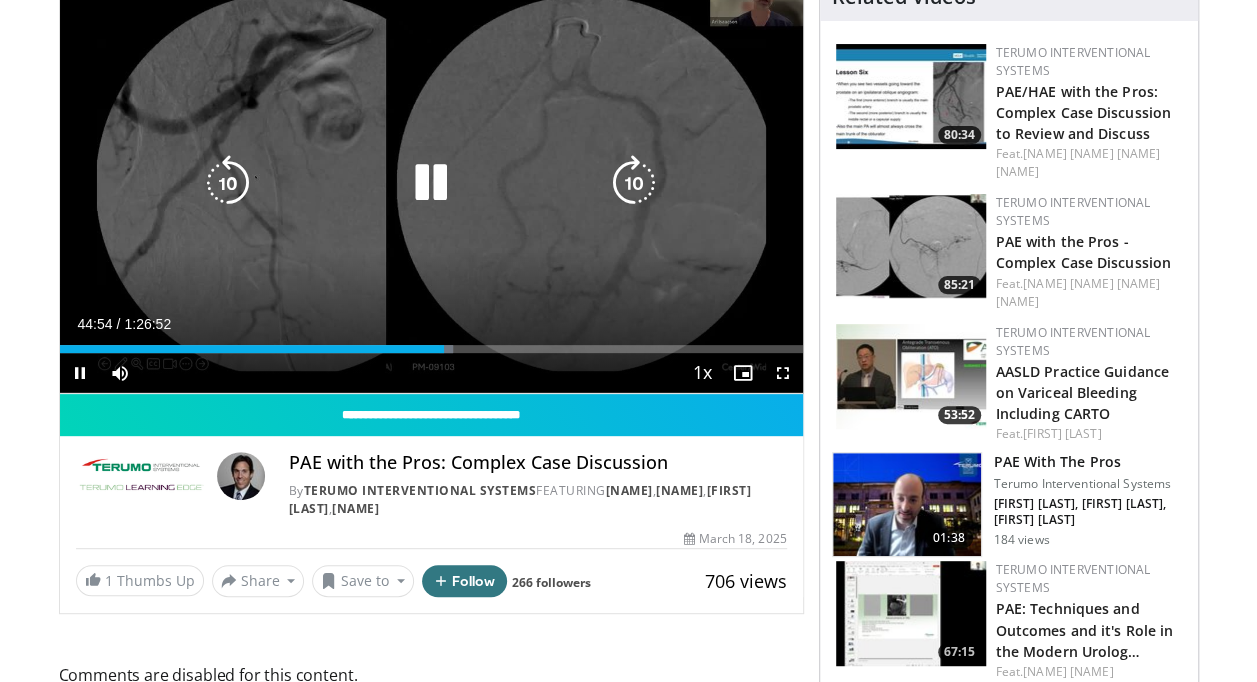 click at bounding box center (228, 183) 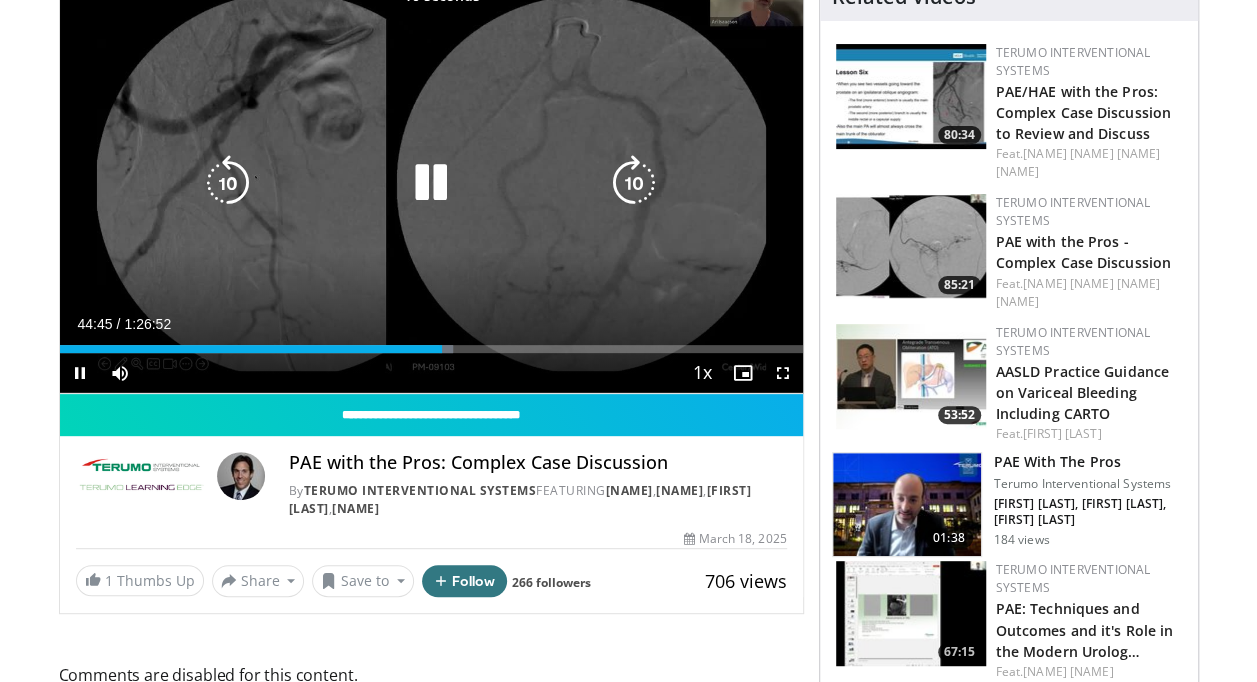 click at bounding box center (228, 183) 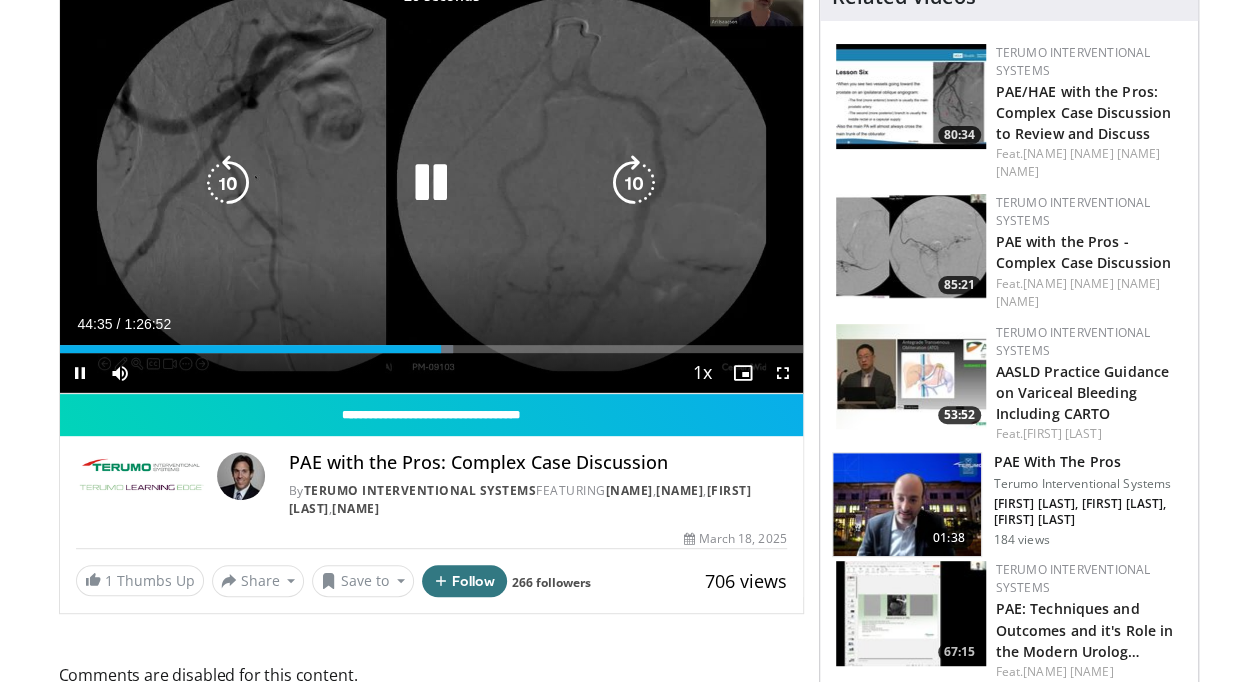 click at bounding box center [228, 183] 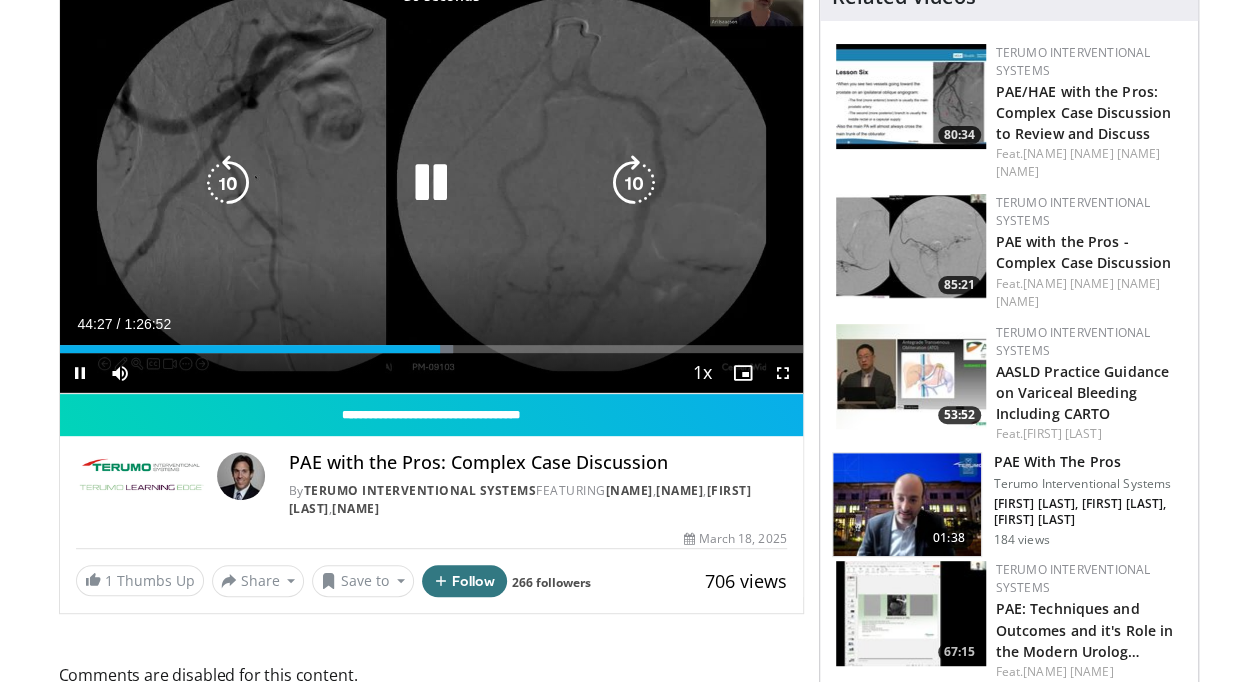 click at bounding box center [228, 183] 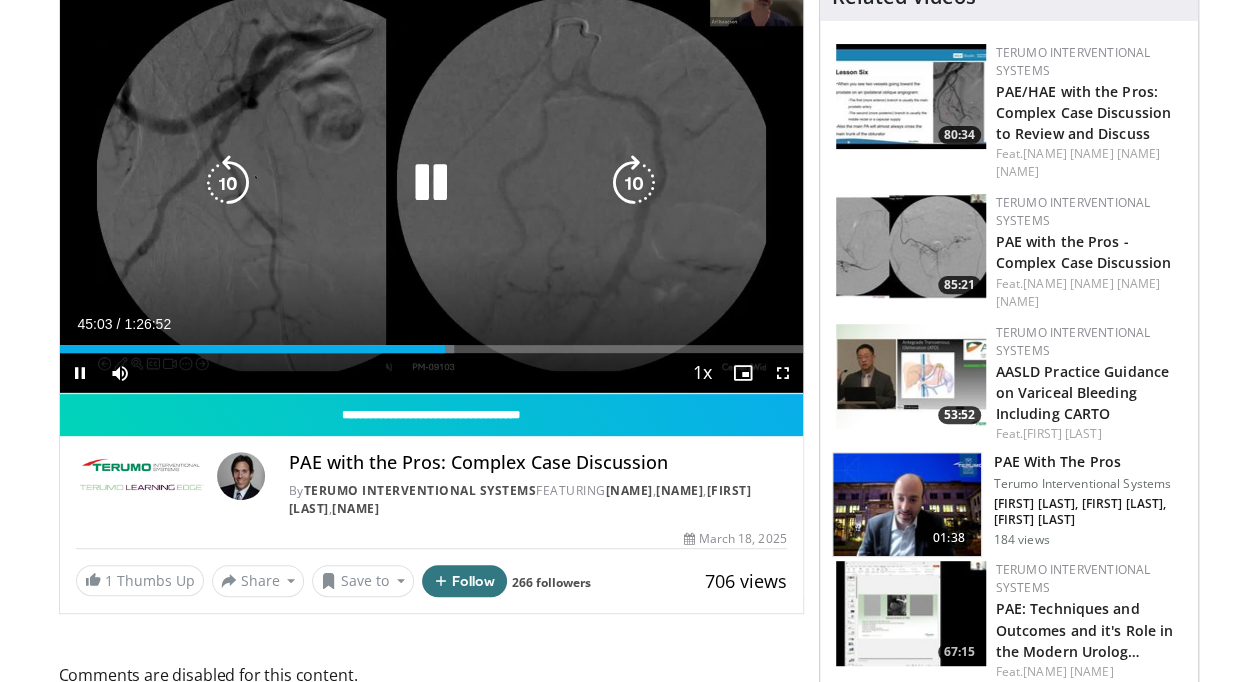 click on "40 seconds
Tap to unmute" at bounding box center (431, 183) 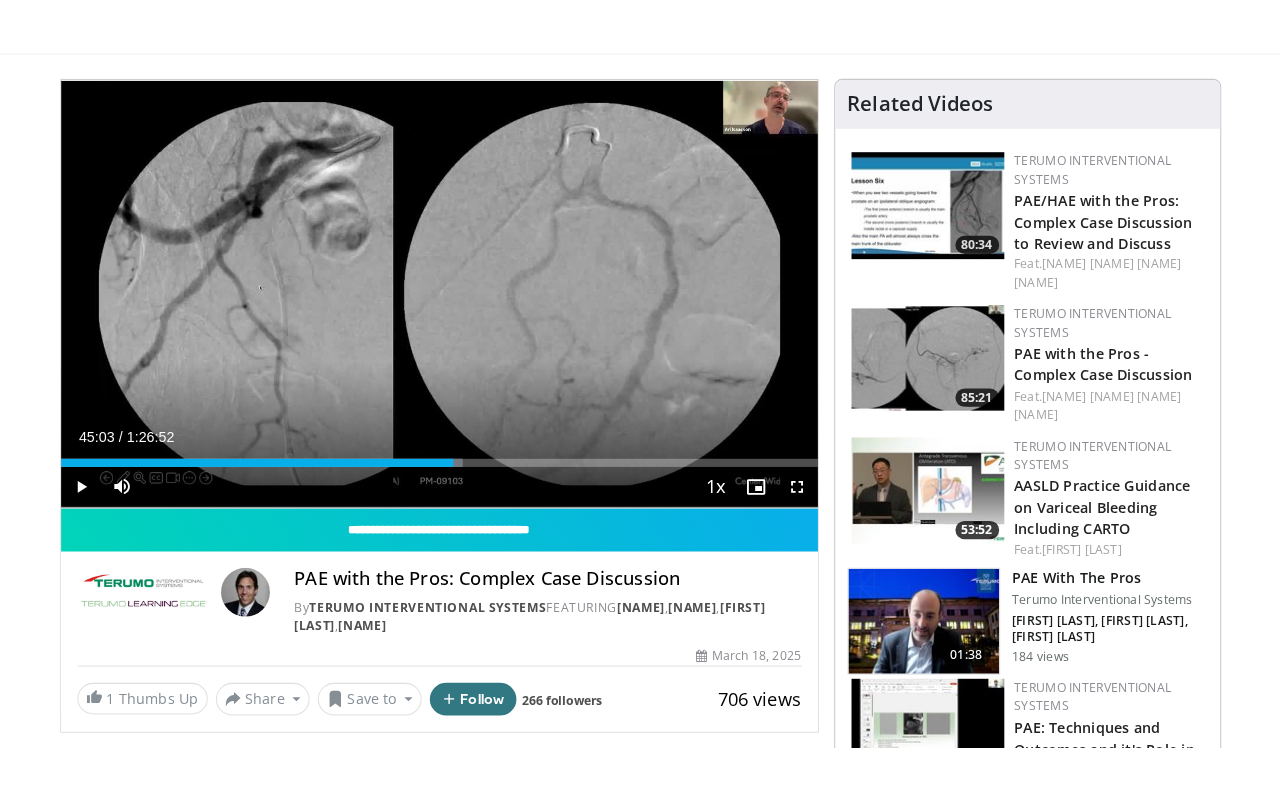scroll, scrollTop: 113, scrollLeft: 0, axis: vertical 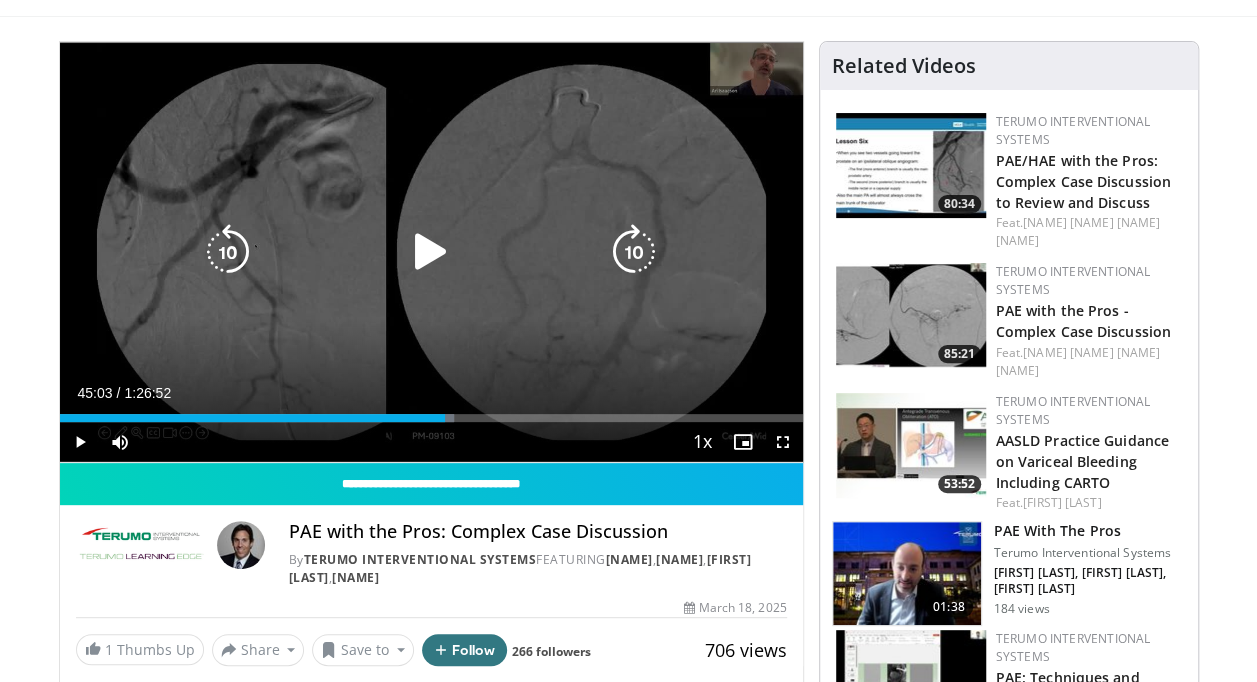 click at bounding box center [431, 252] 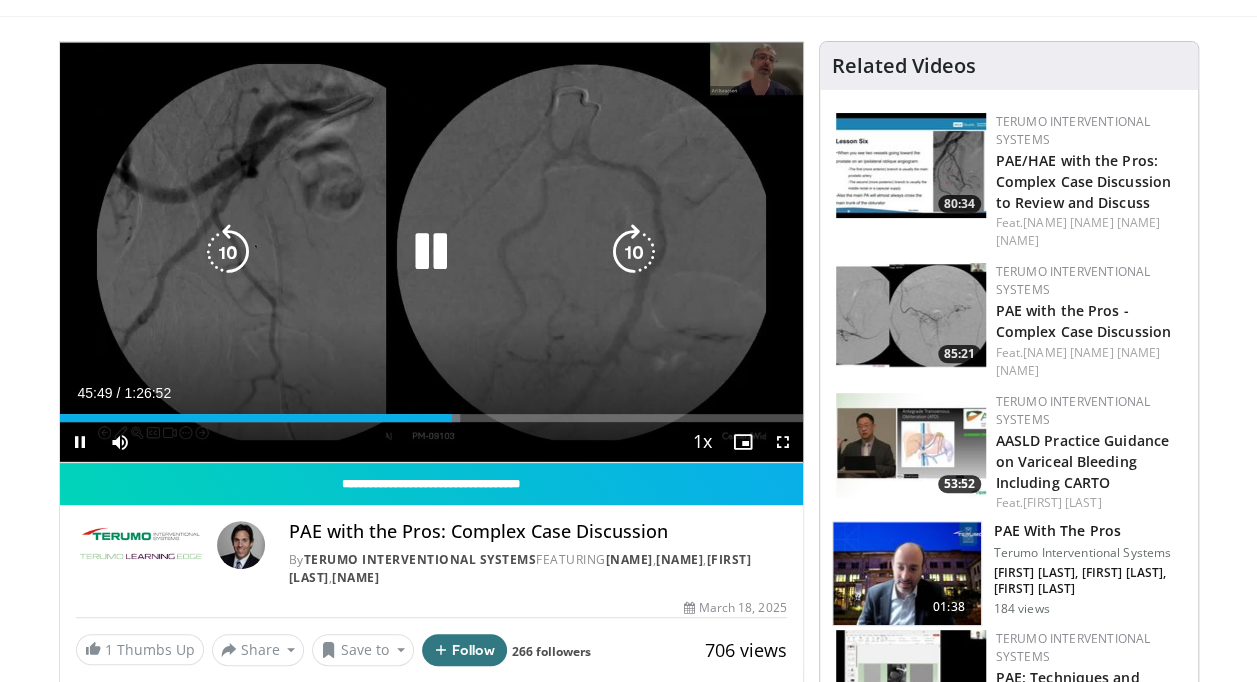 click on "40 seconds
Tap to unmute" at bounding box center [431, 252] 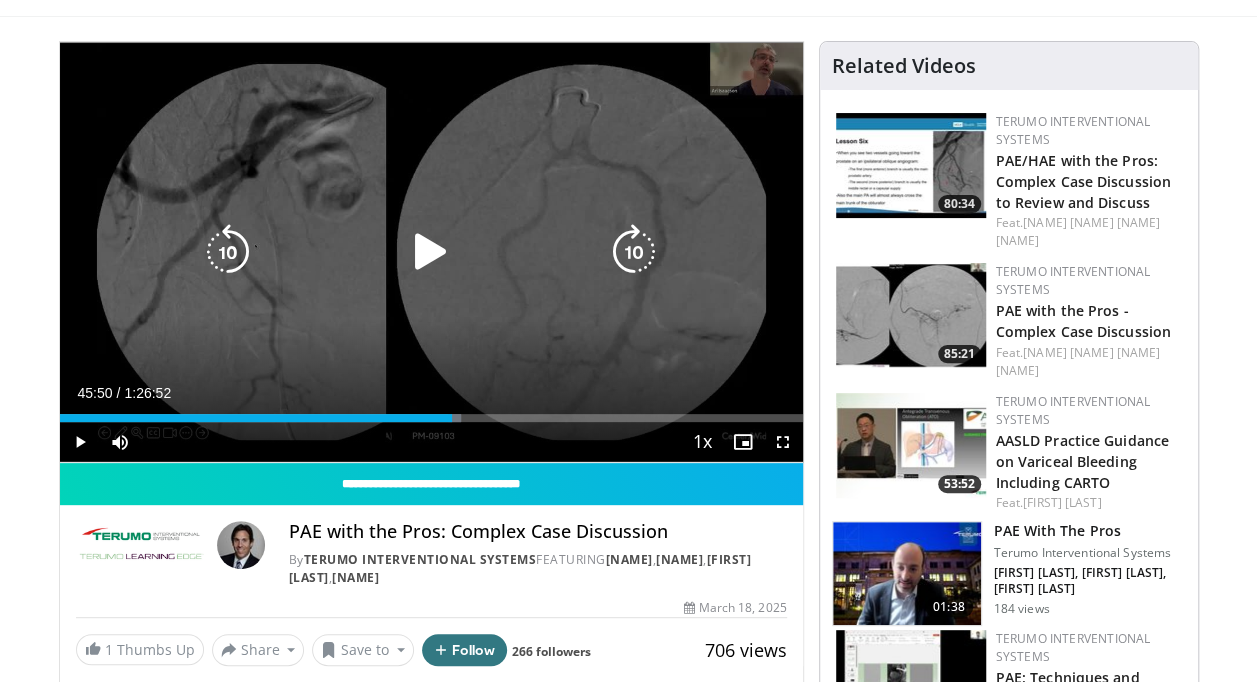 click on "40 seconds
Tap to unmute" at bounding box center (431, 252) 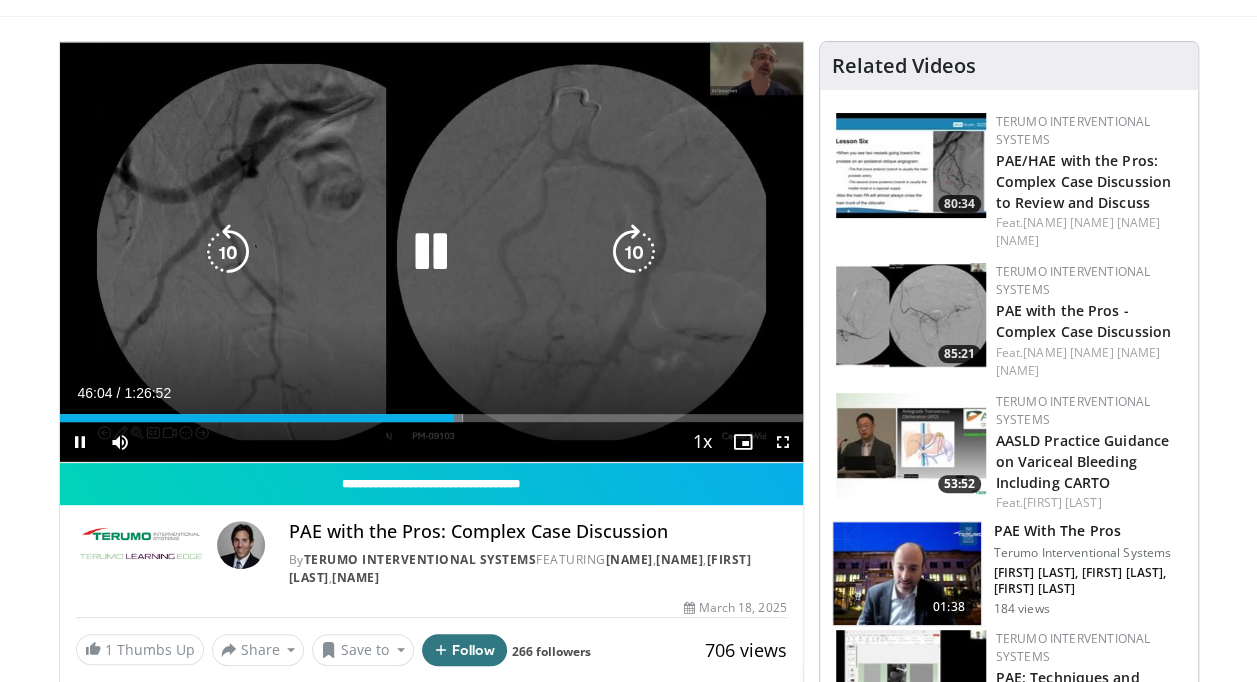 click at bounding box center (228, 252) 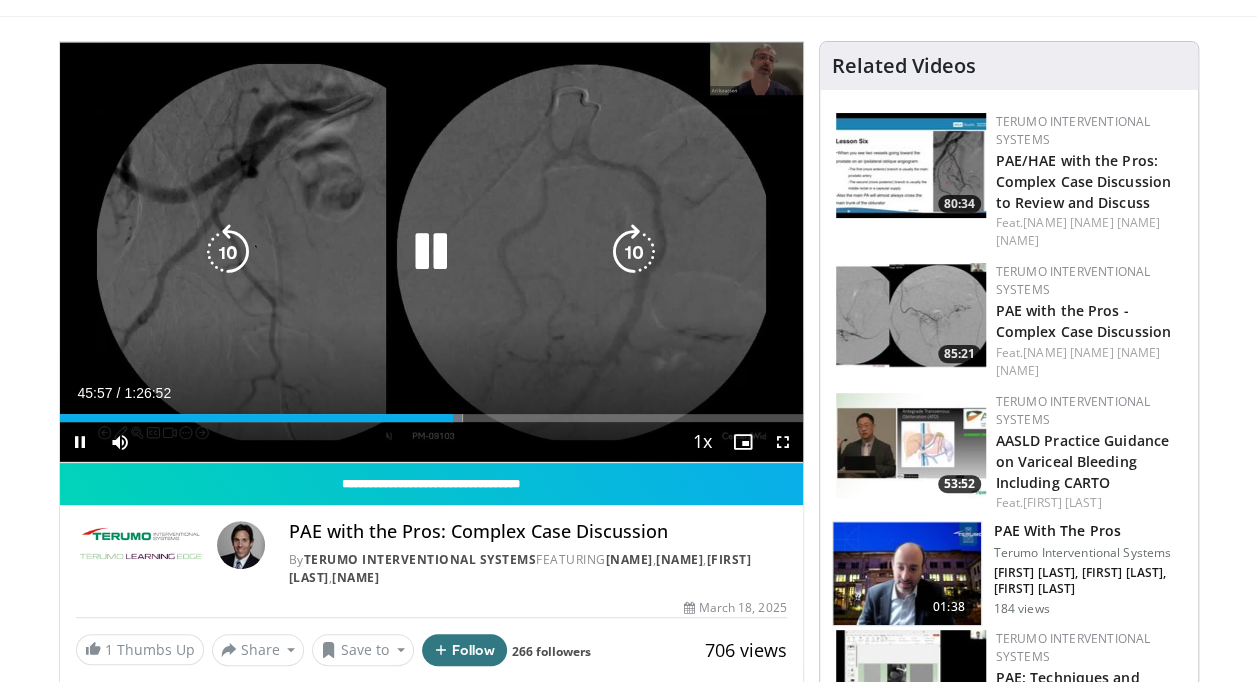 click at bounding box center [228, 252] 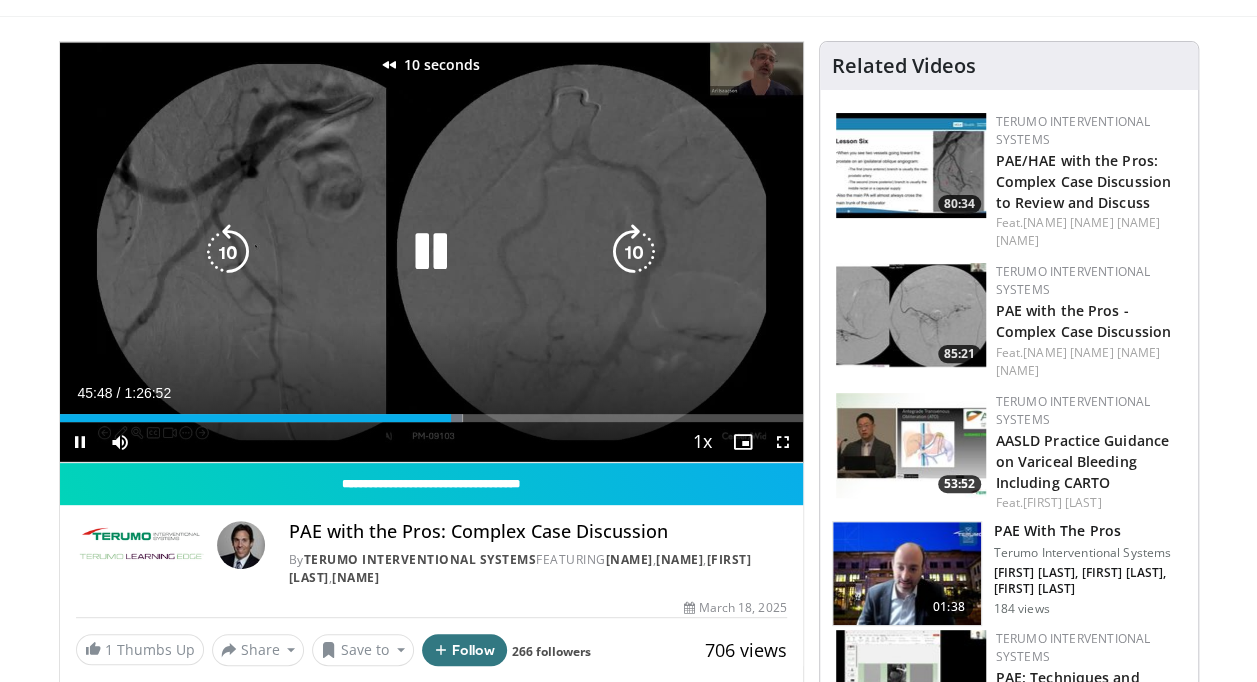 click at bounding box center (228, 252) 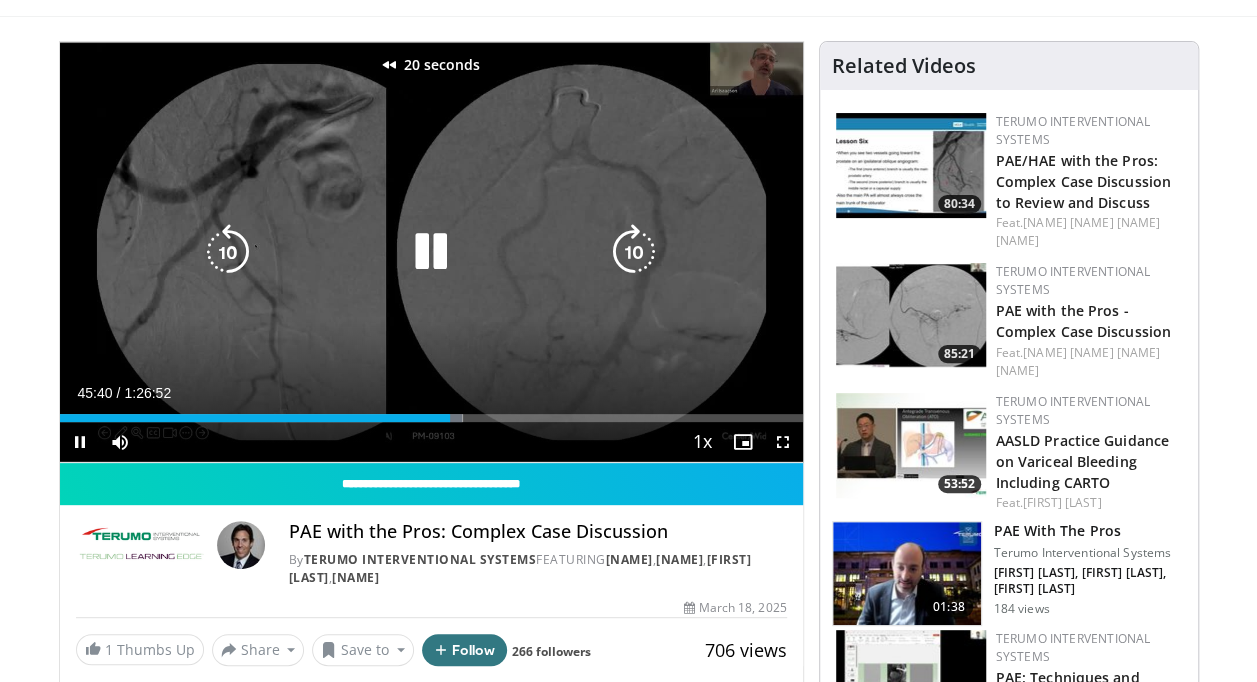 click at bounding box center [228, 252] 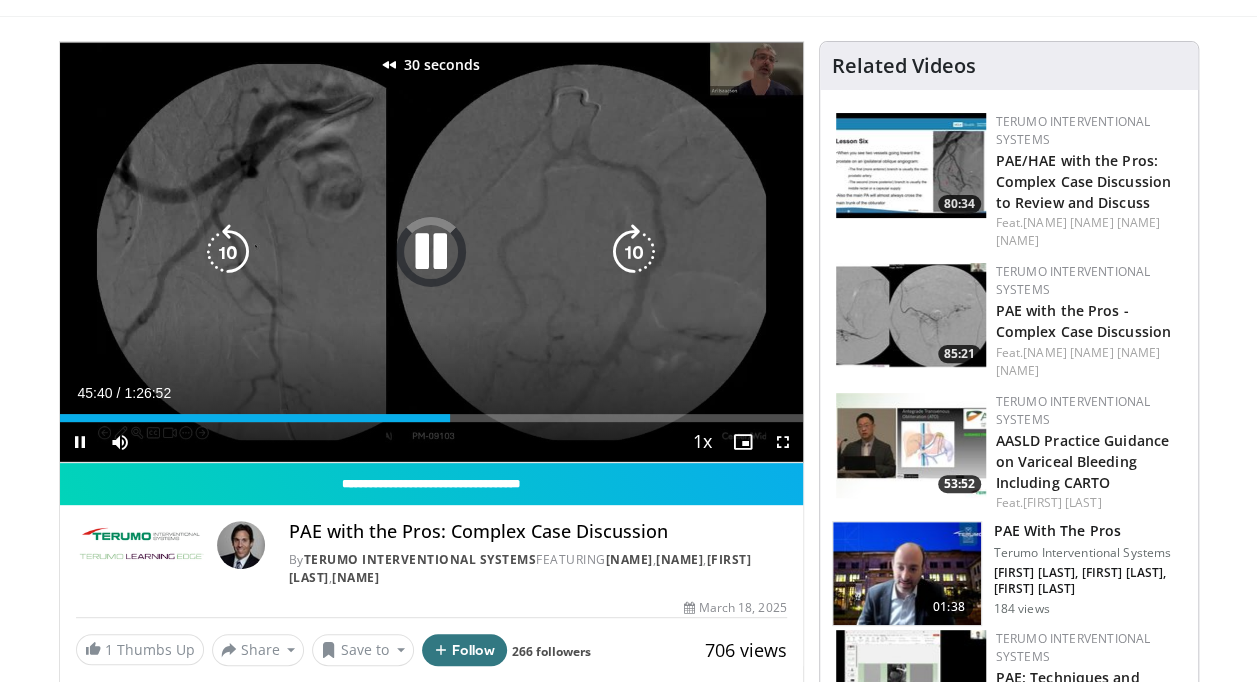 click at bounding box center (228, 252) 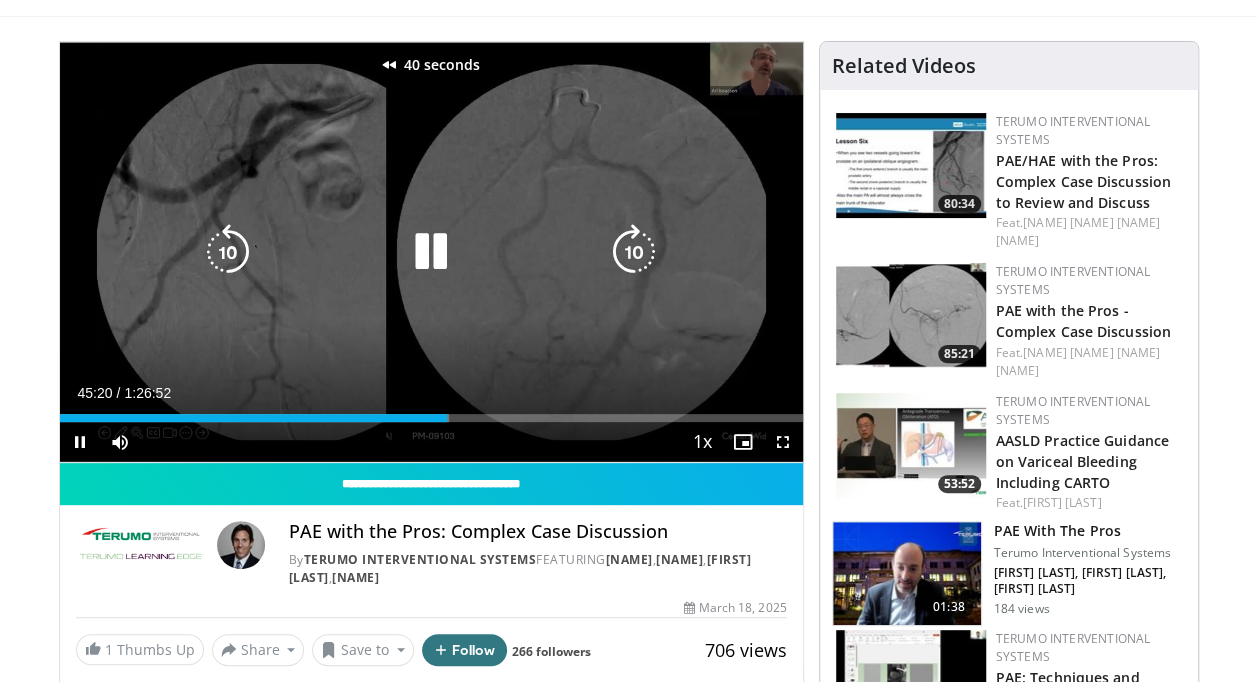 click at bounding box center (228, 252) 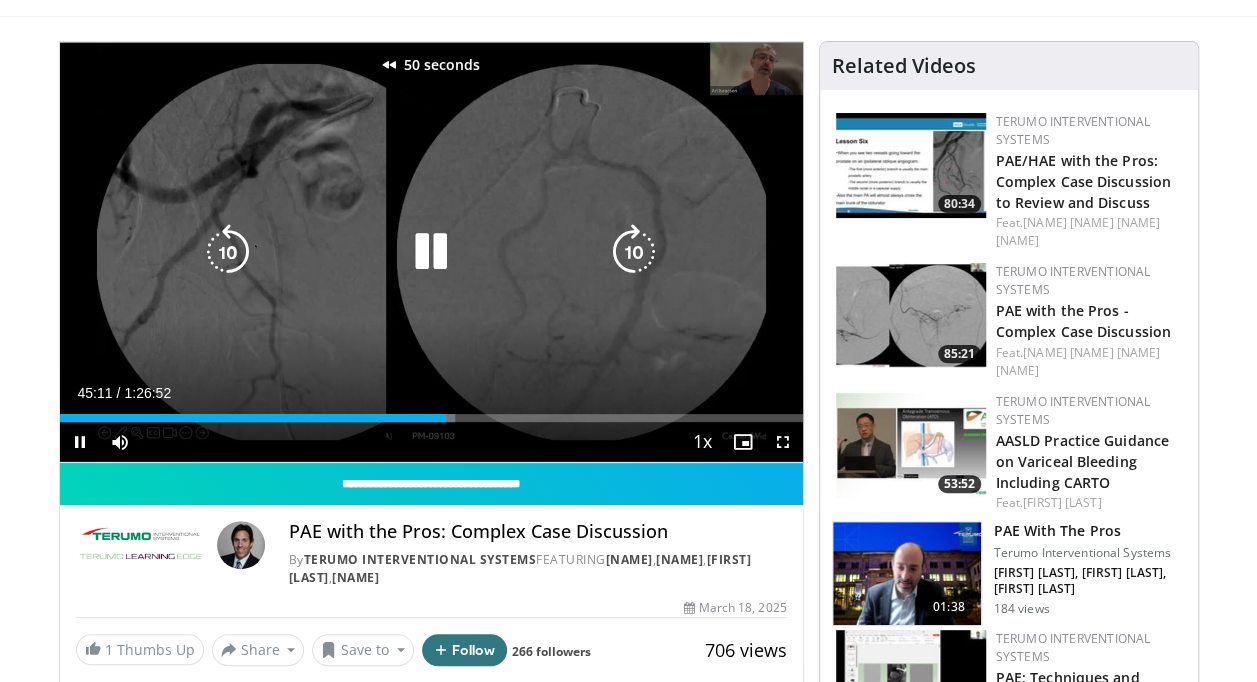 click at bounding box center (228, 252) 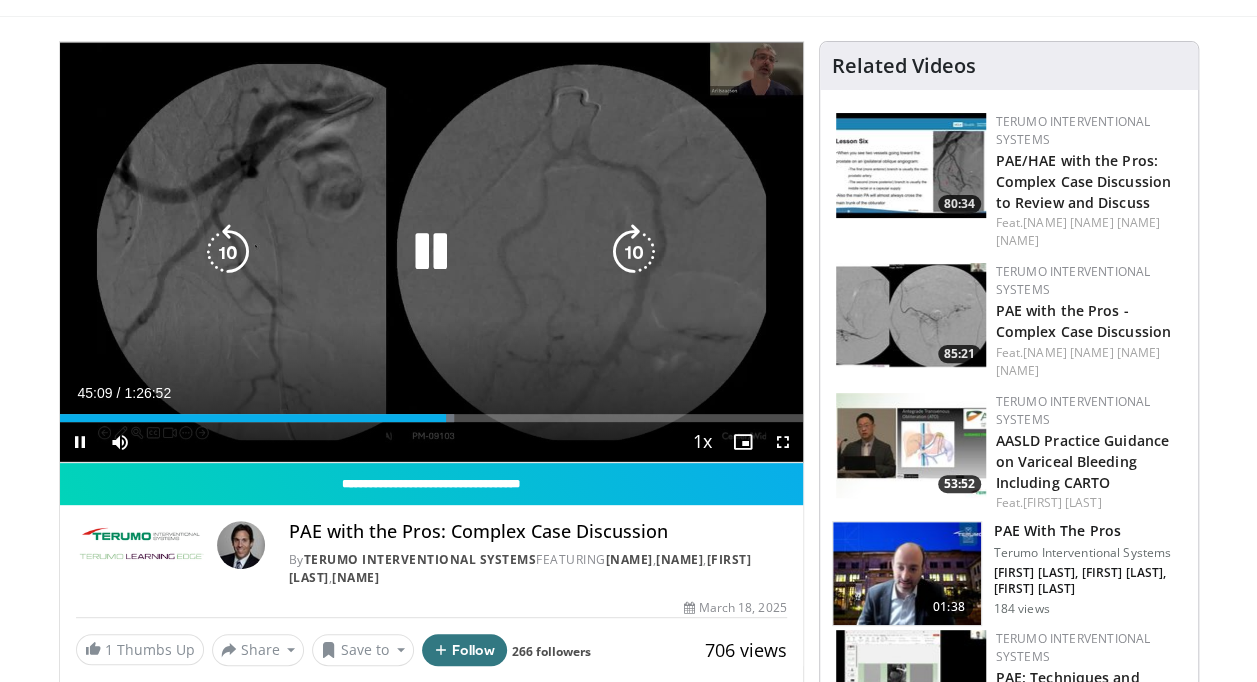 click at bounding box center (431, 252) 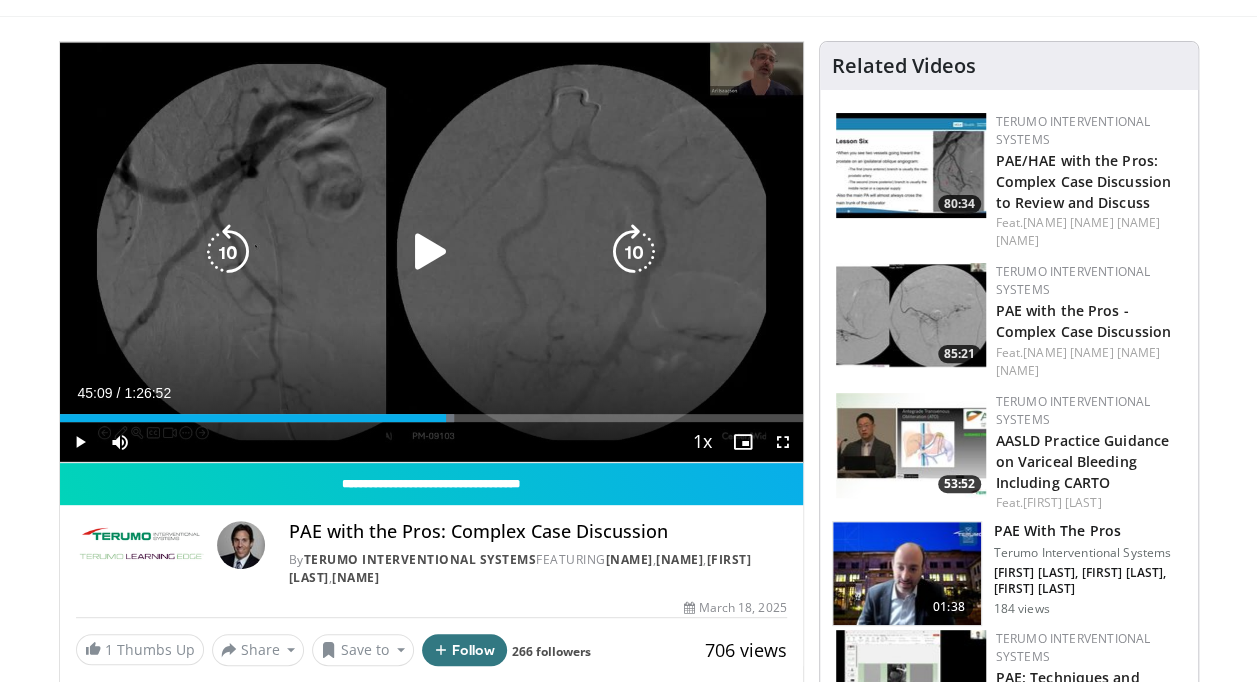 click on "60 seconds
Tap to unmute" at bounding box center [431, 252] 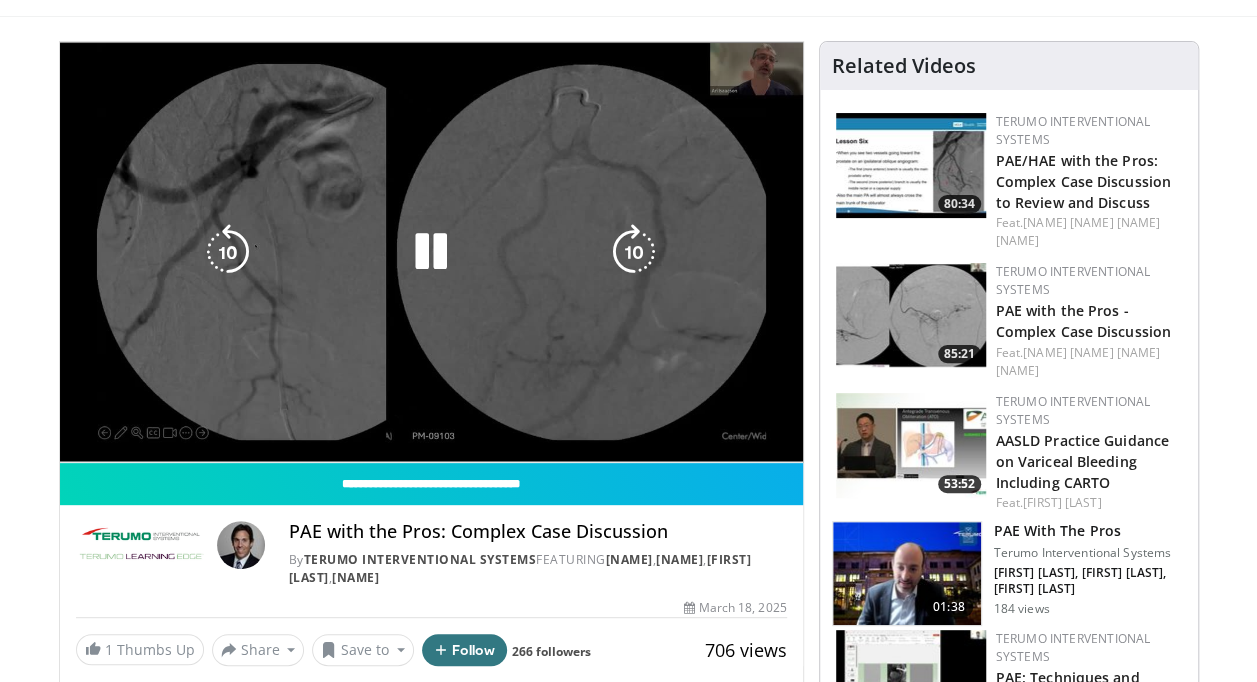 click at bounding box center [431, 252] 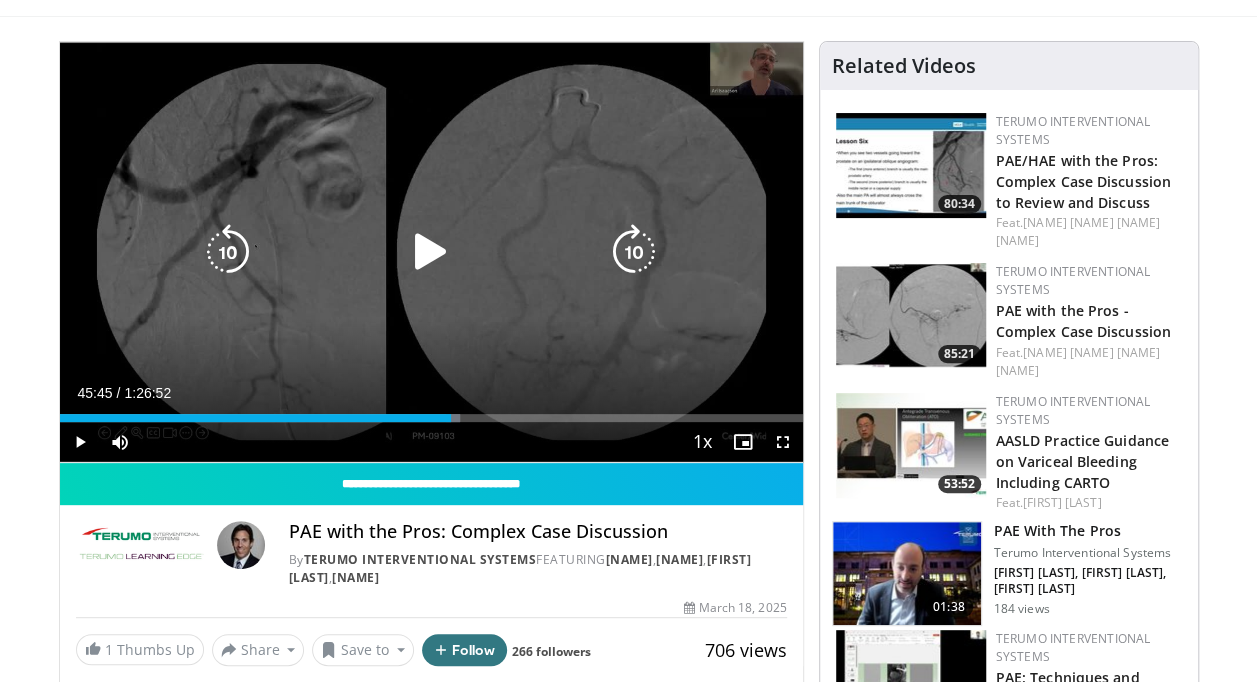 click at bounding box center [228, 252] 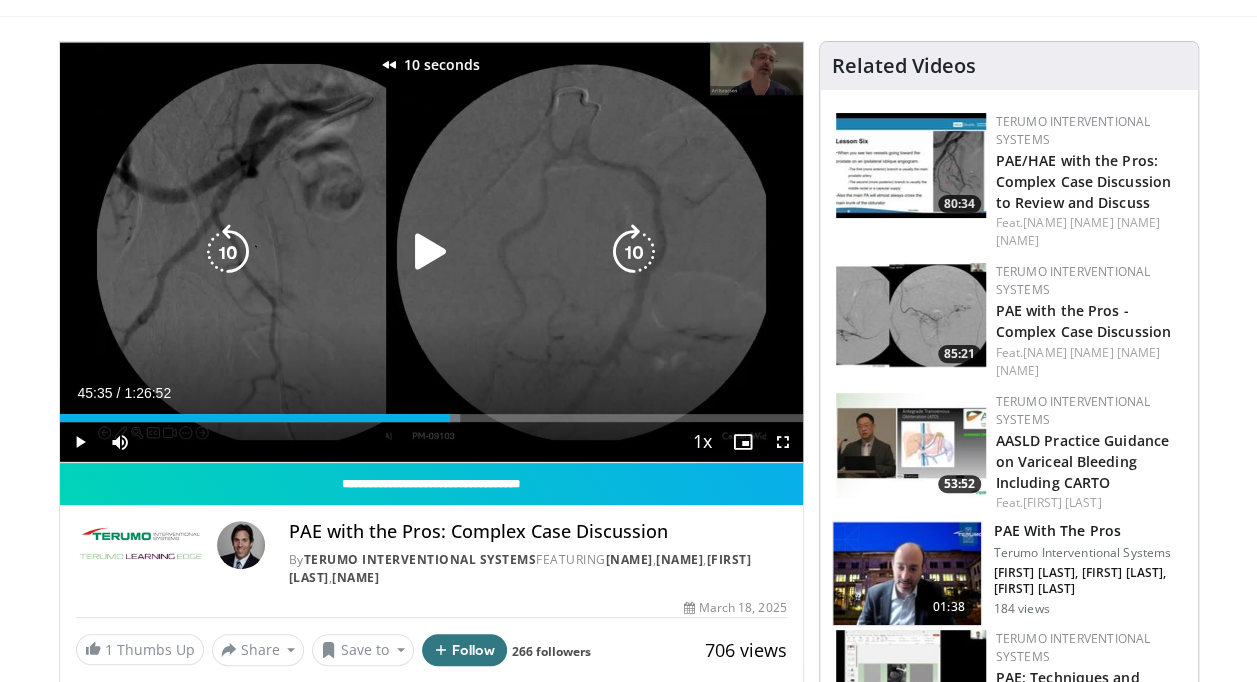 click at bounding box center [228, 252] 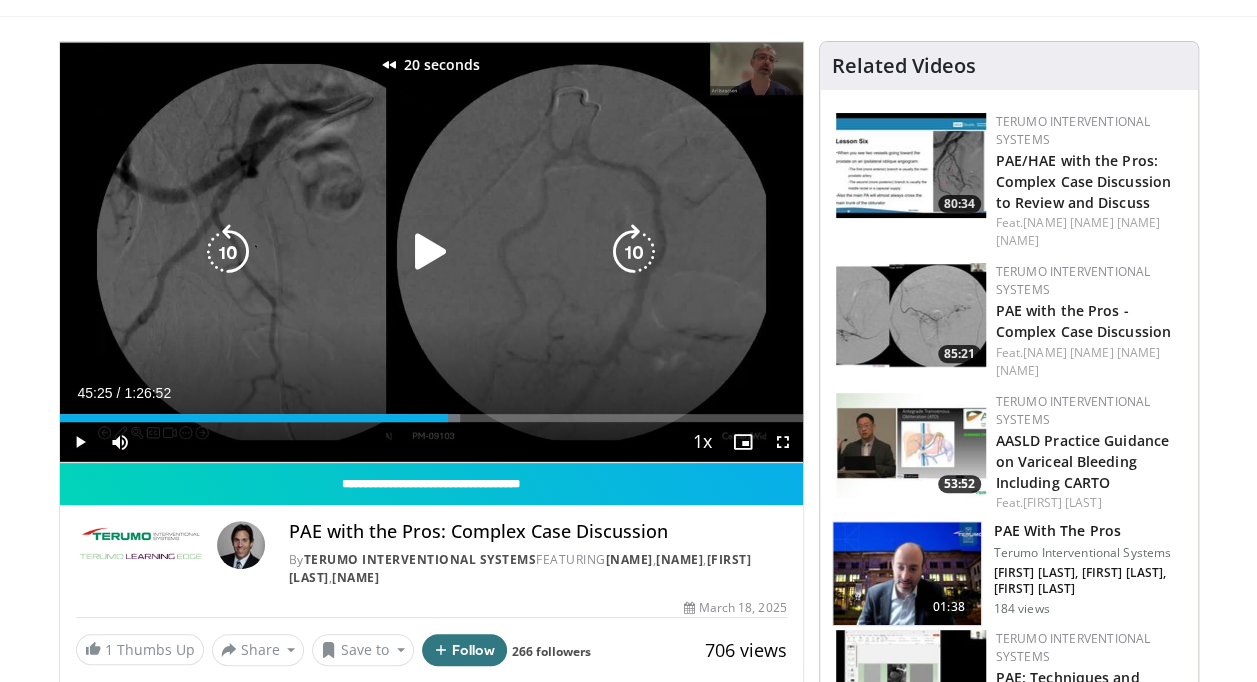 click at bounding box center [228, 252] 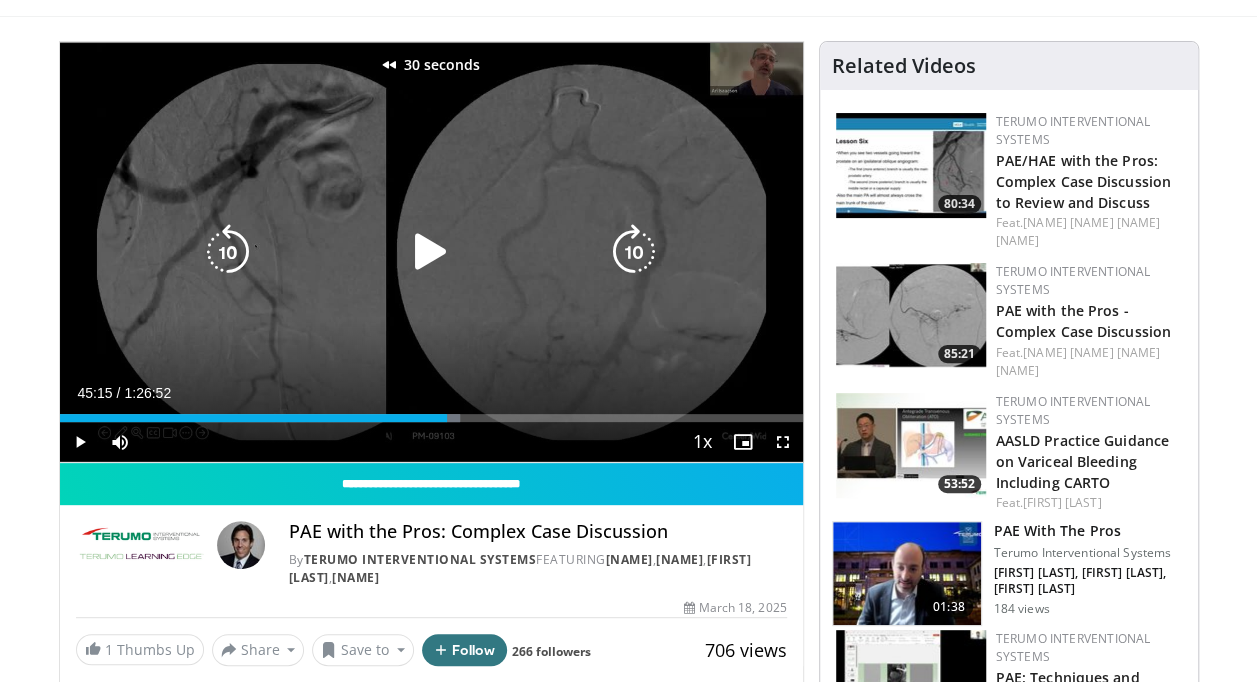 click at bounding box center (431, 252) 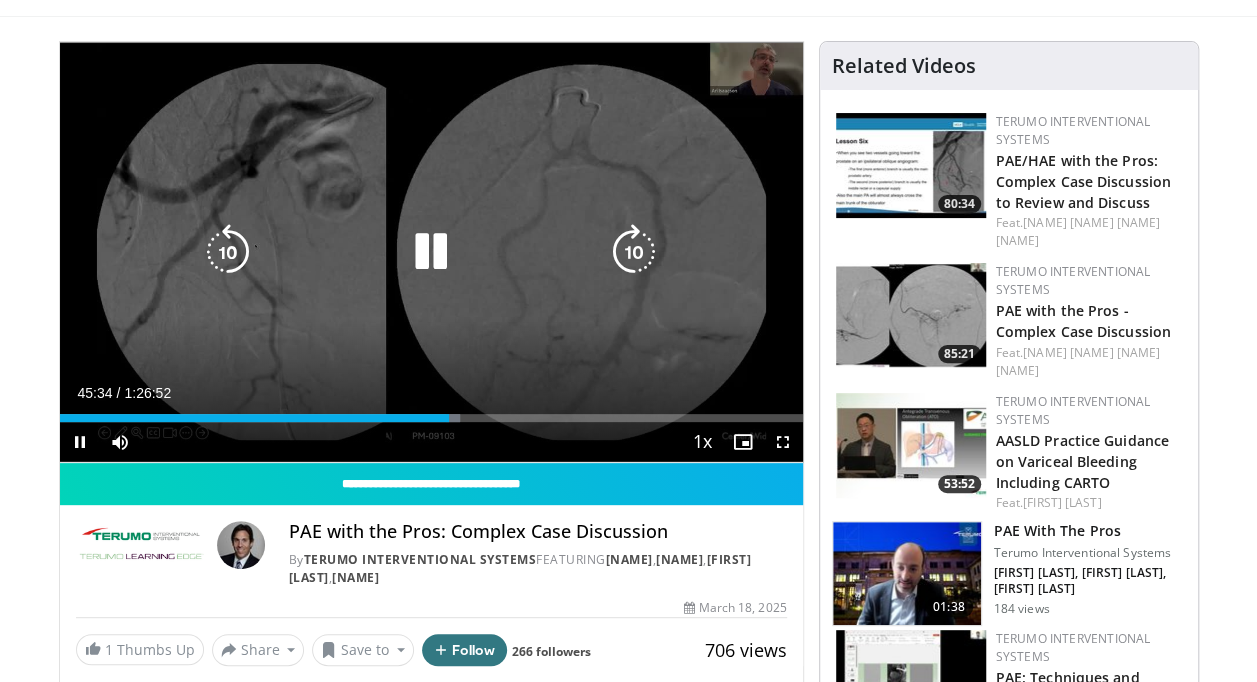 click at bounding box center (431, 252) 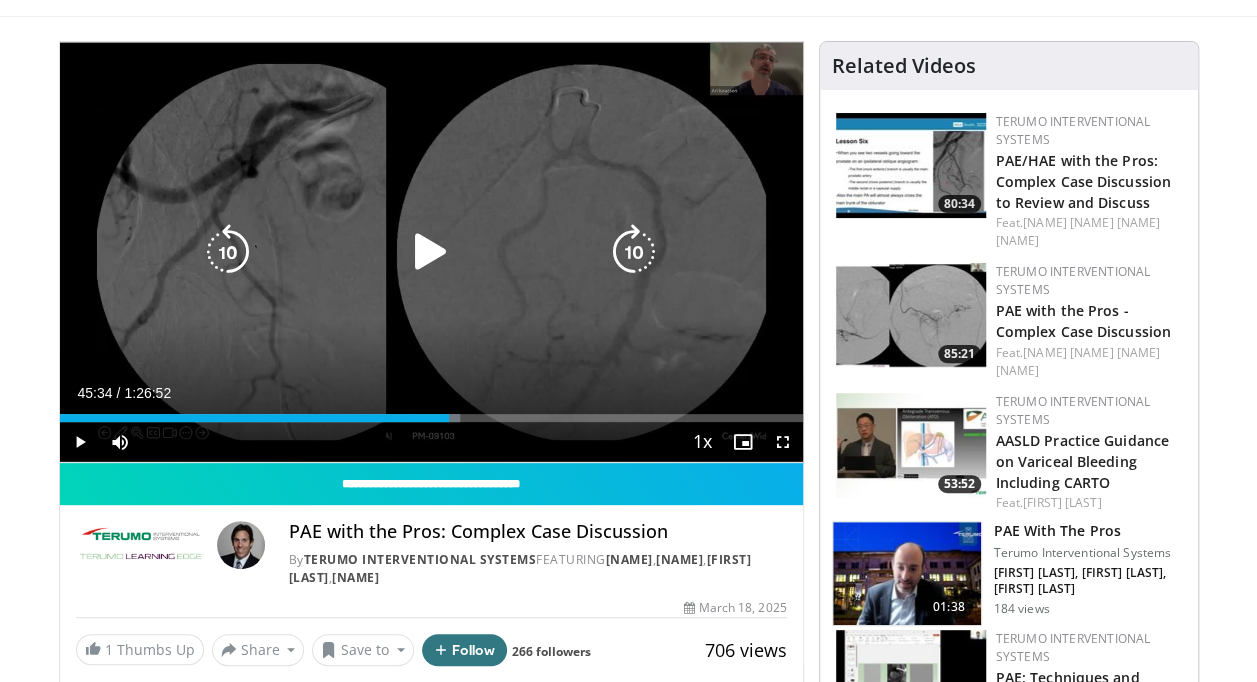 click at bounding box center [431, 252] 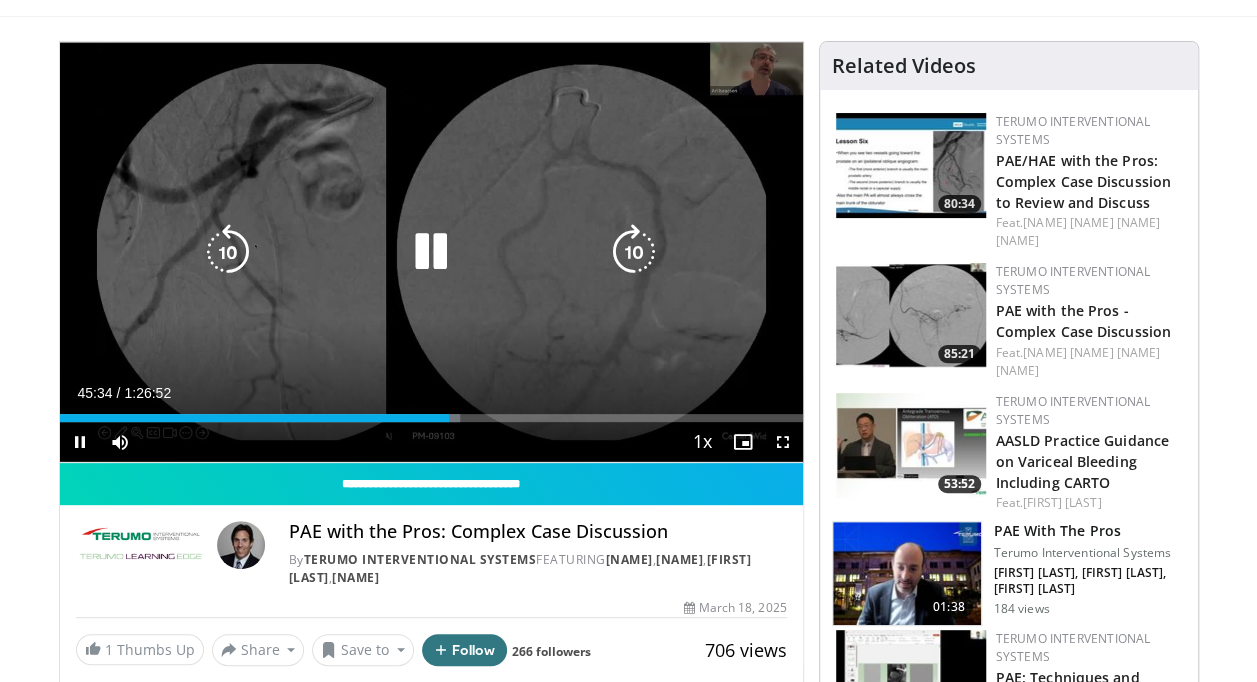 click at bounding box center (228, 252) 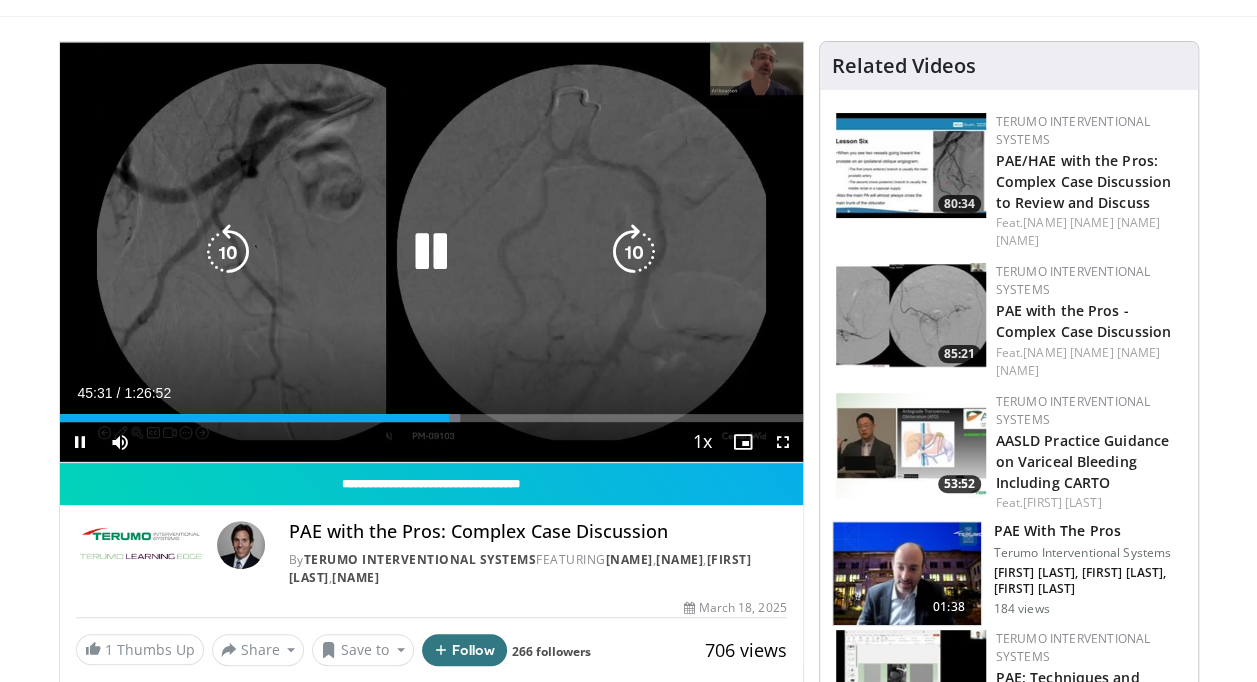 click at bounding box center [431, 252] 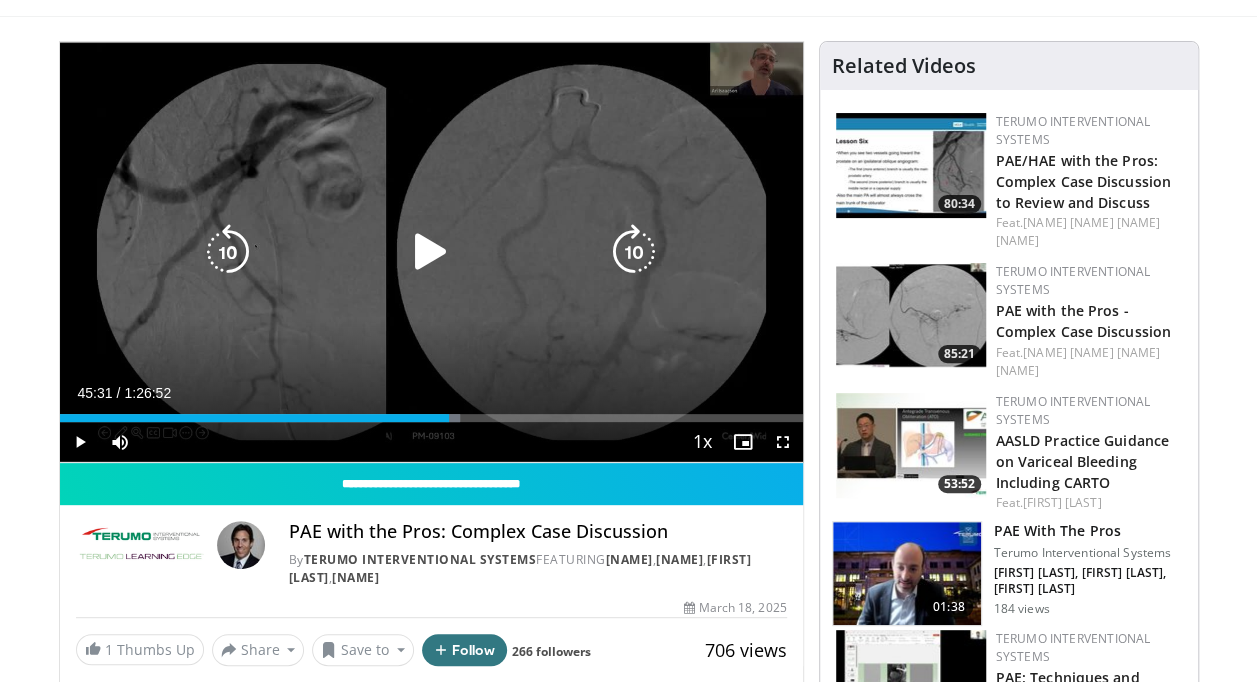 click at bounding box center (431, 252) 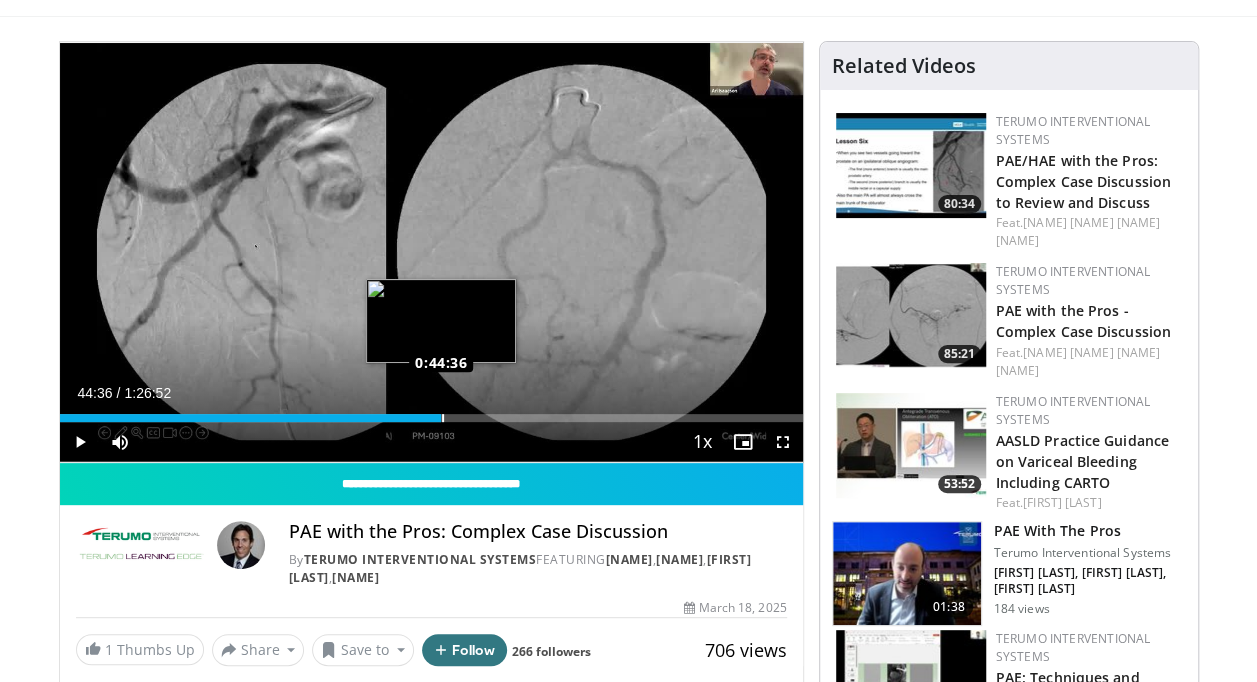 click on "Loaded :  51.38% 0:44:36 0:44:36" at bounding box center [431, 418] 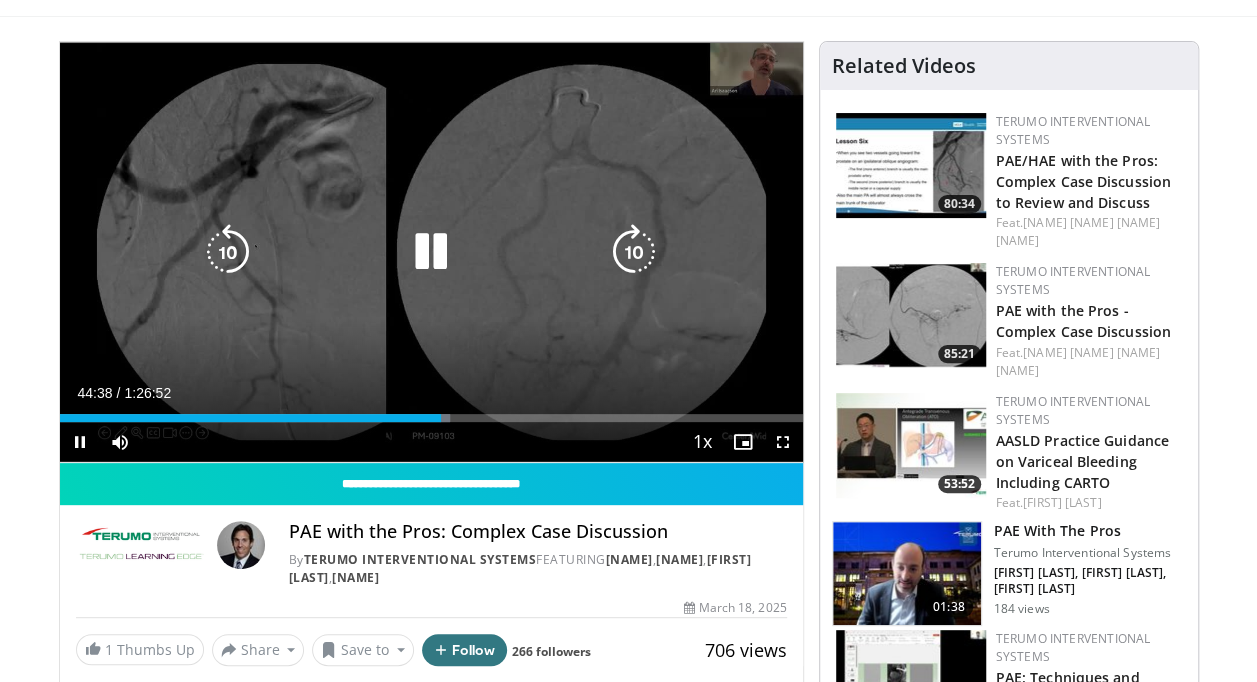 click at bounding box center (634, 252) 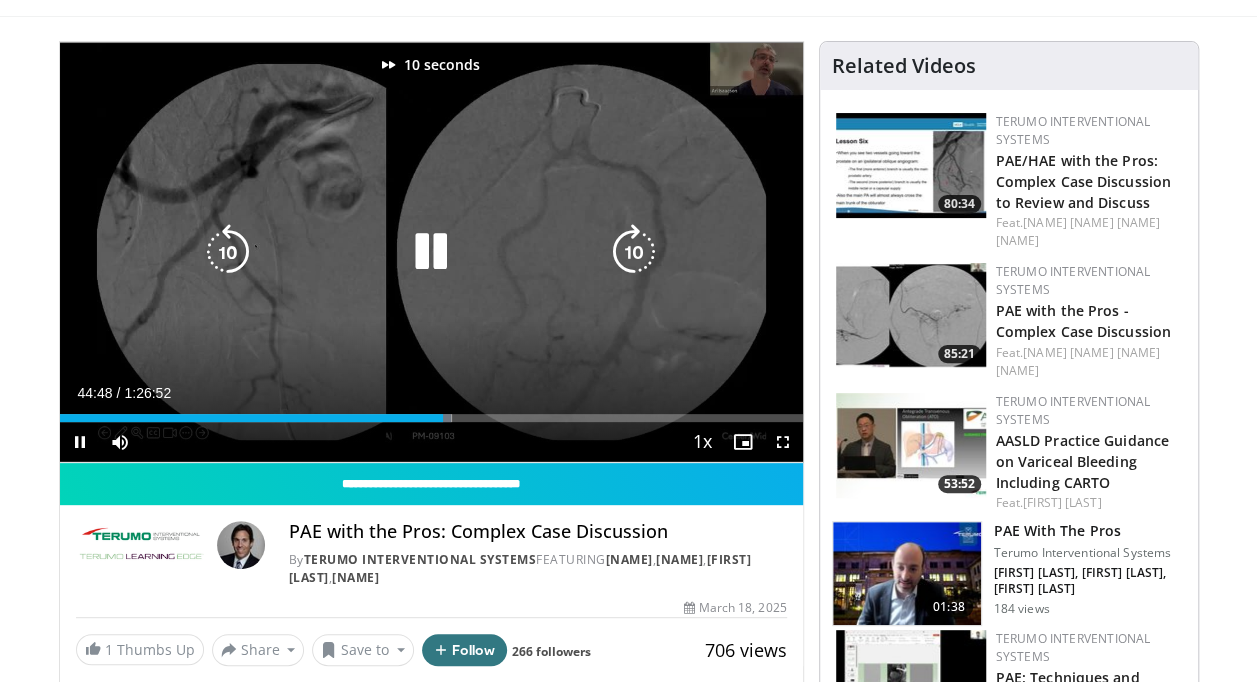 click at bounding box center [634, 252] 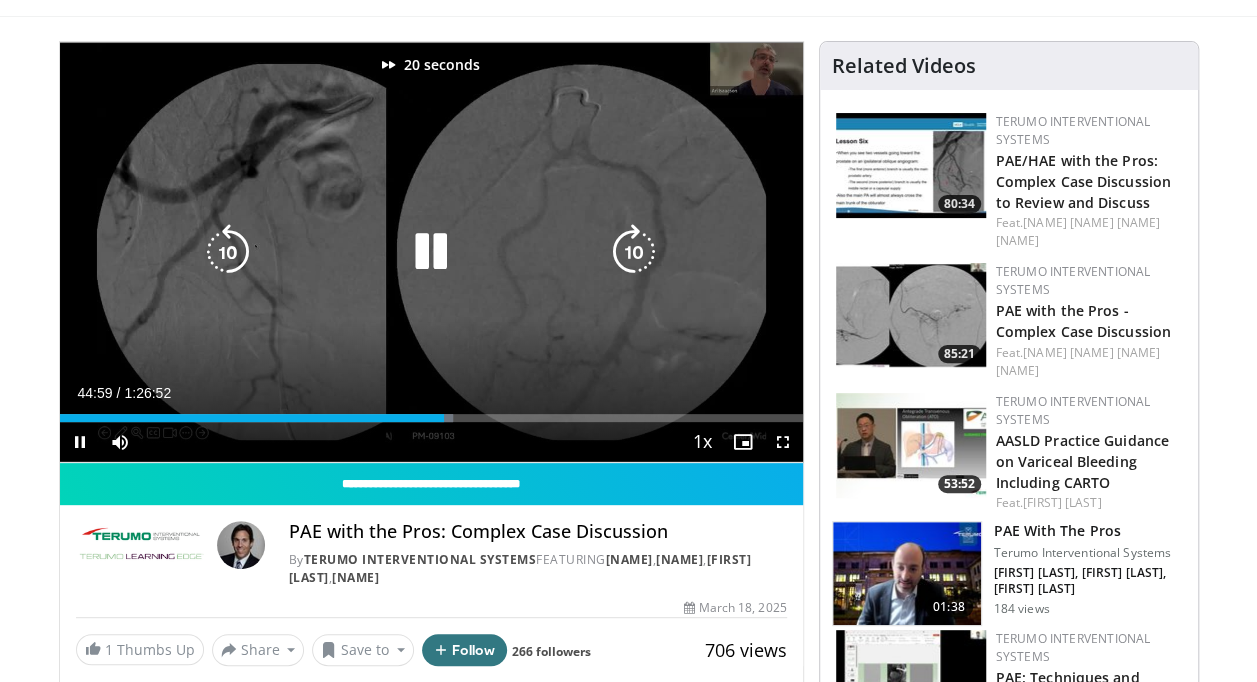 click at bounding box center [634, 252] 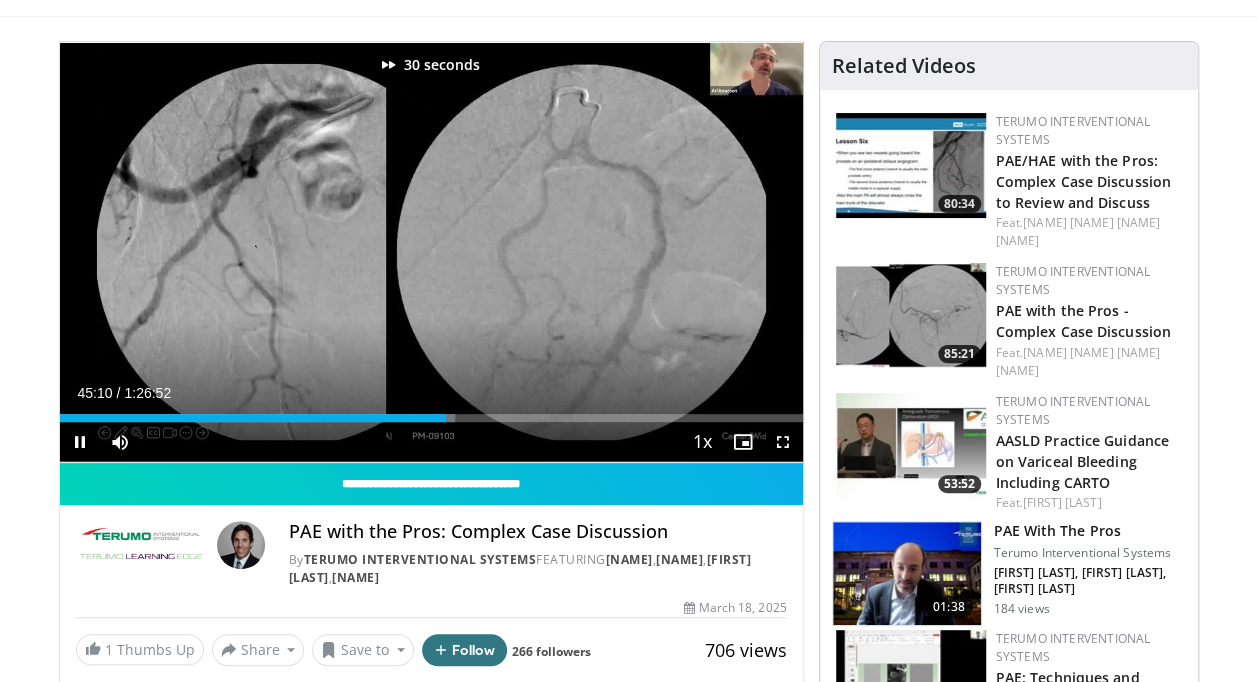 drag, startPoint x: 636, startPoint y: 258, endPoint x: 548, endPoint y: 391, distance: 159.47726 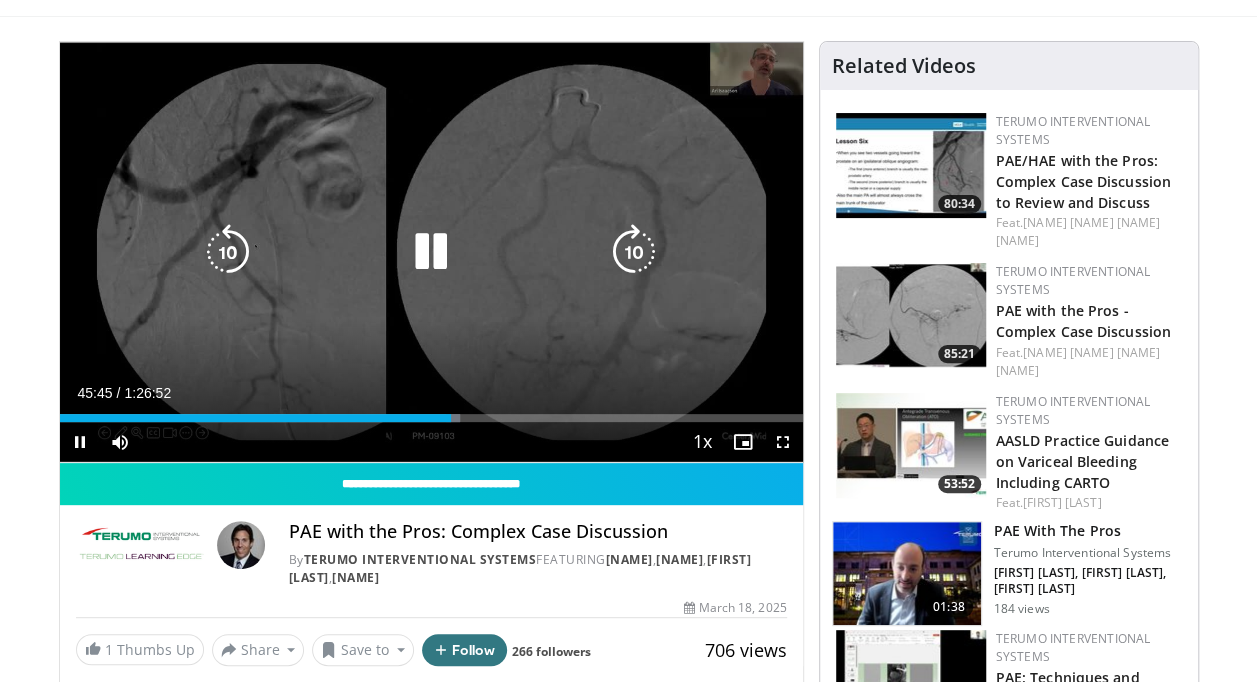 click at bounding box center [431, 252] 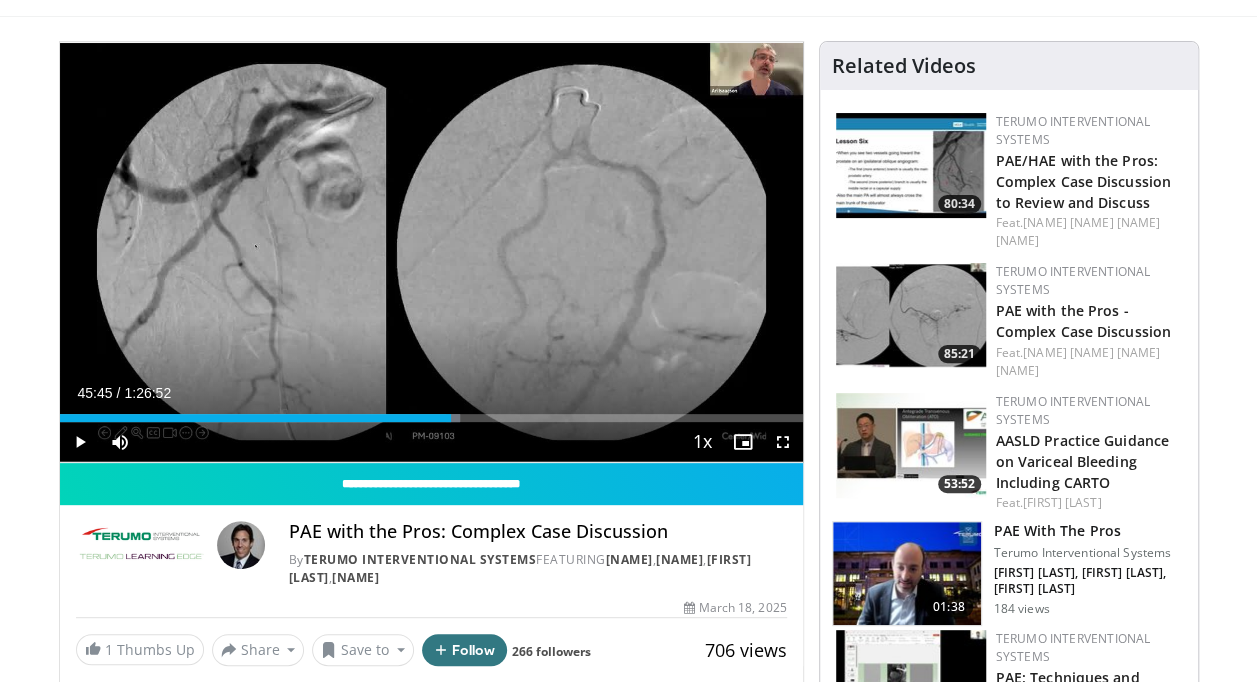 type 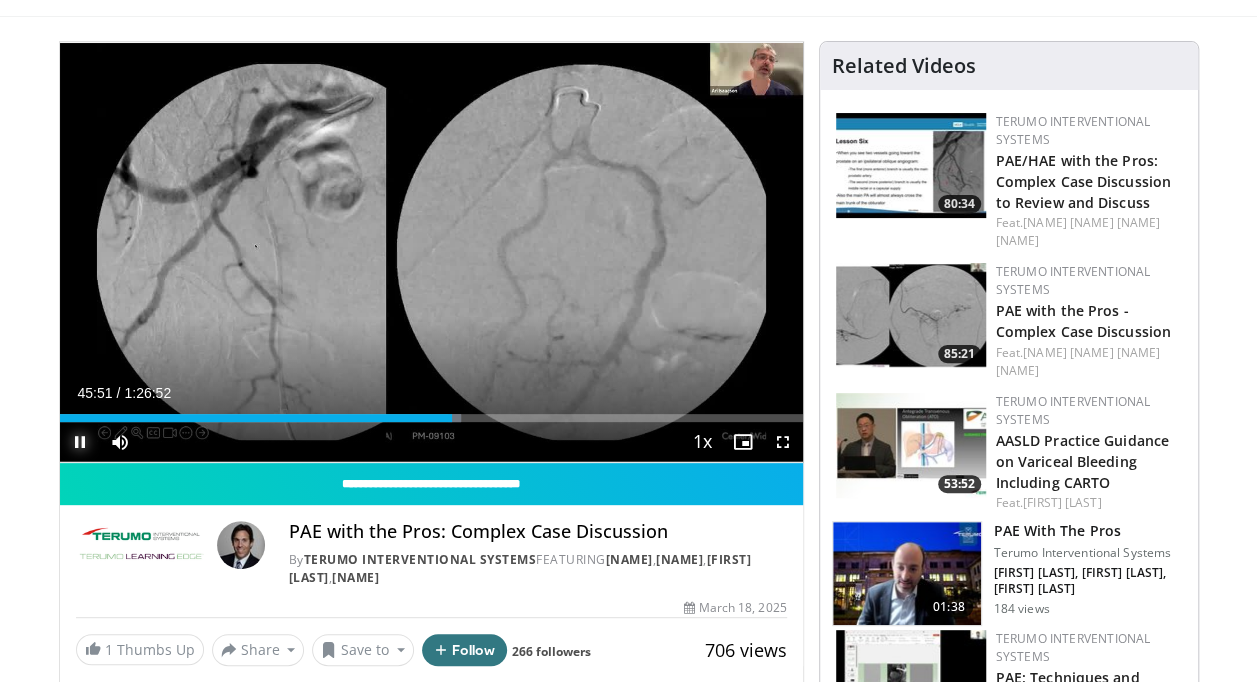click at bounding box center (80, 442) 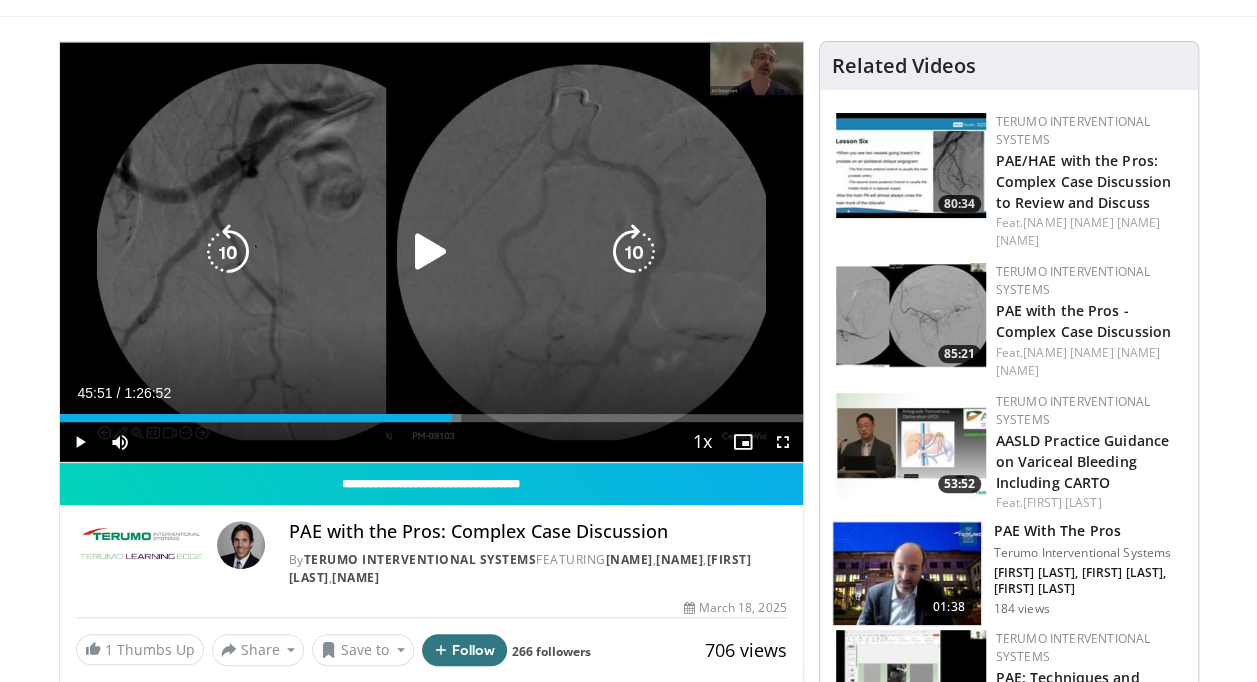 click at bounding box center [431, 252] 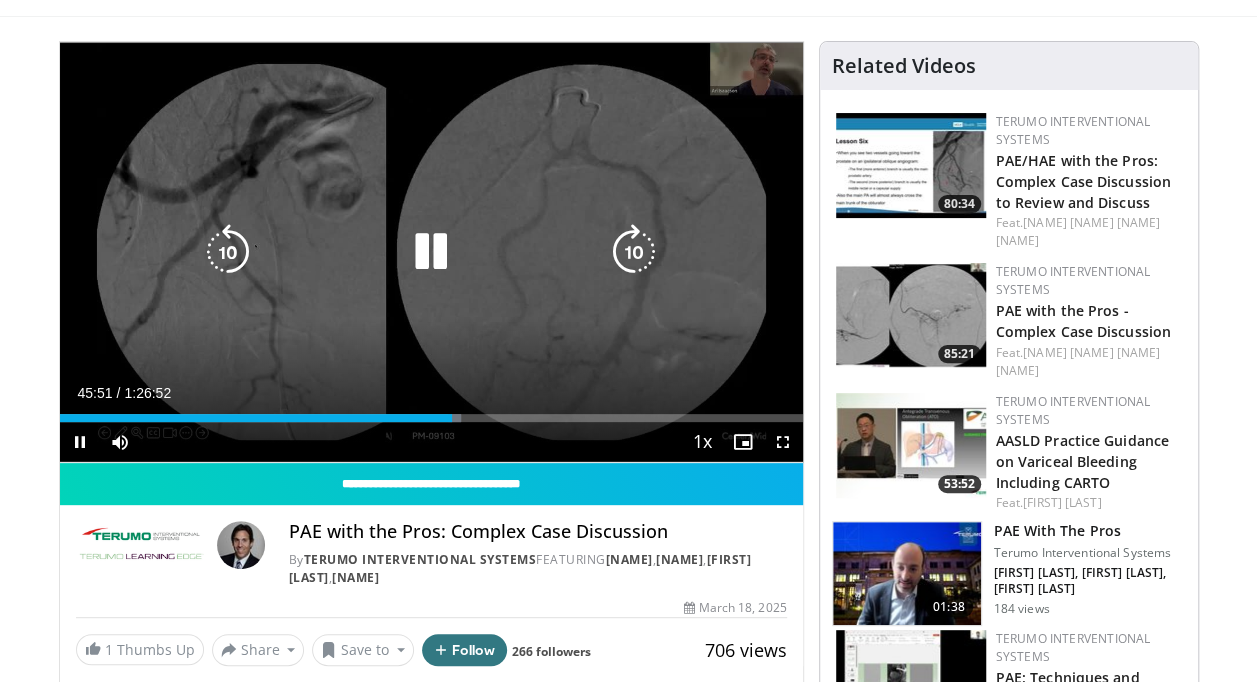 click at bounding box center [228, 252] 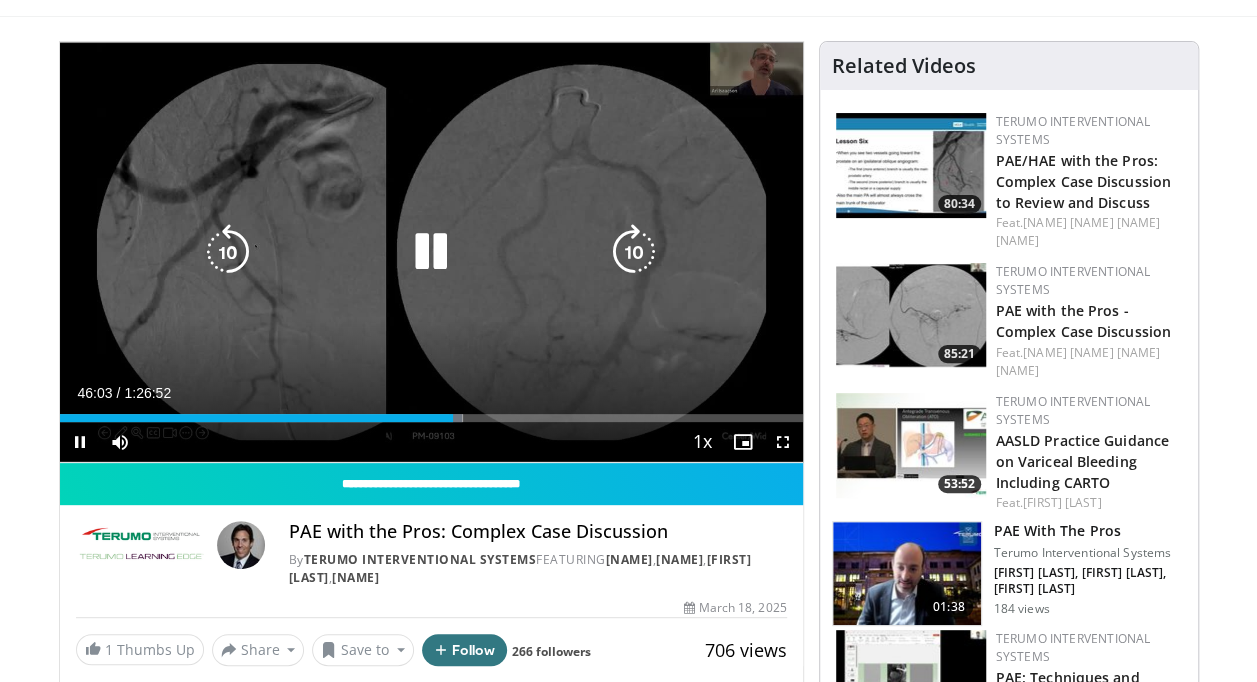 click at bounding box center (228, 252) 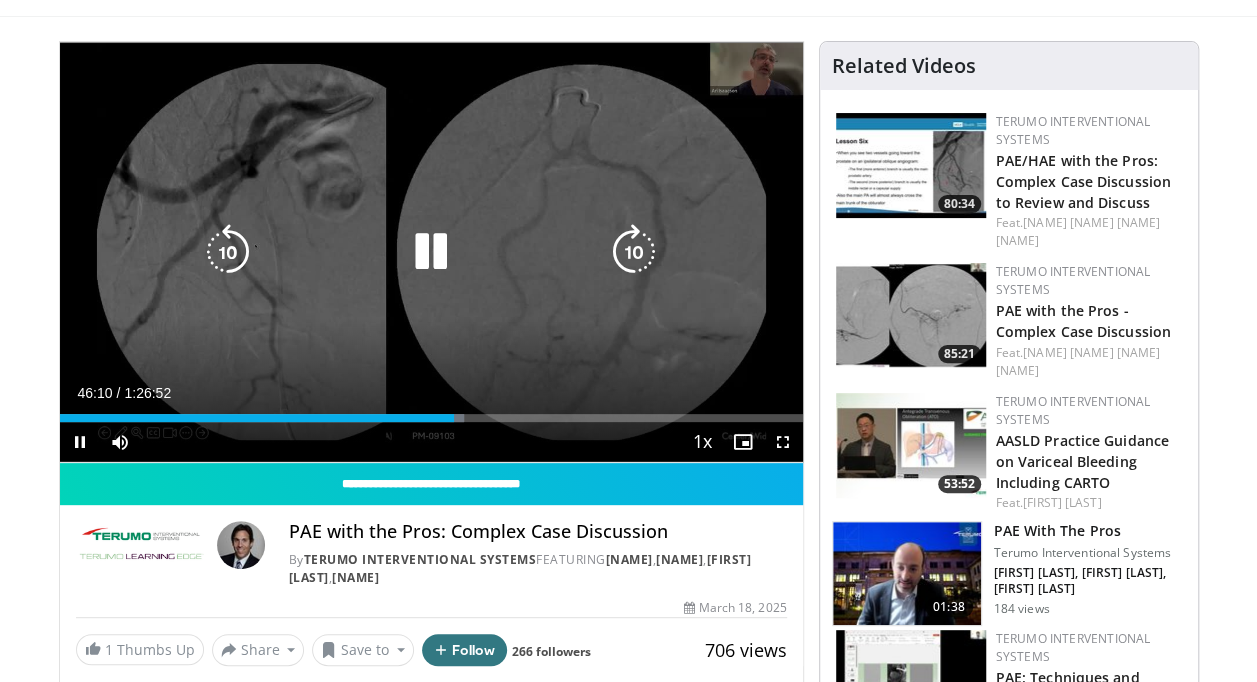 click at bounding box center [228, 252] 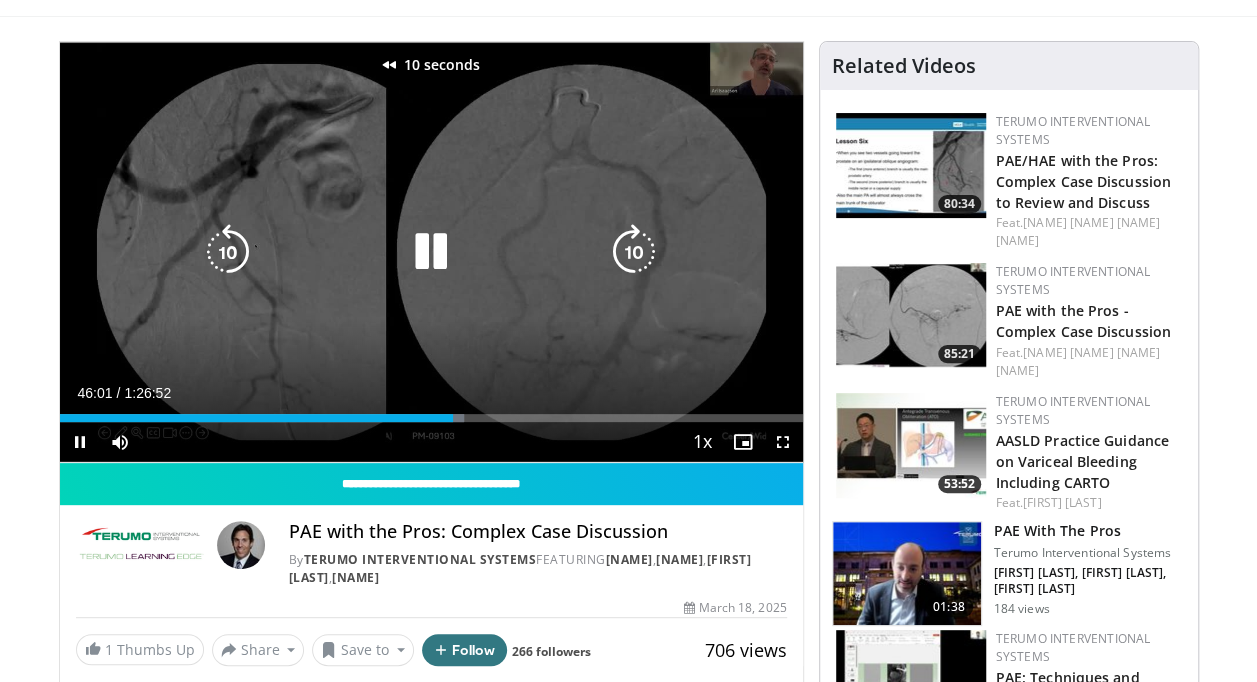 click at bounding box center [228, 252] 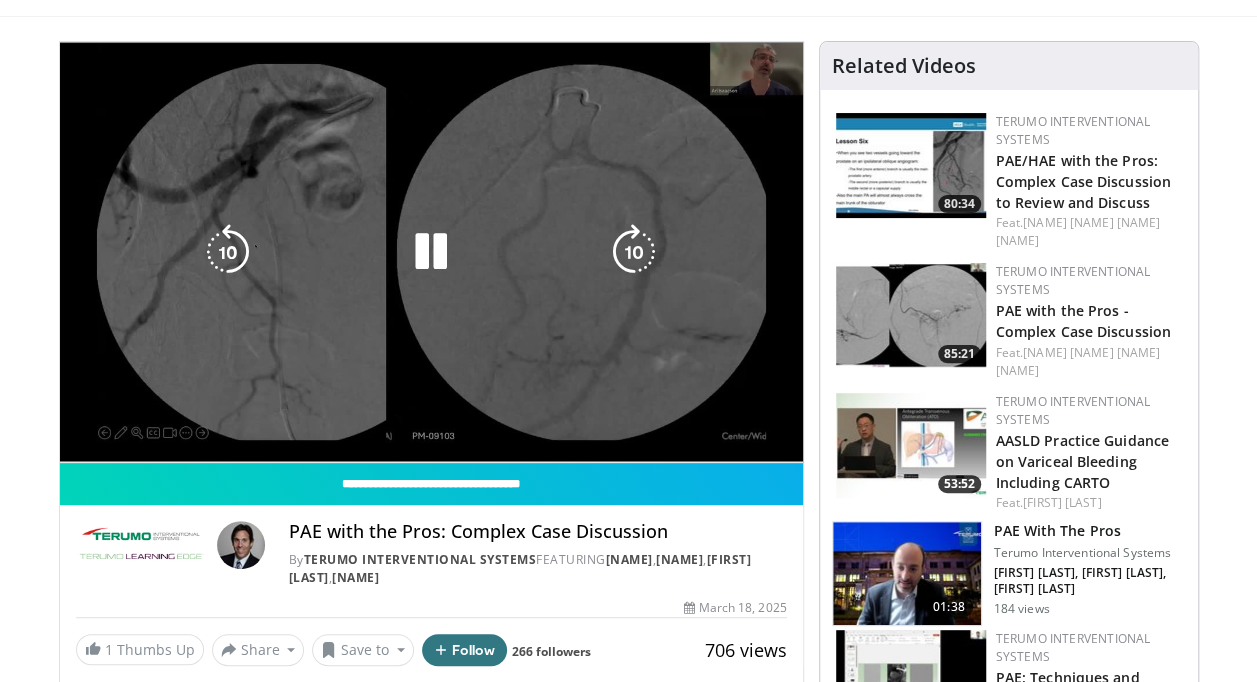 click on "20 seconds
Tap to unmute" at bounding box center [431, 252] 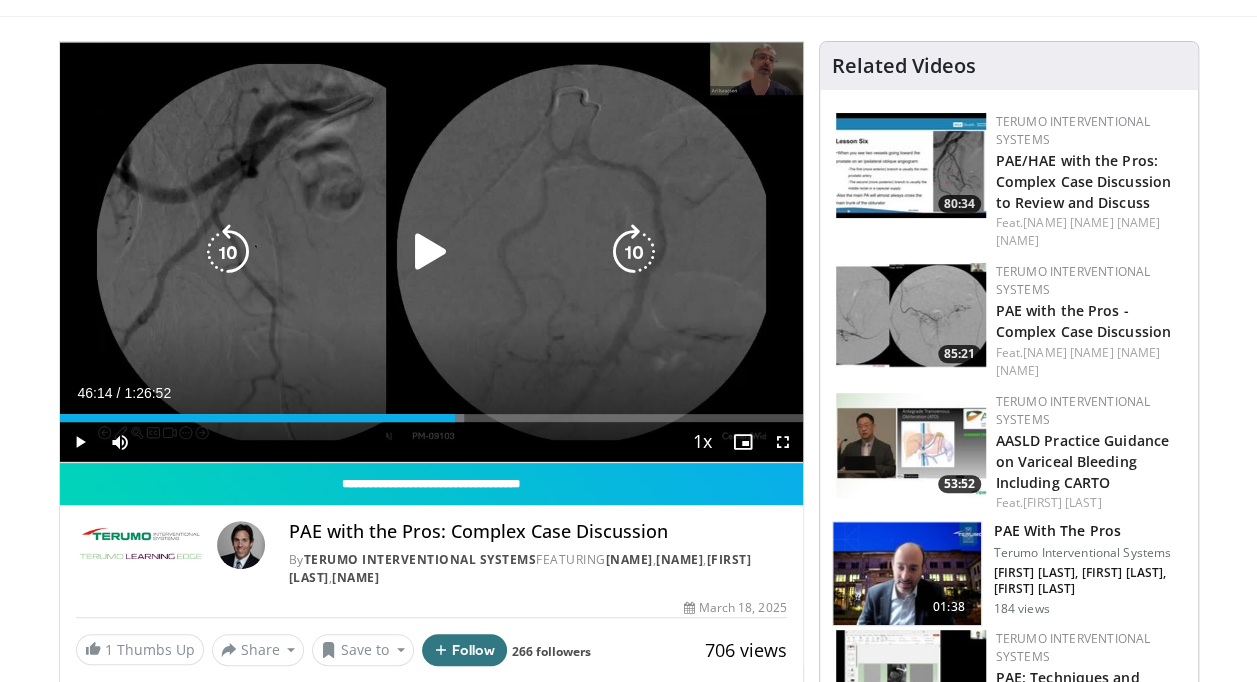 click at bounding box center [228, 252] 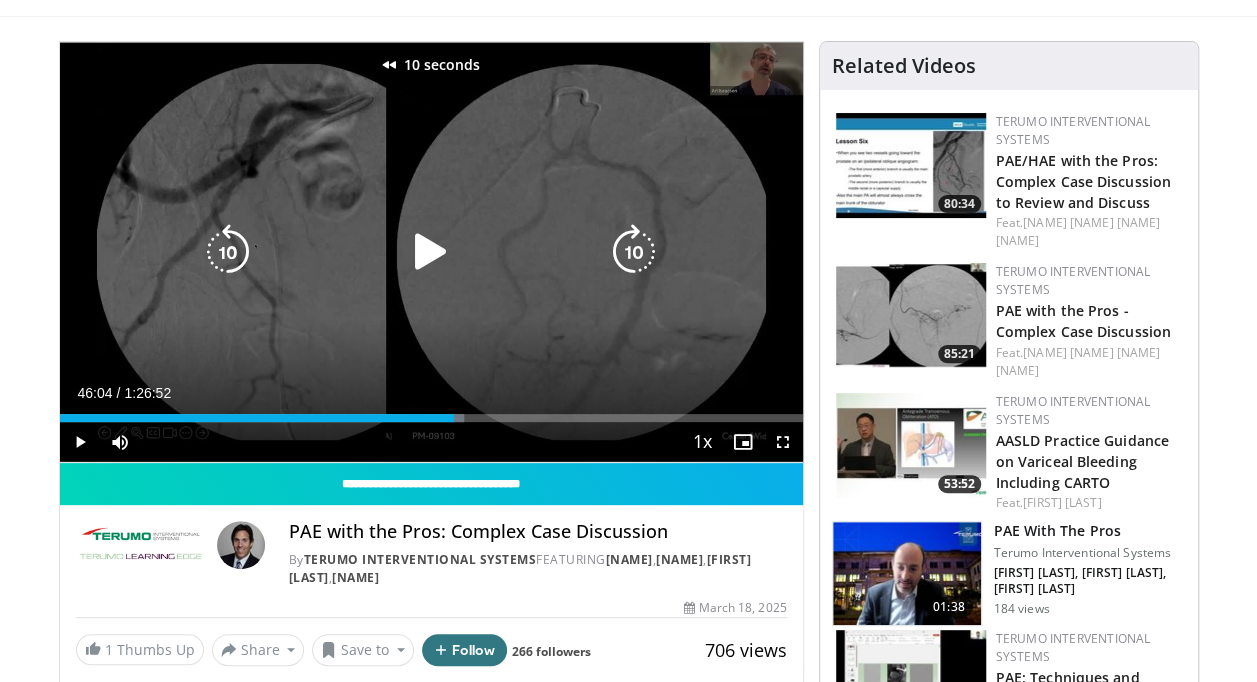 click at bounding box center [228, 252] 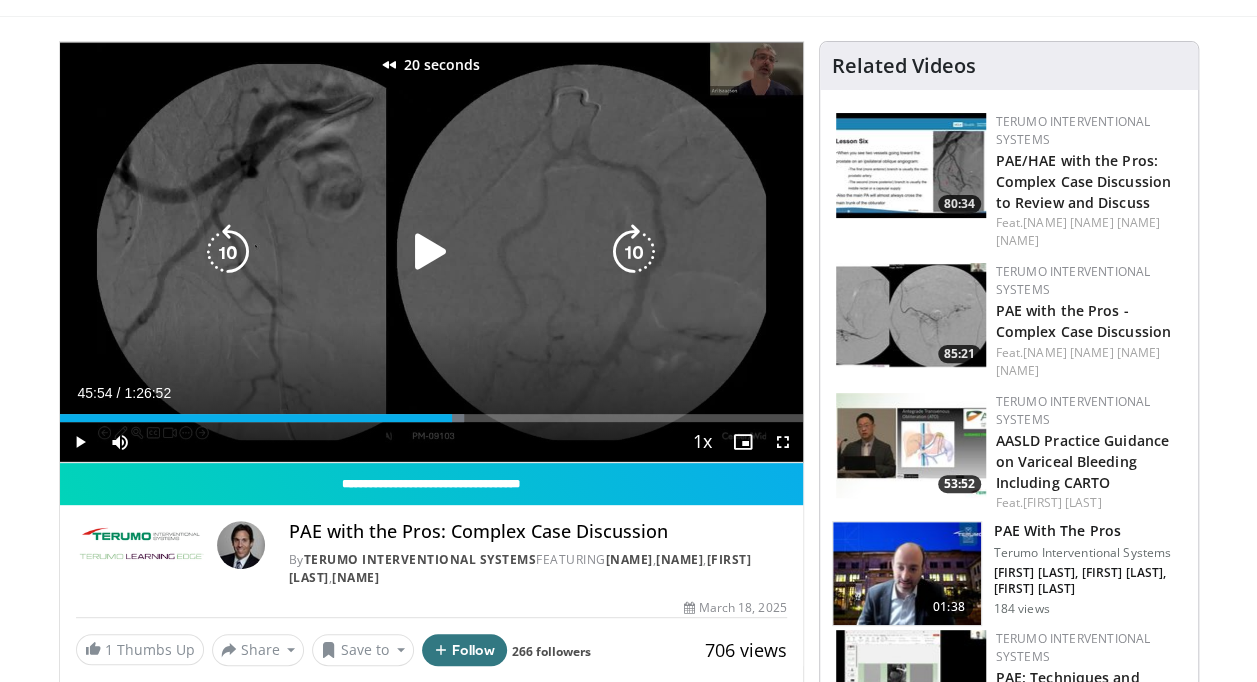 click at bounding box center (431, 252) 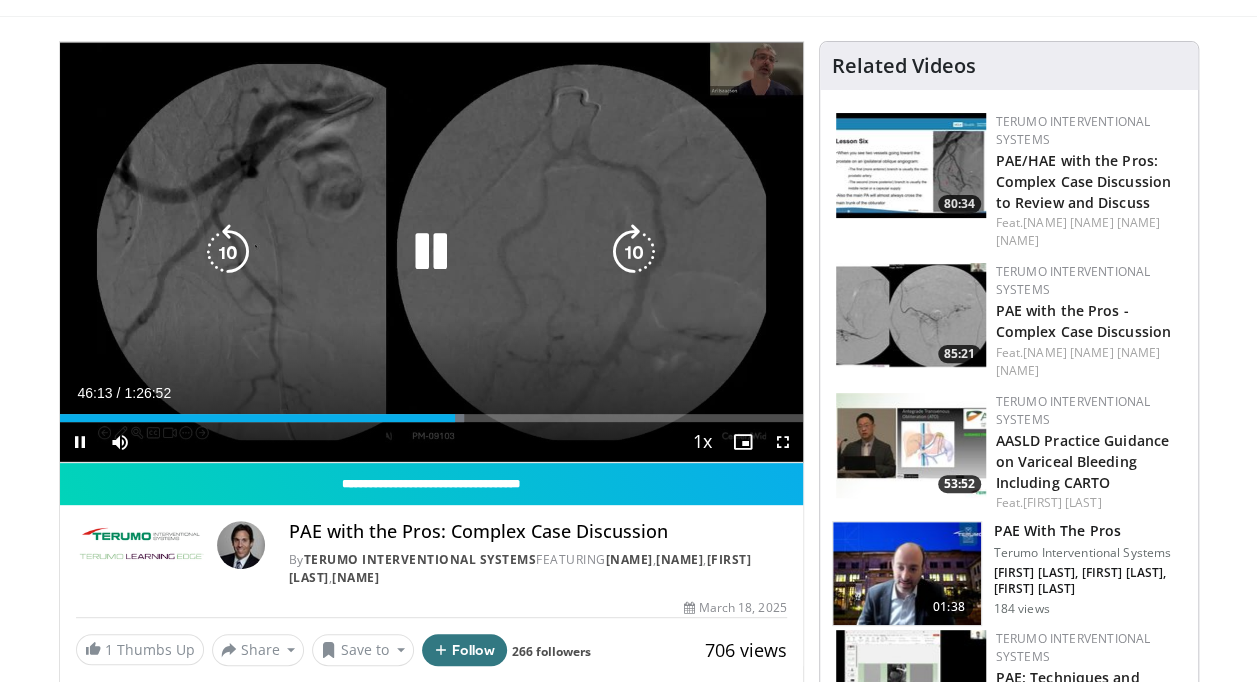 click at bounding box center (228, 252) 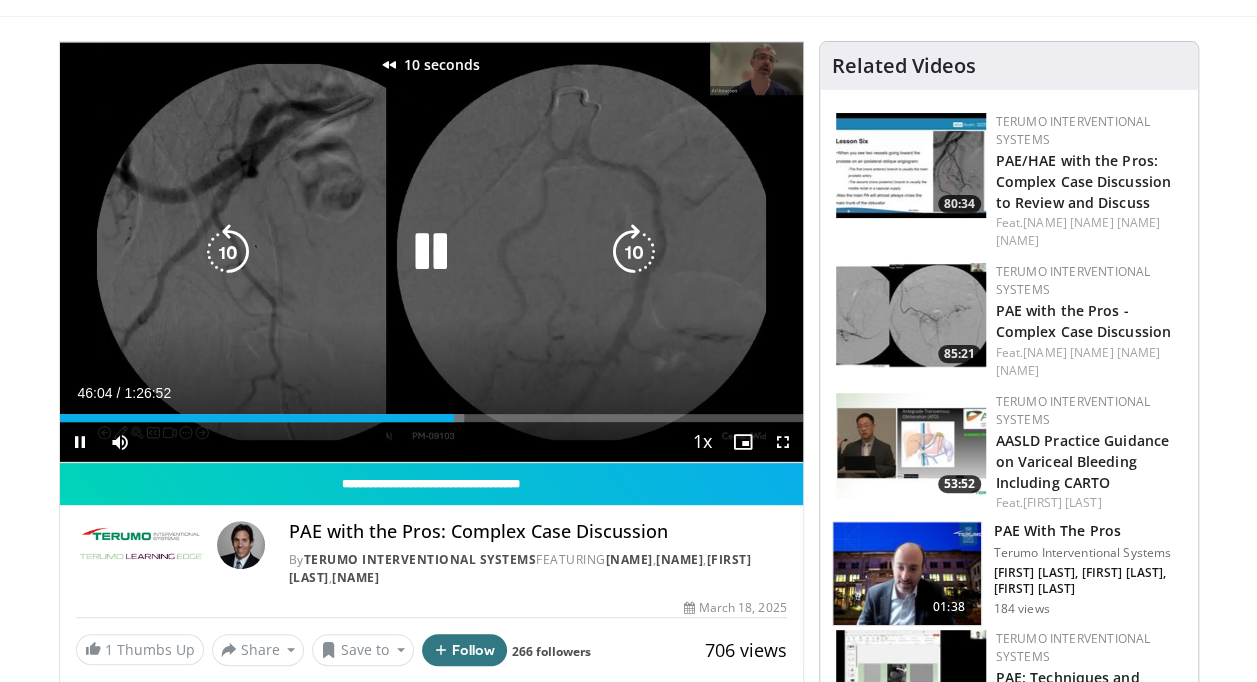 click at bounding box center (228, 252) 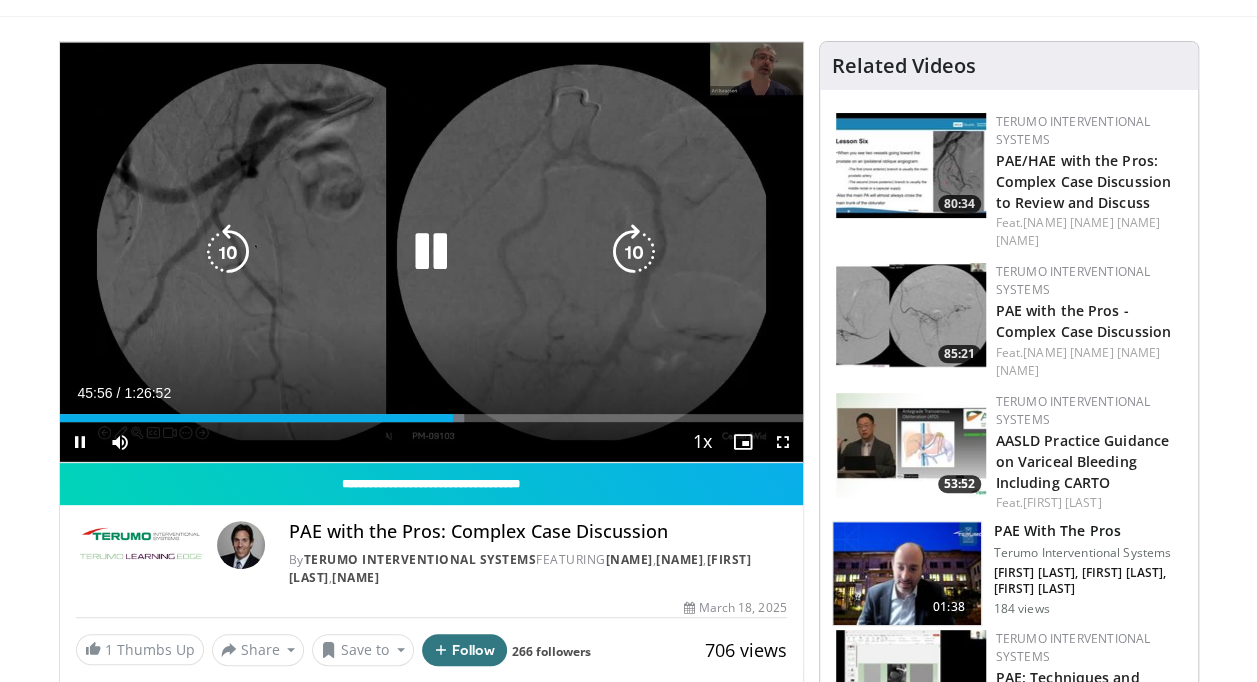 click at bounding box center (228, 252) 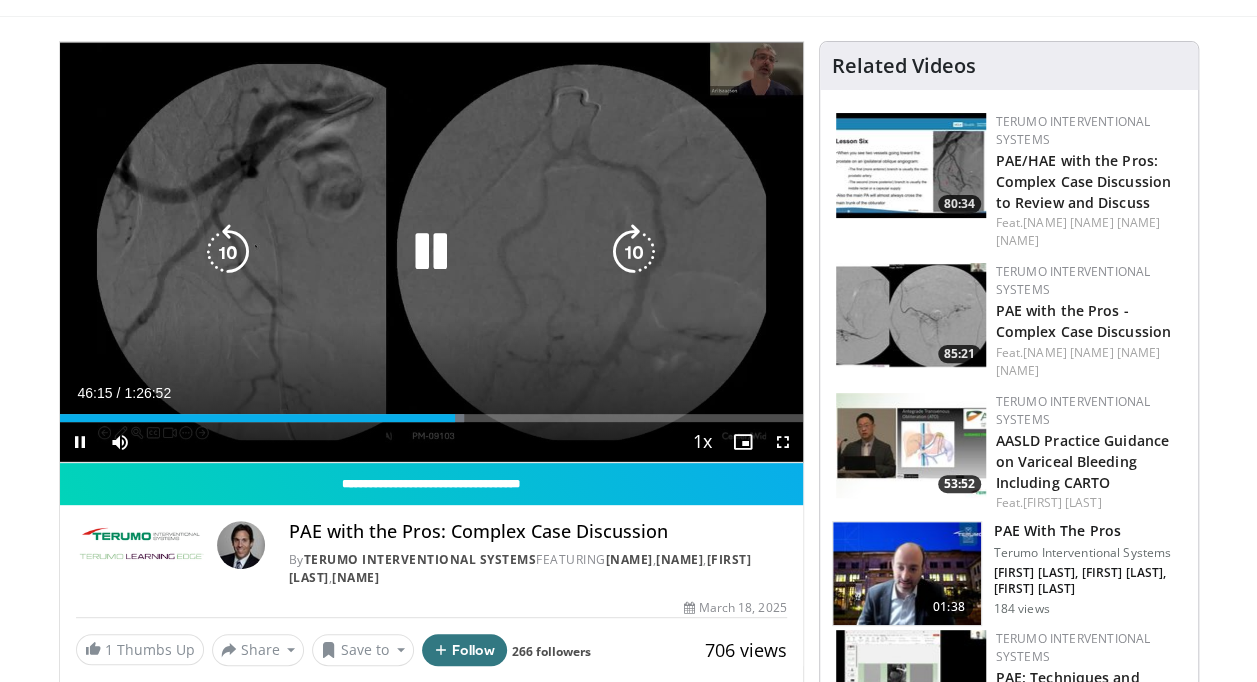 click at bounding box center (228, 252) 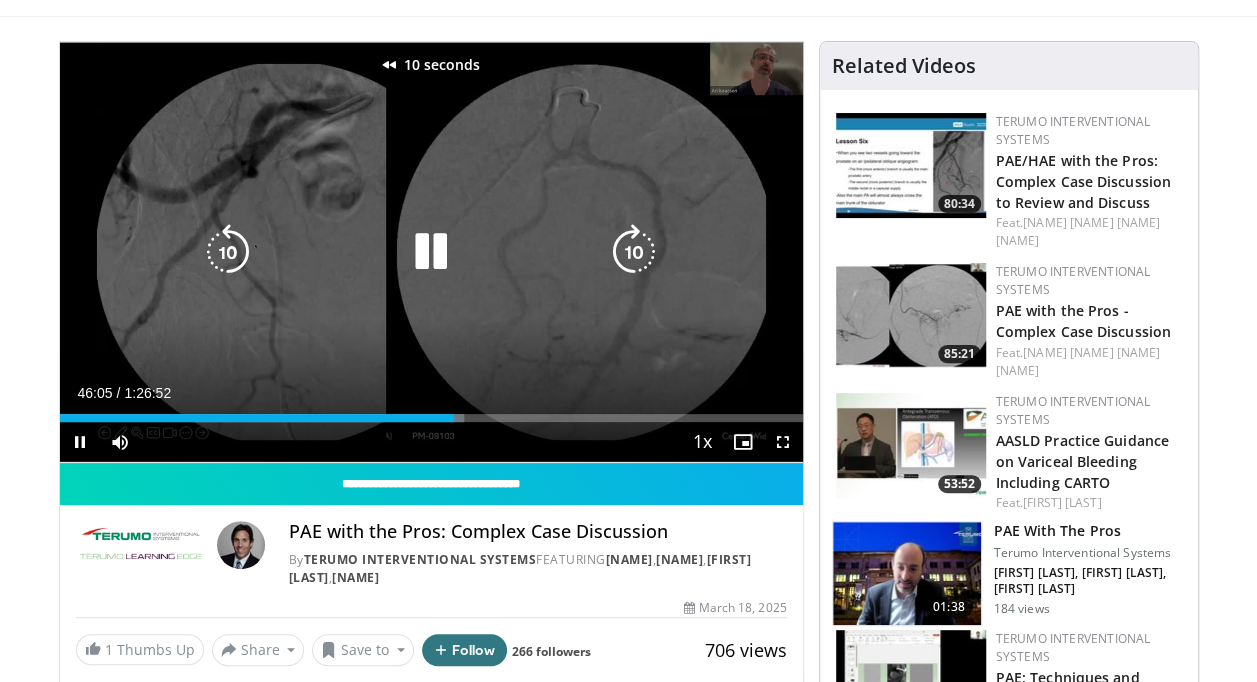 click at bounding box center [228, 252] 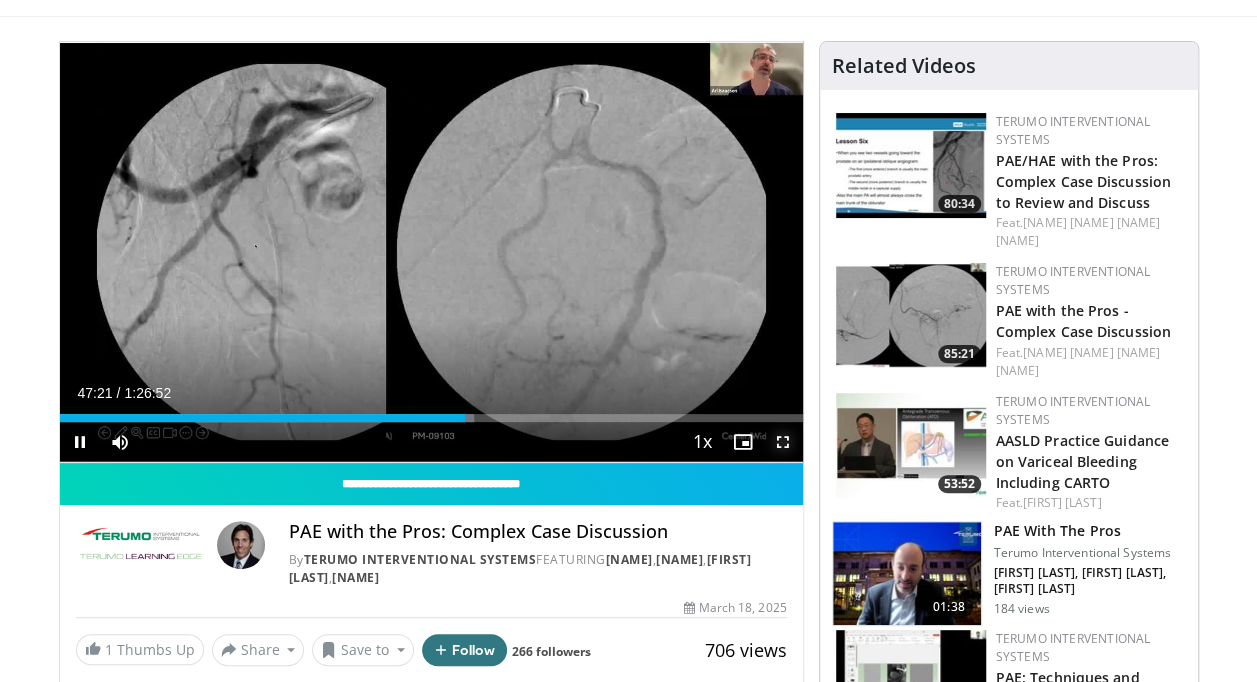 click at bounding box center (783, 442) 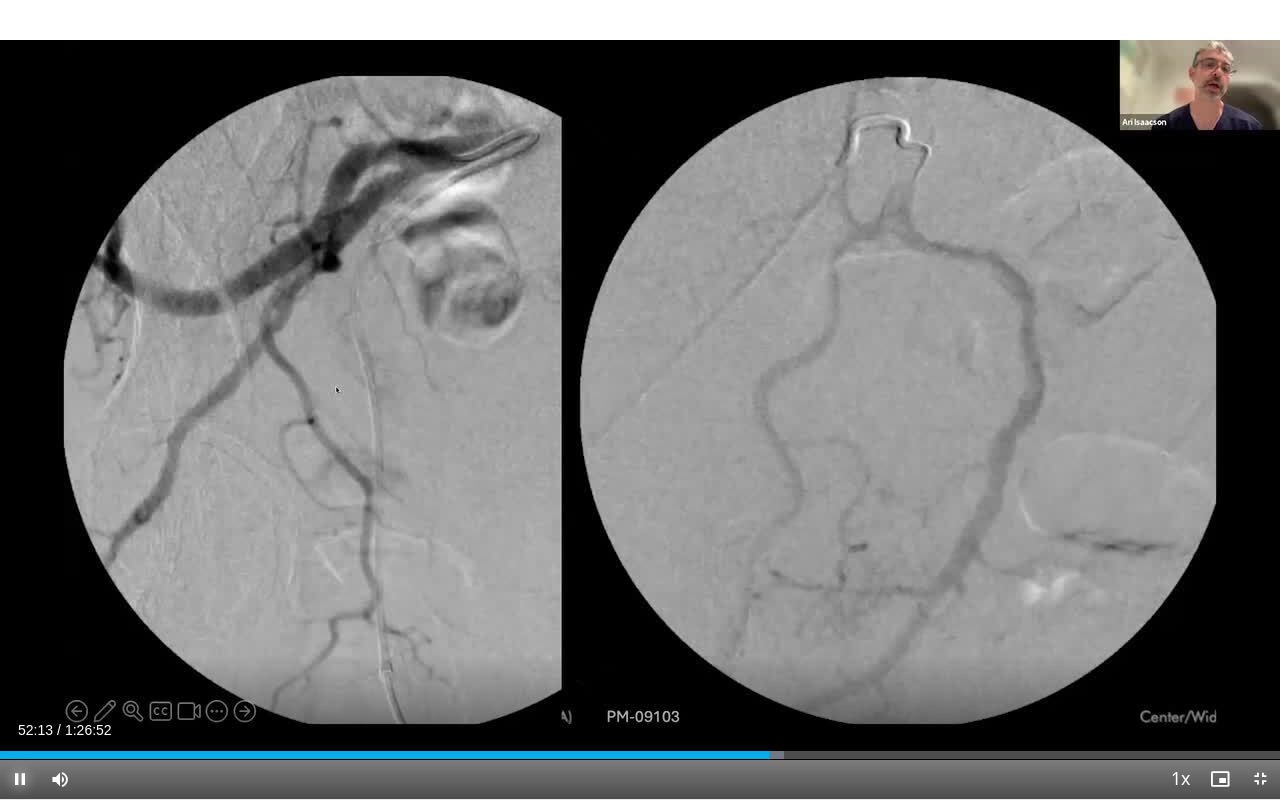 click at bounding box center (20, 779) 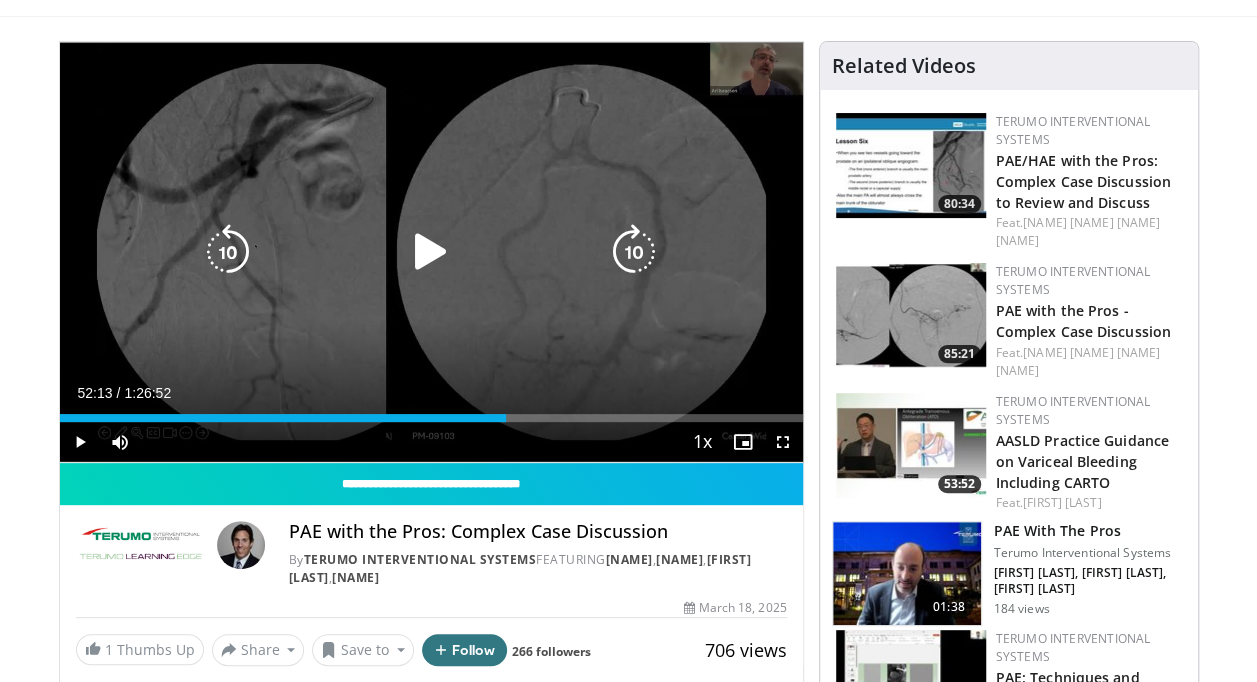 click at bounding box center [228, 252] 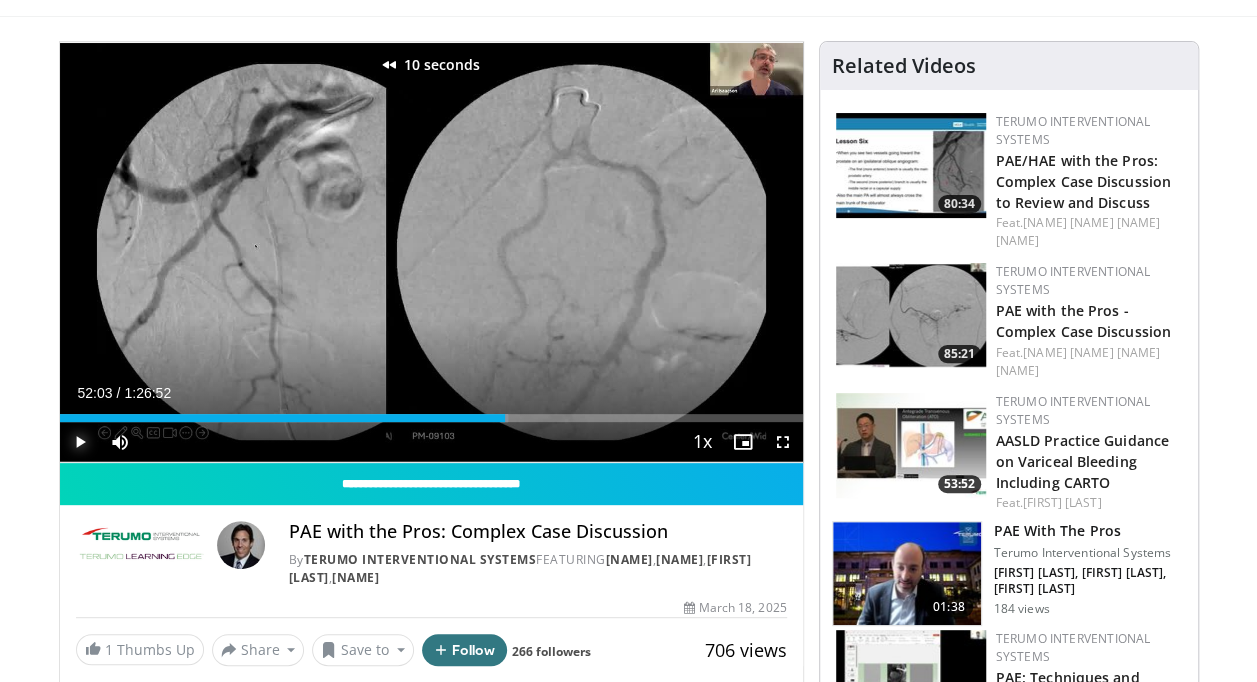 click at bounding box center [80, 442] 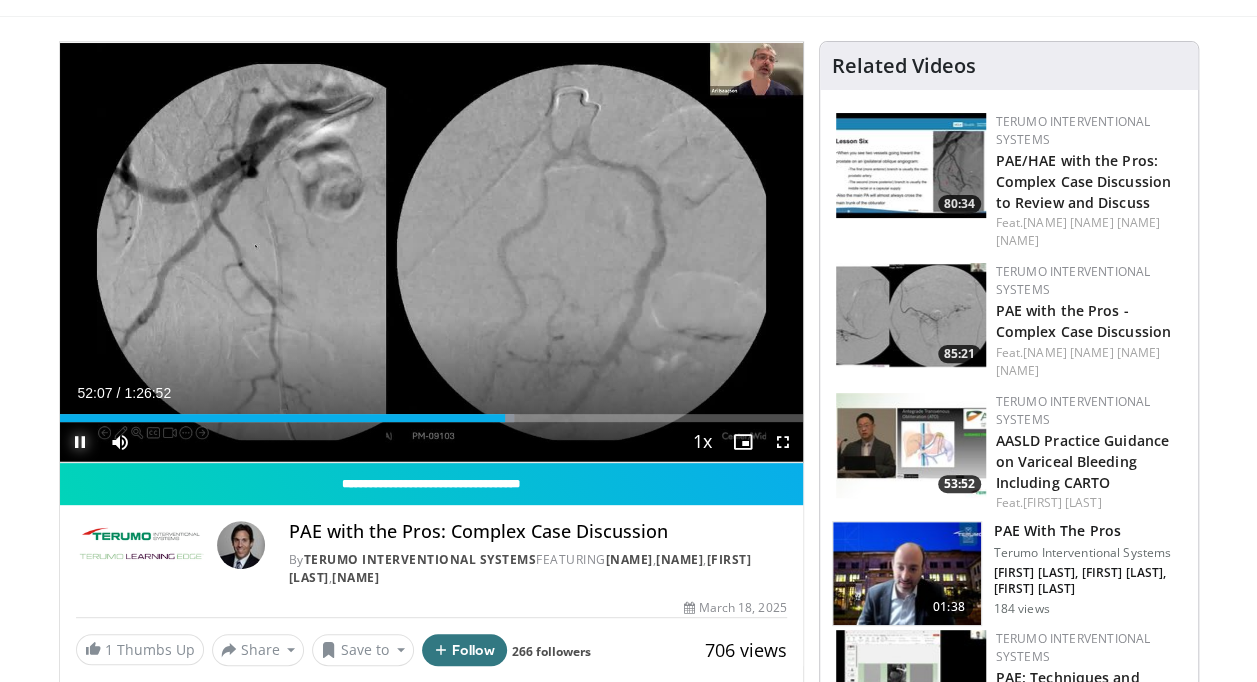 click at bounding box center (80, 442) 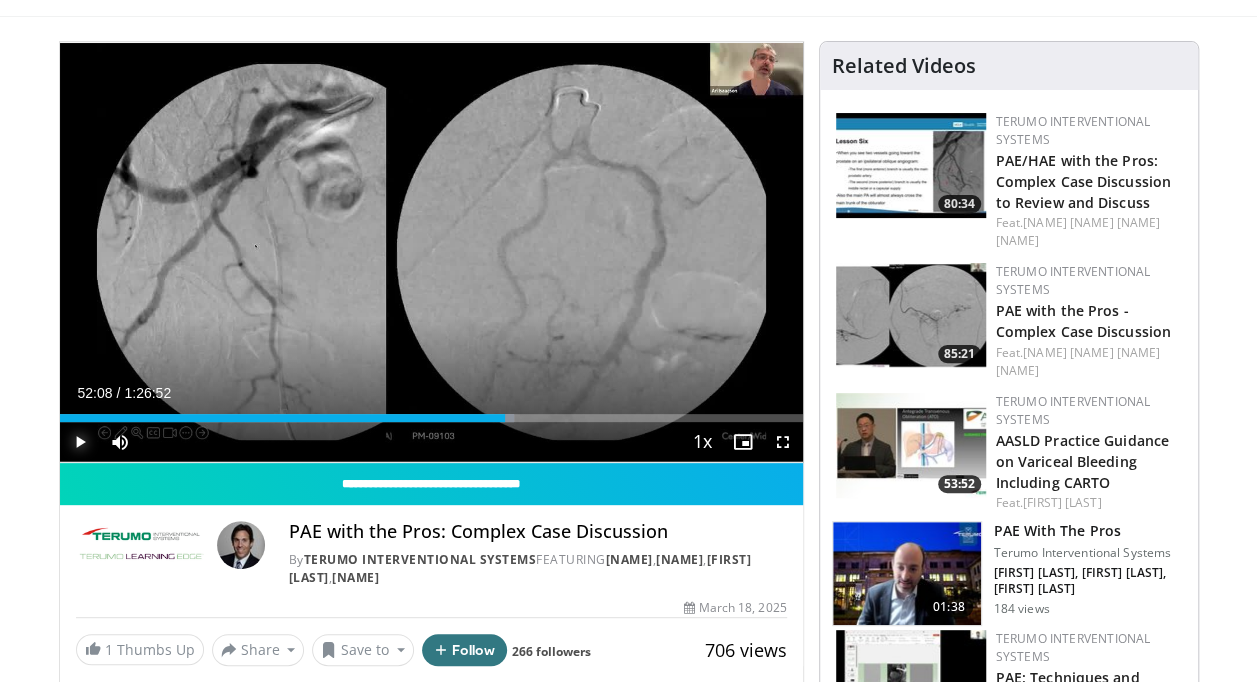 click at bounding box center (80, 442) 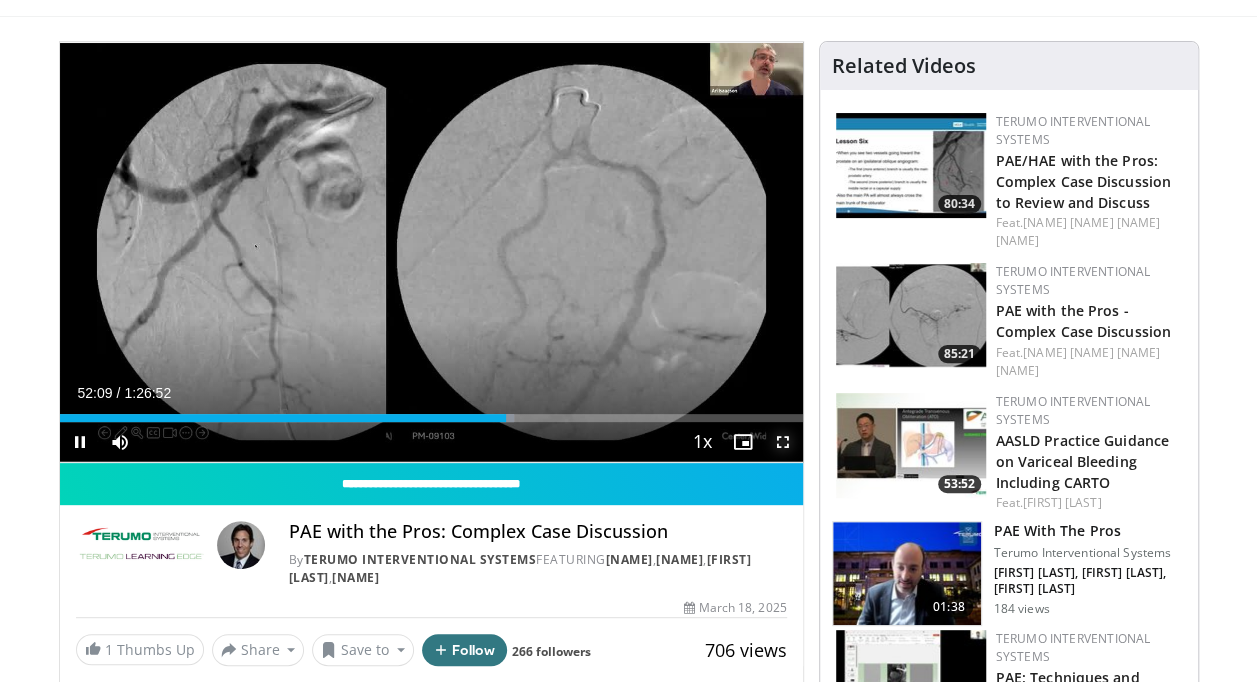 click at bounding box center (783, 442) 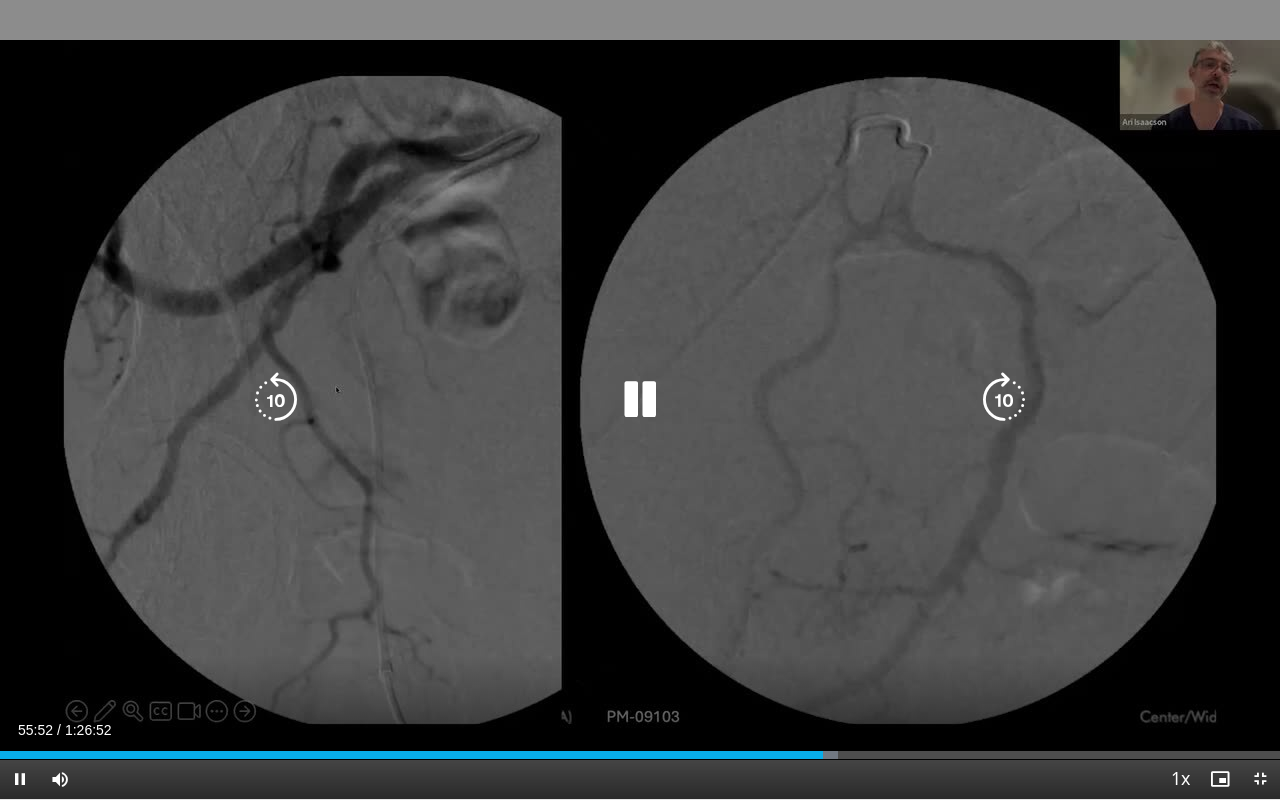 click at bounding box center (640, 400) 